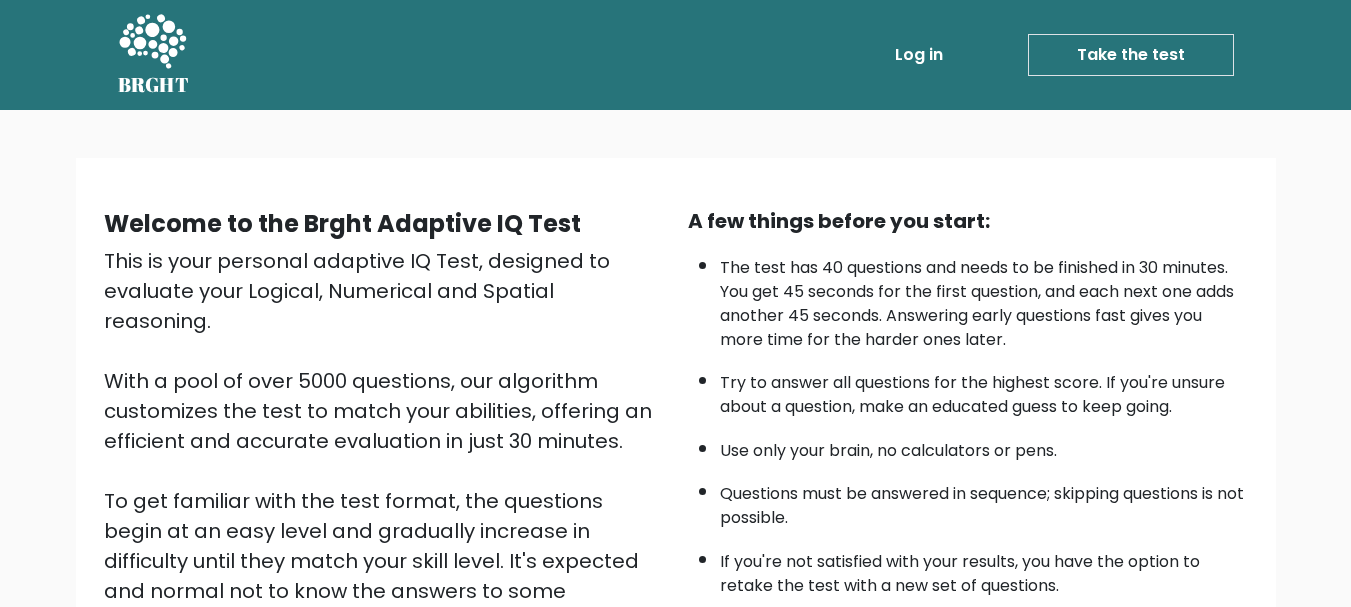 scroll, scrollTop: 309, scrollLeft: 0, axis: vertical 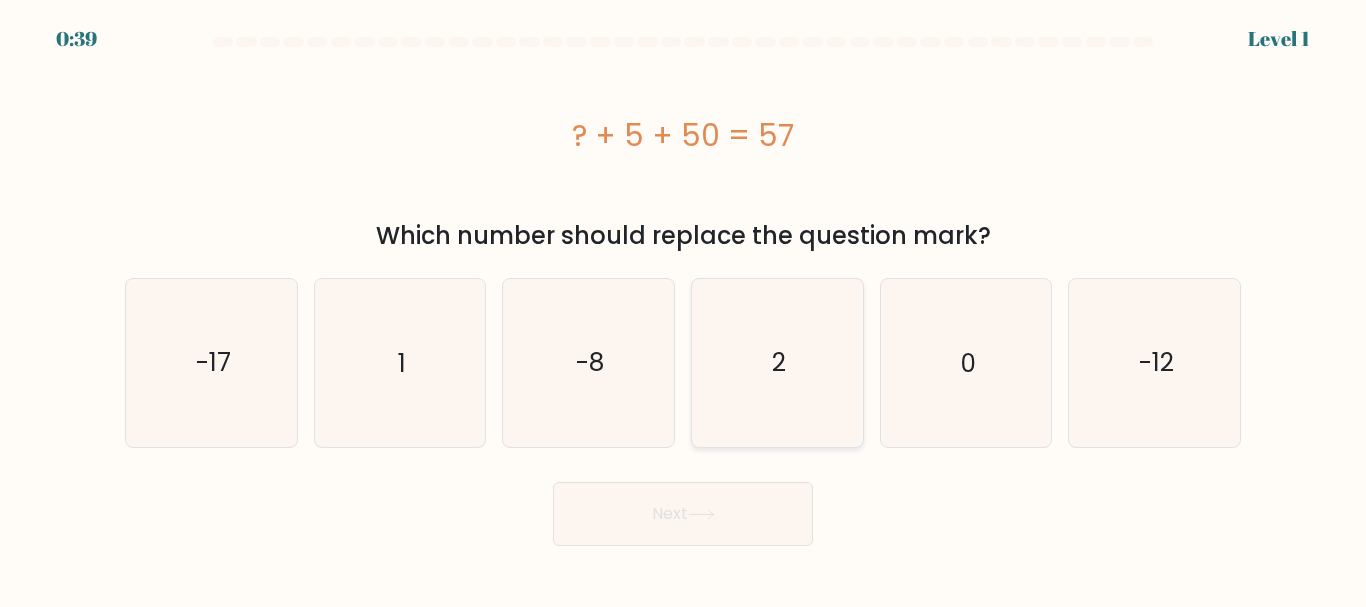 click on "2" 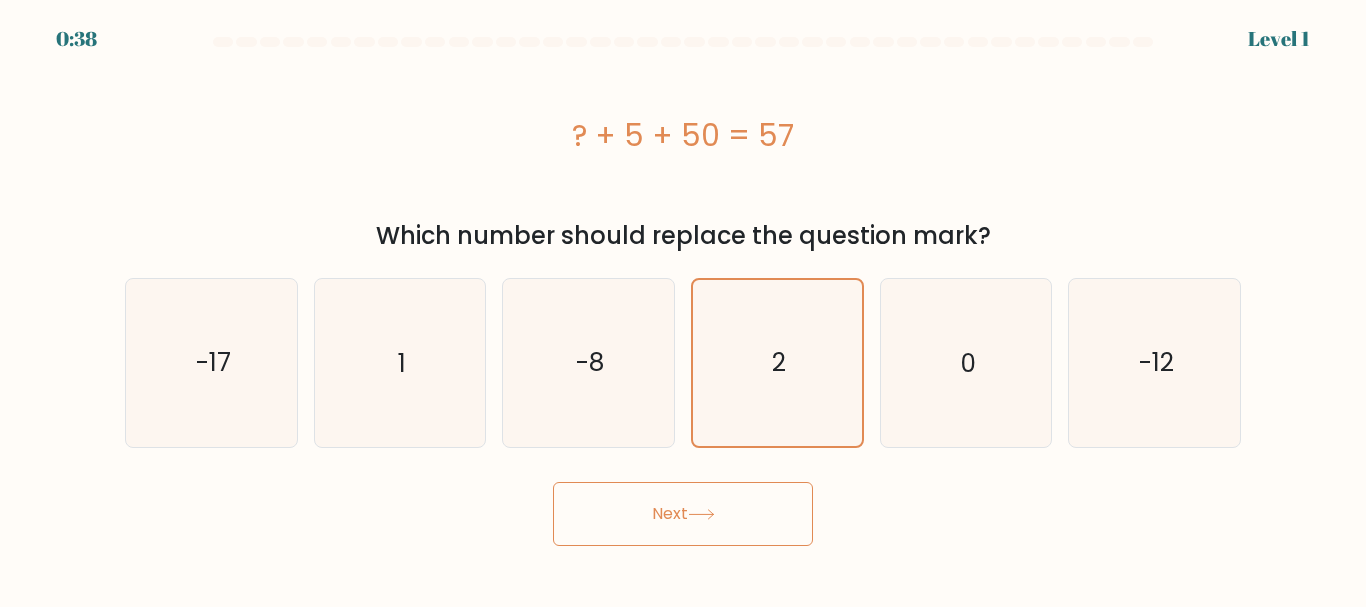 click on "Next" at bounding box center [683, 514] 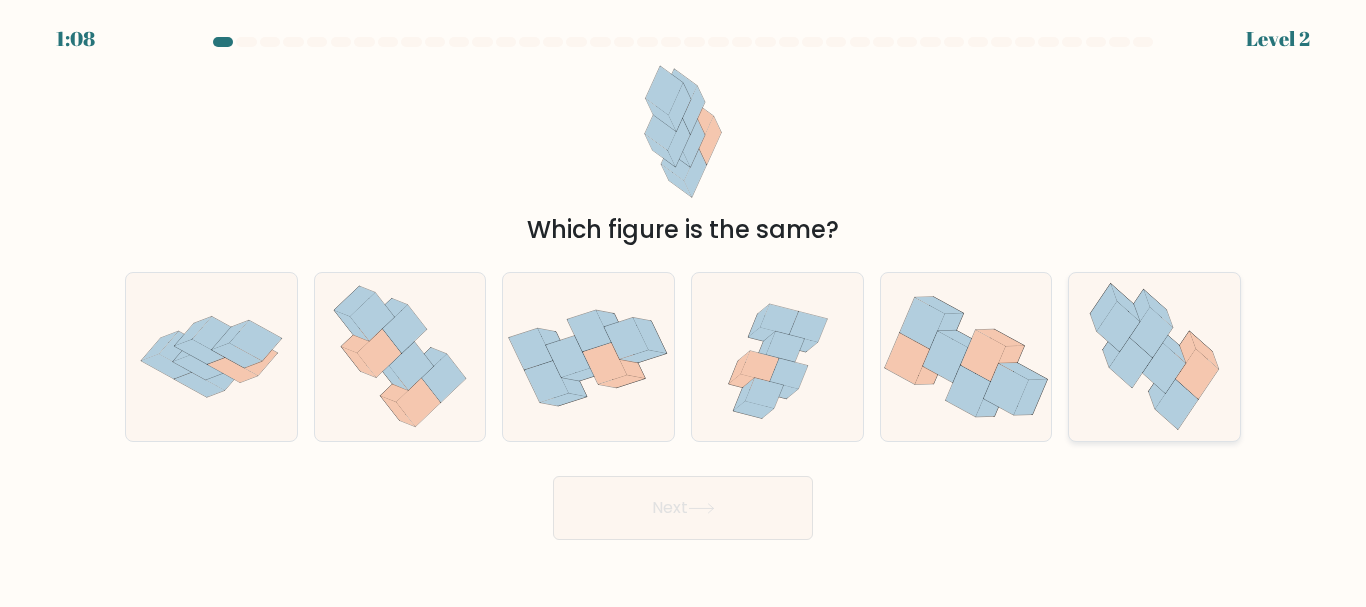 click 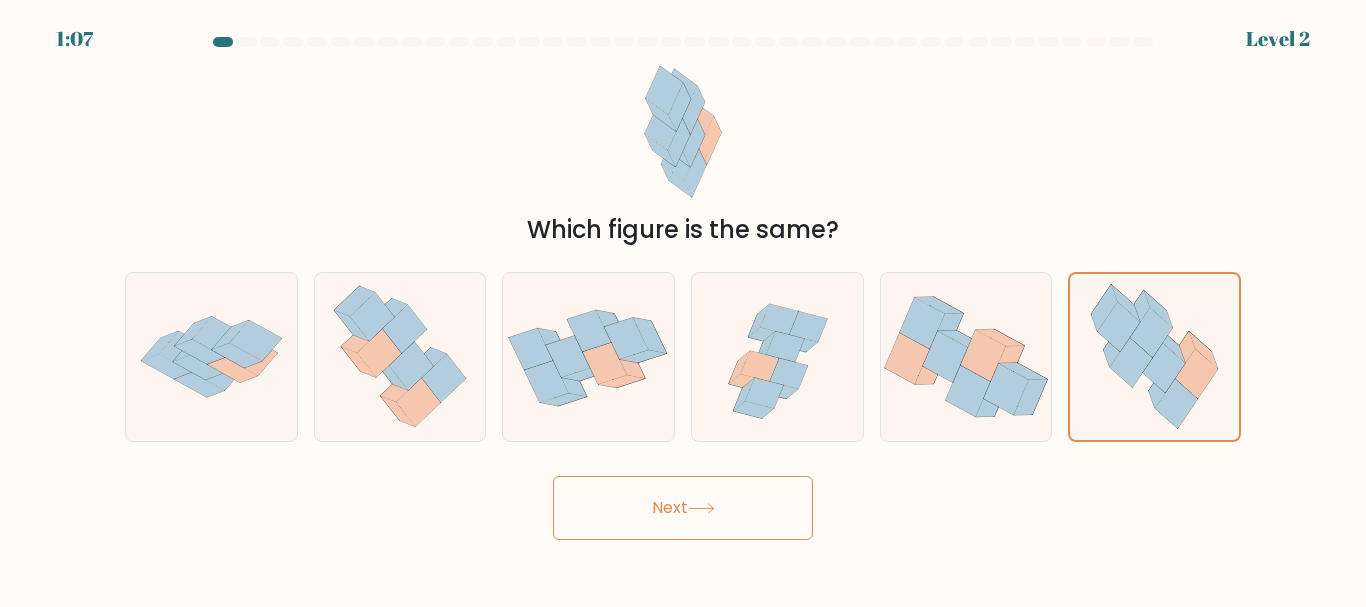 click on "Next" at bounding box center [683, 508] 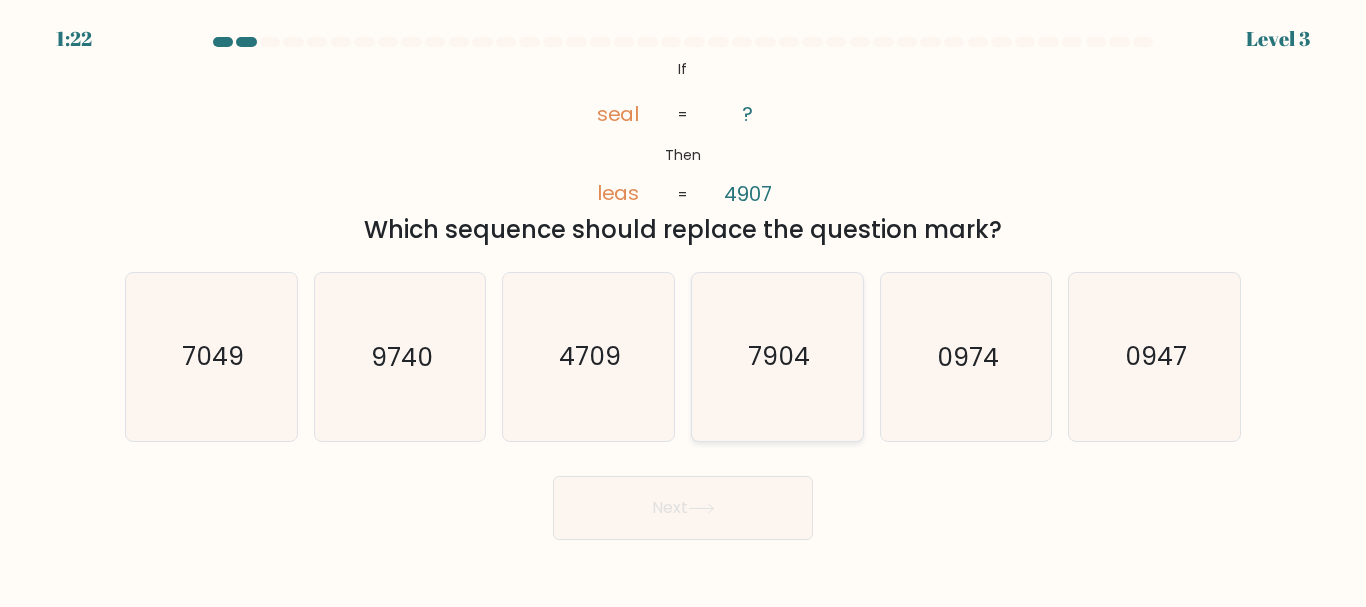 click on "7904" 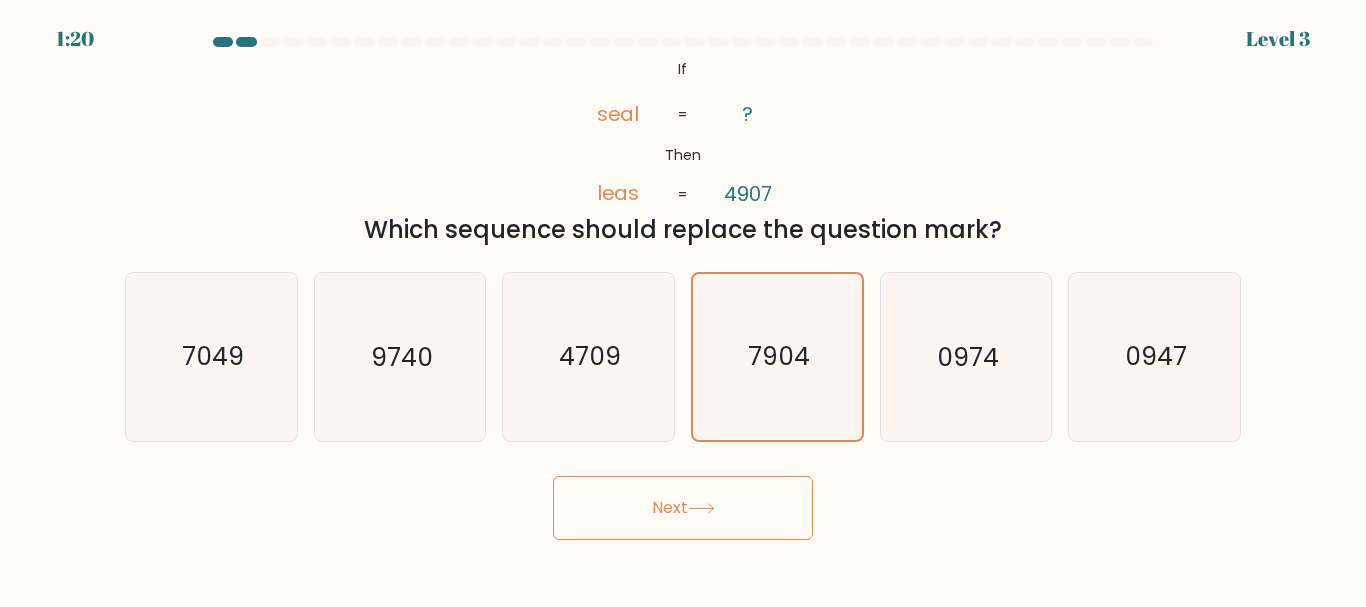click on "Next" at bounding box center [683, 508] 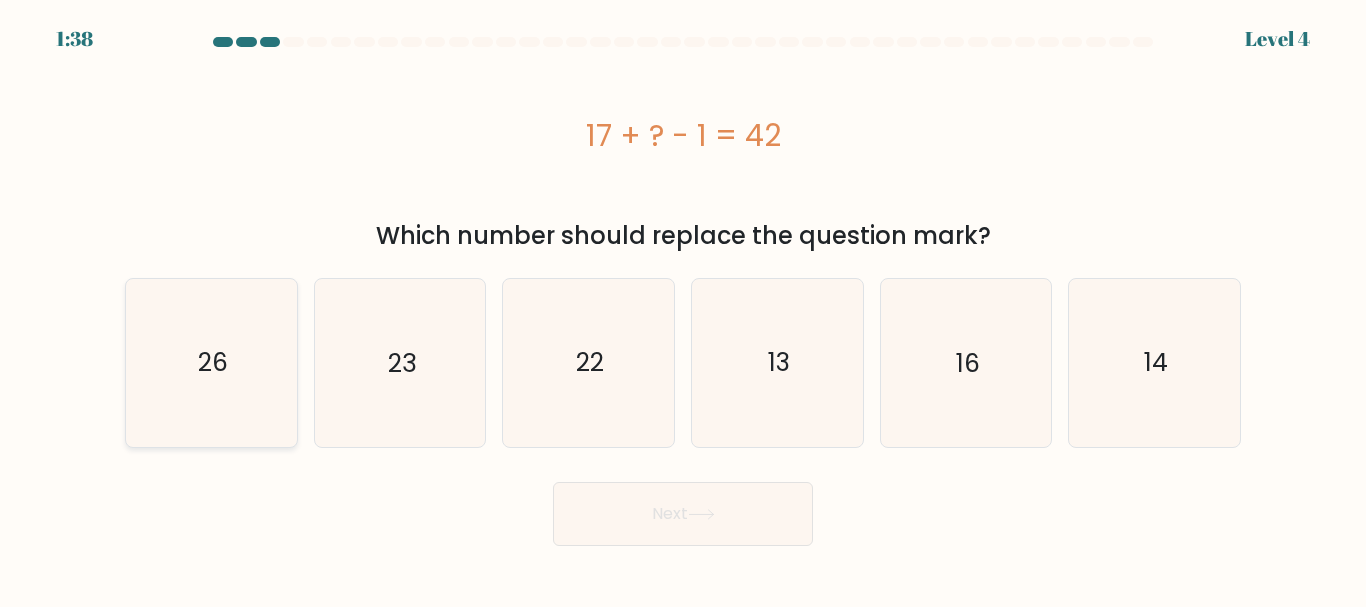 click on "26" 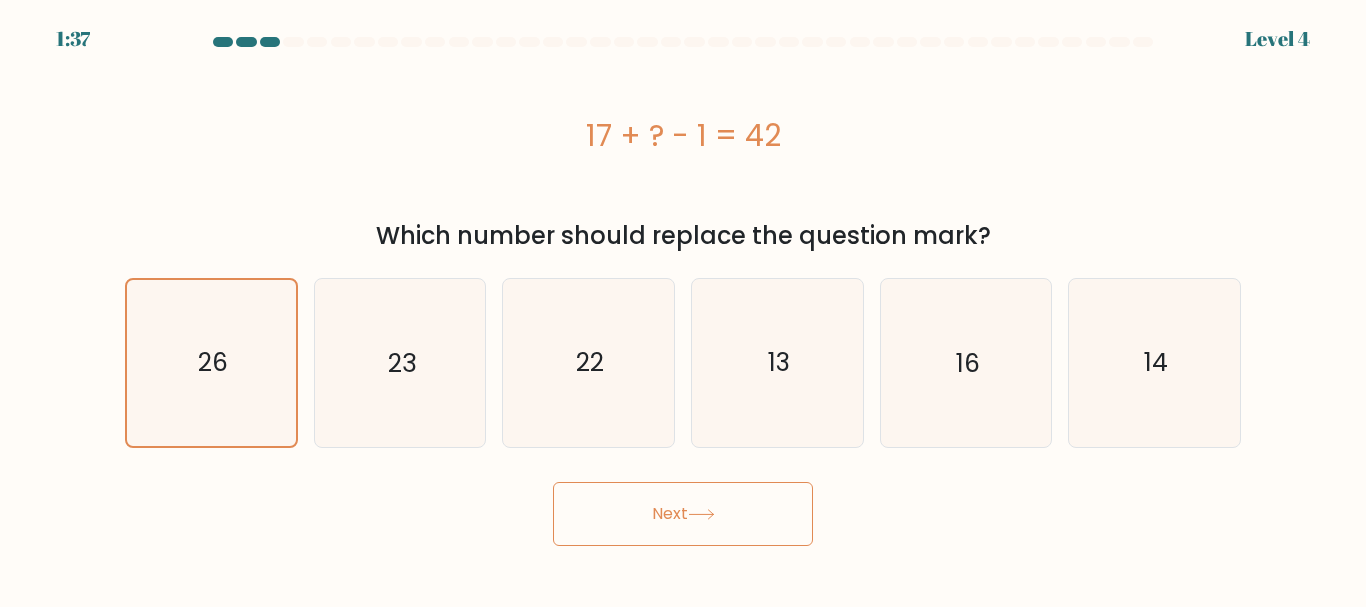 click on "Next" at bounding box center [683, 514] 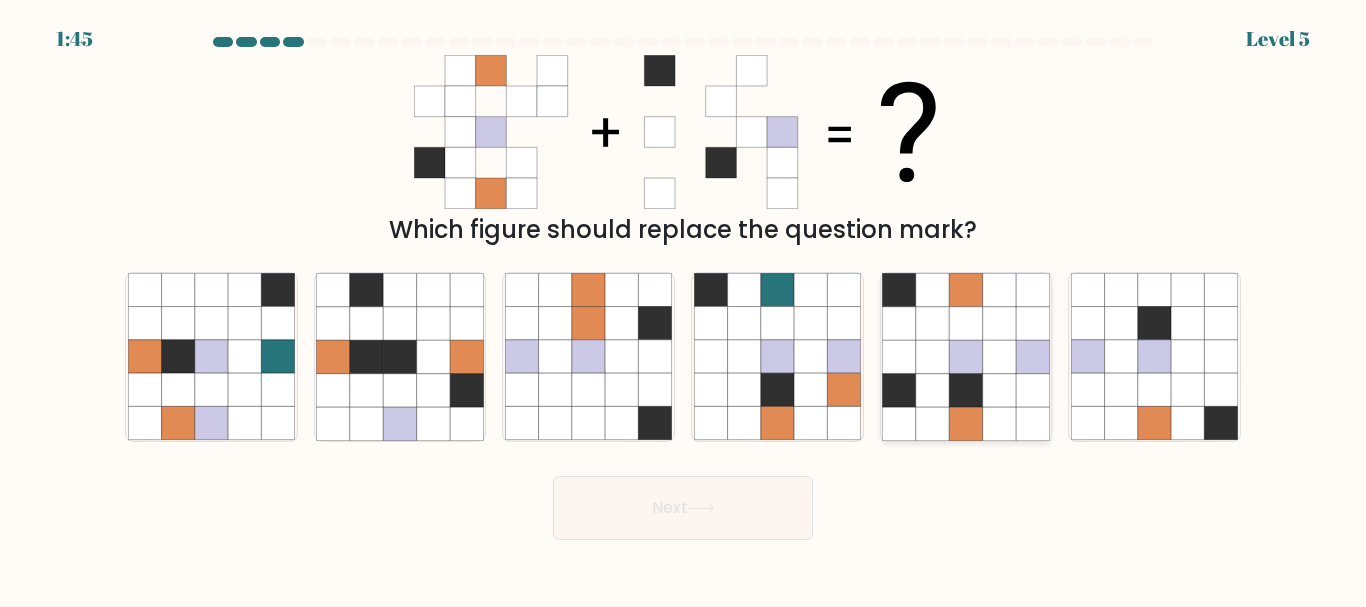 click 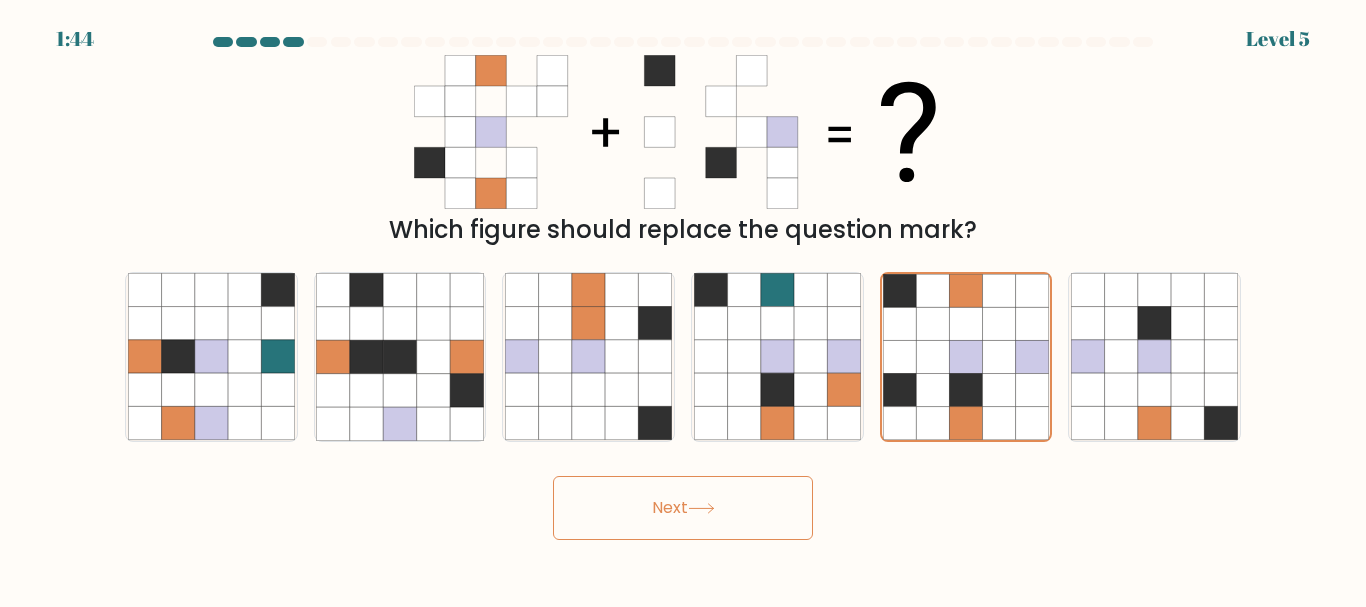click on "Next" at bounding box center [683, 508] 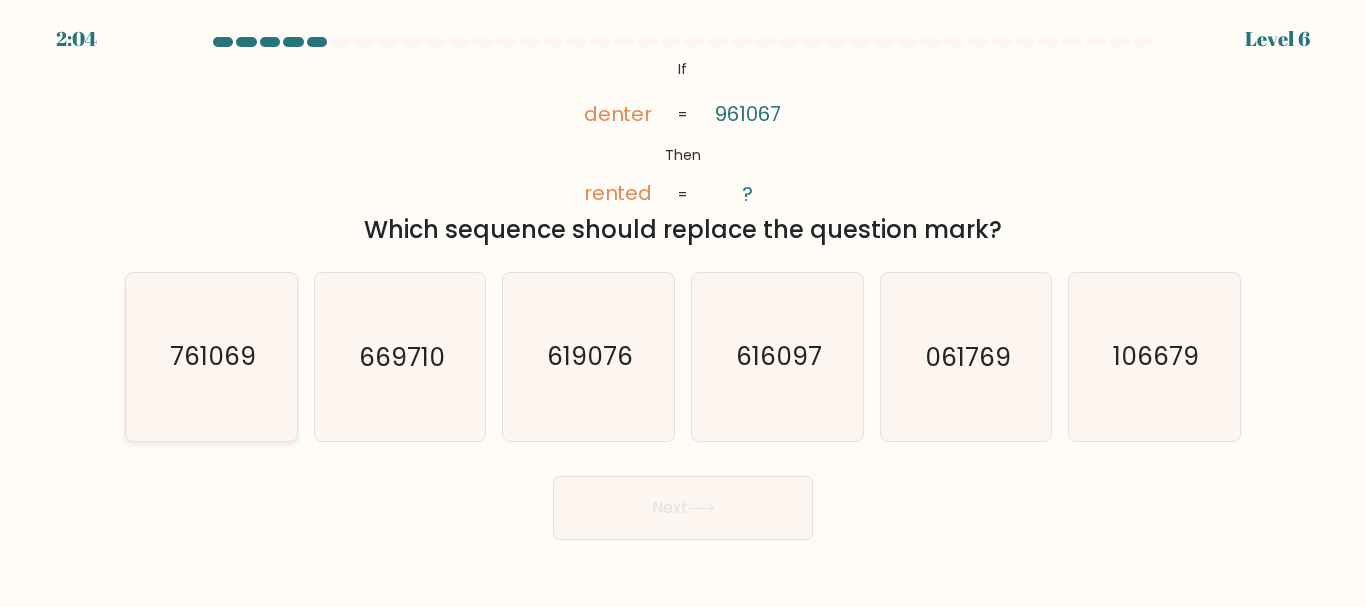 click on "761069" 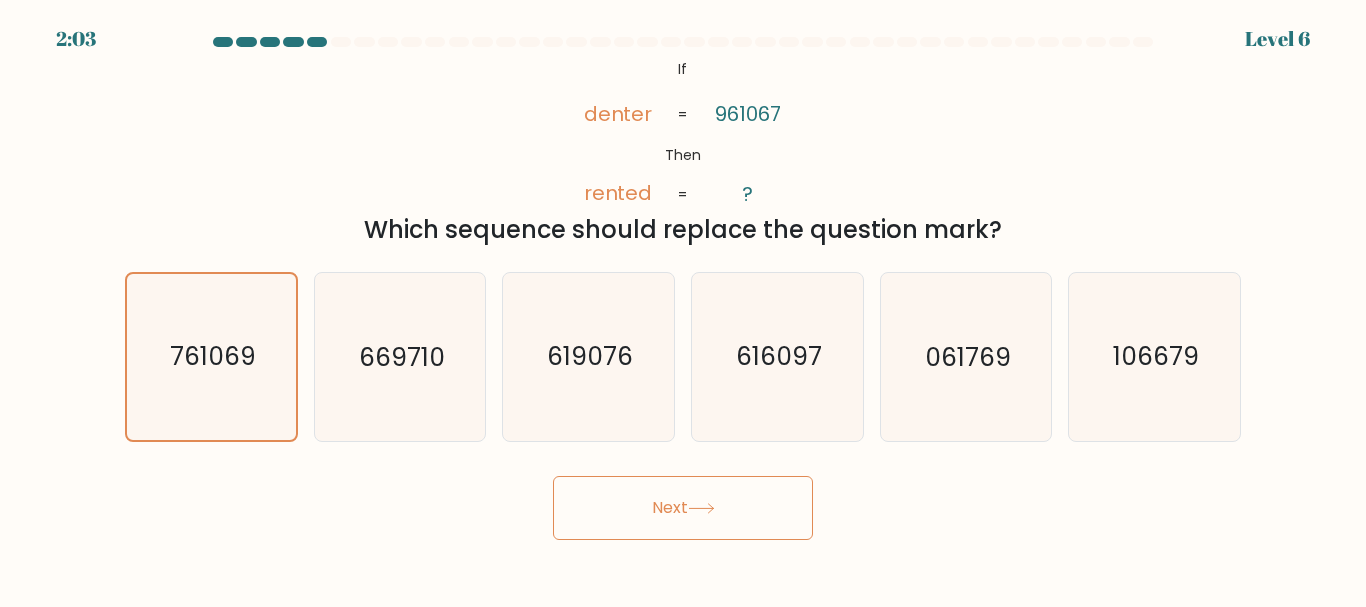 click 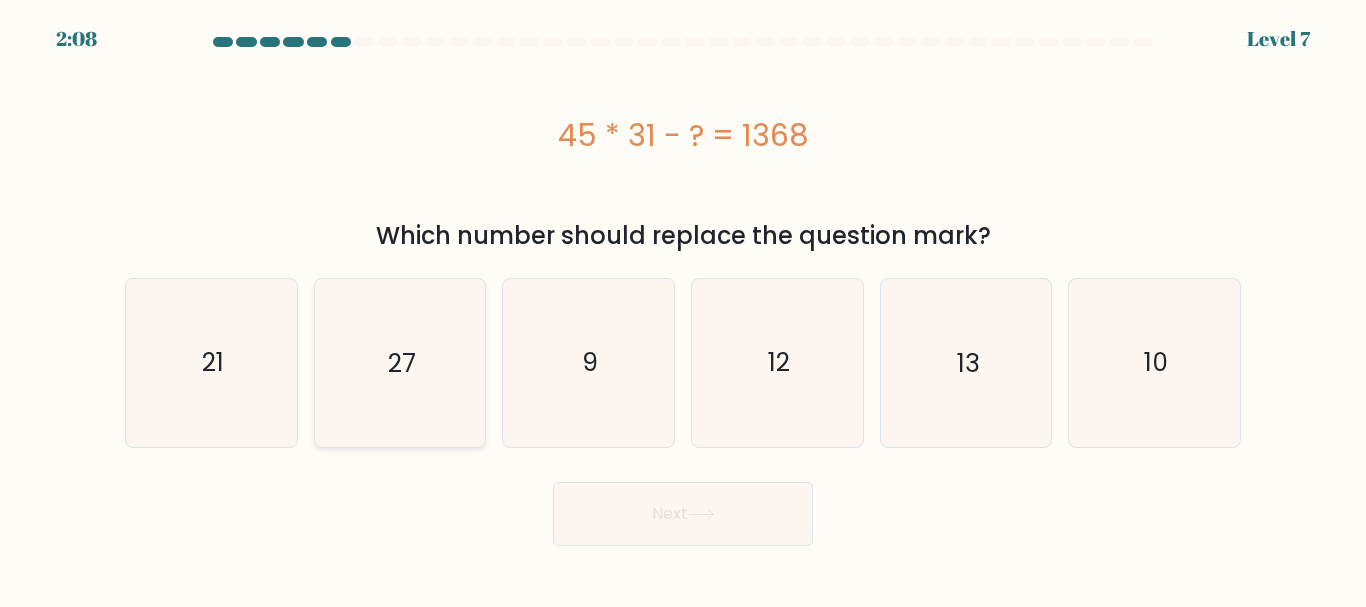 click on "27" 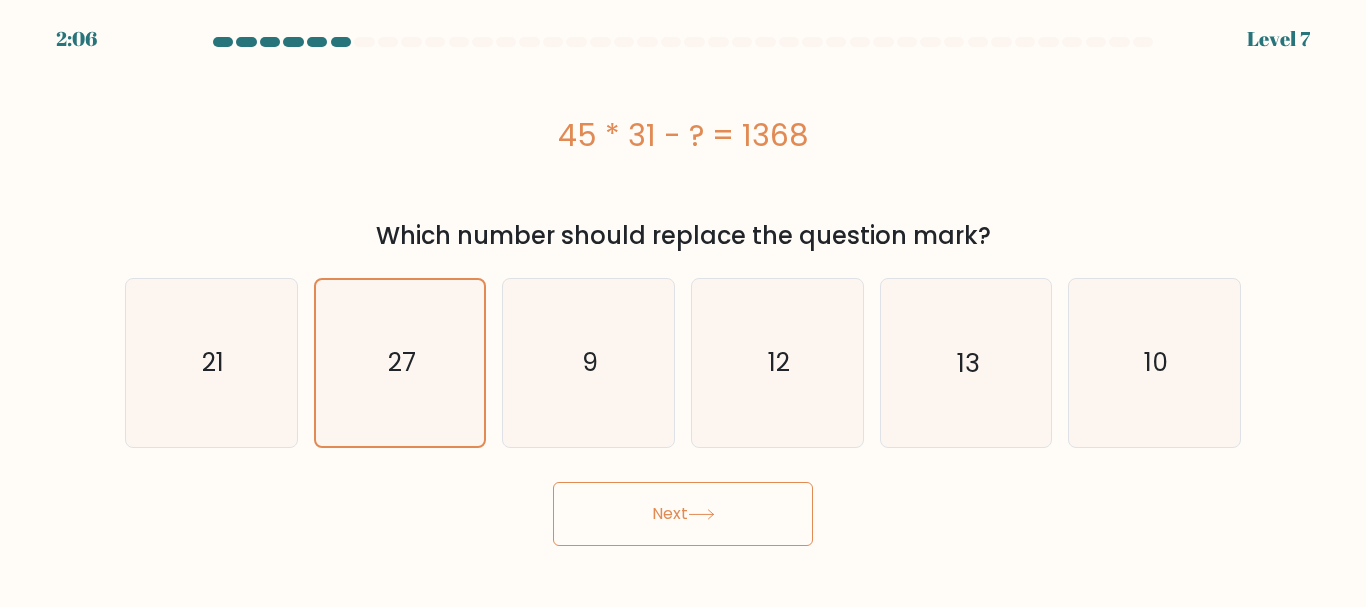 click 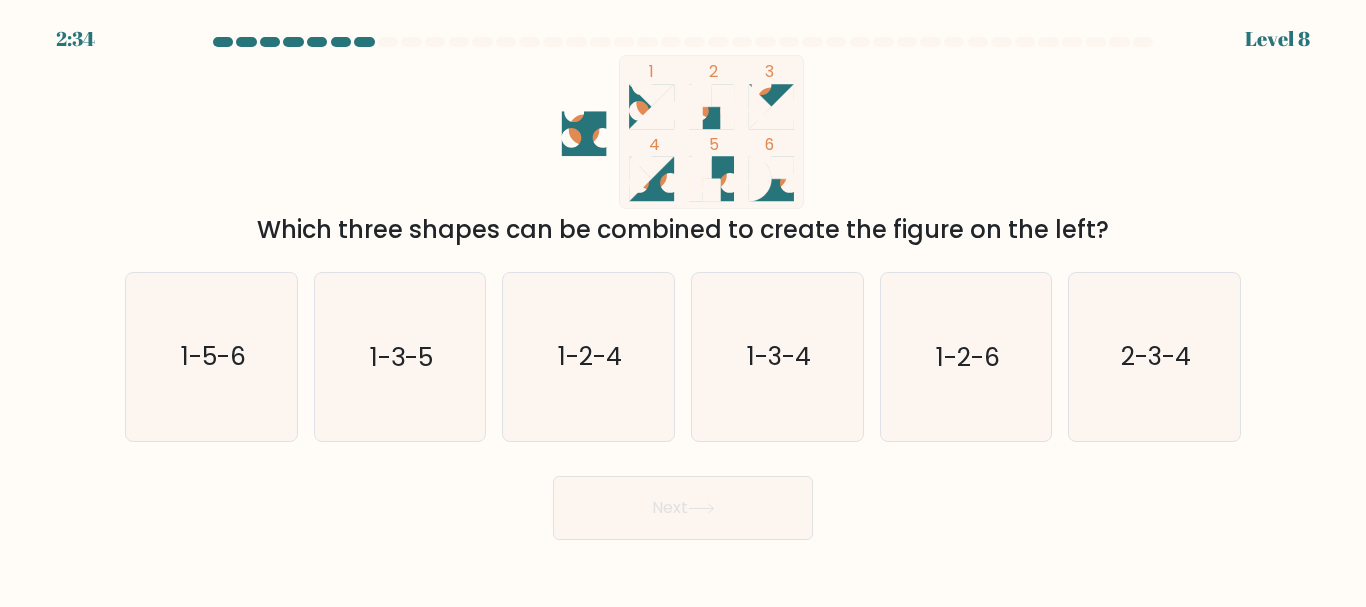 click 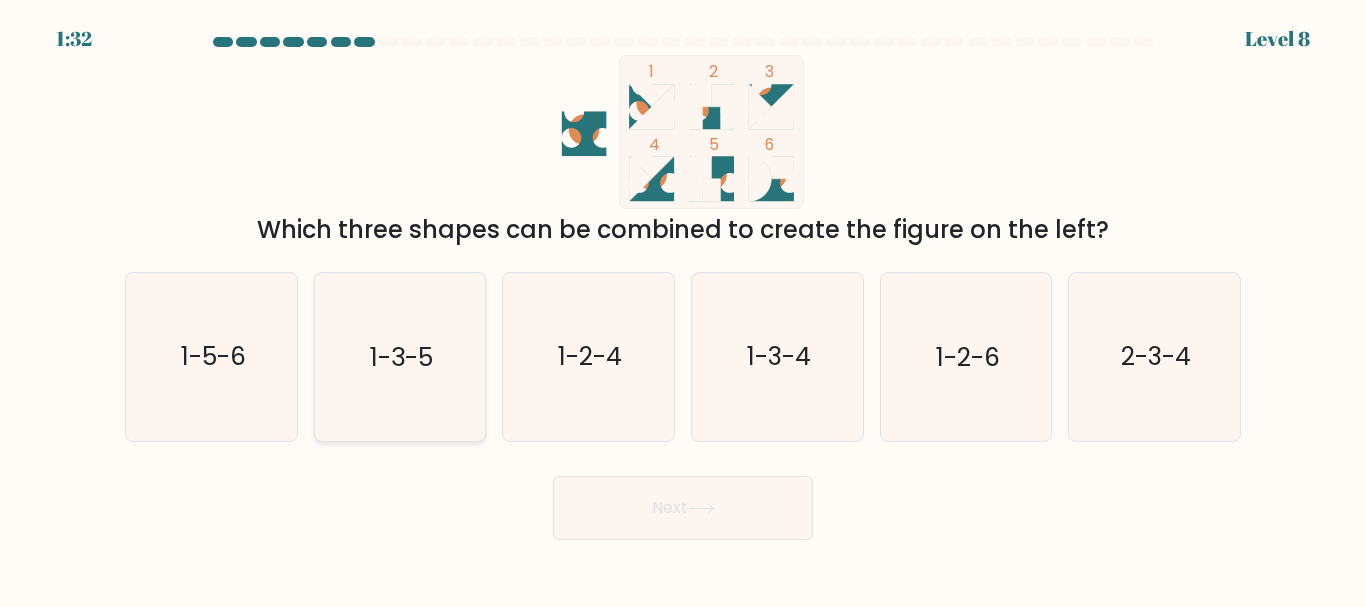 click on "1-3-5" 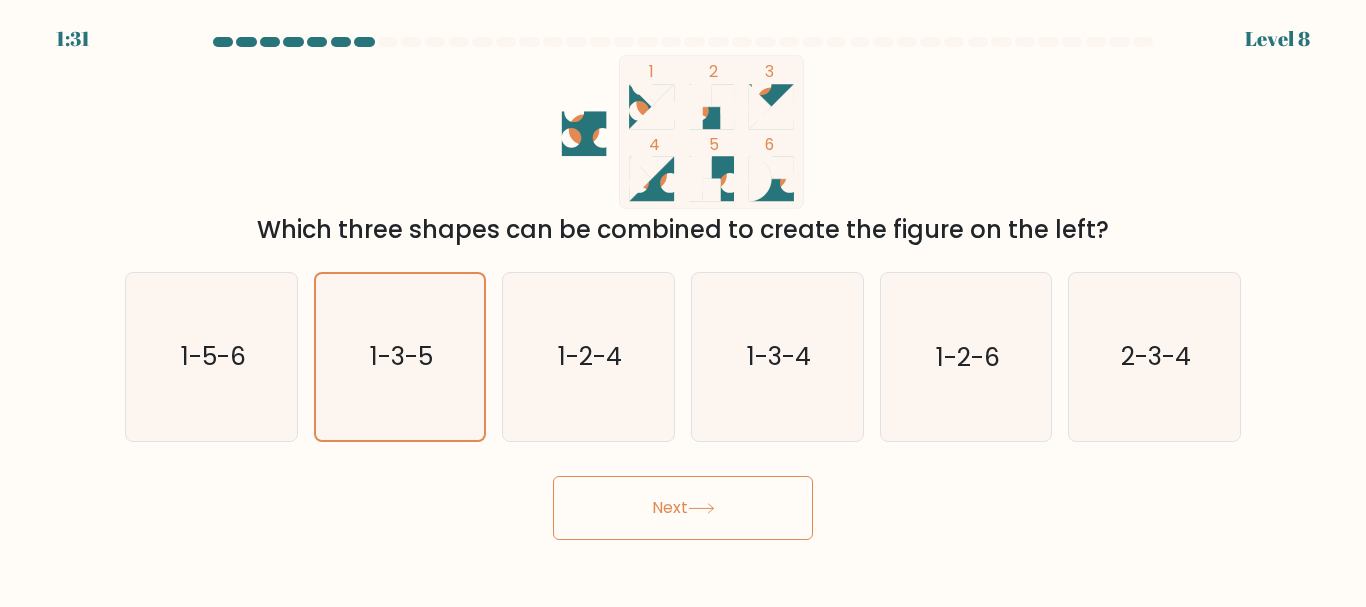 click on "Next" at bounding box center [683, 508] 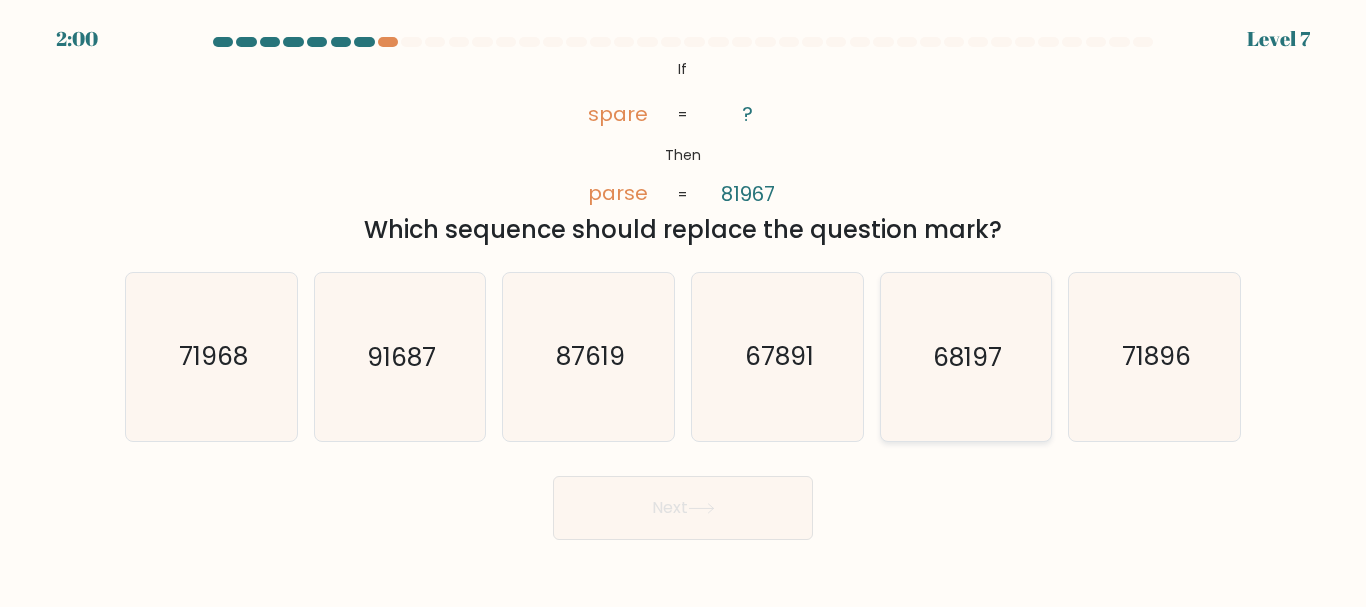click on "68197" 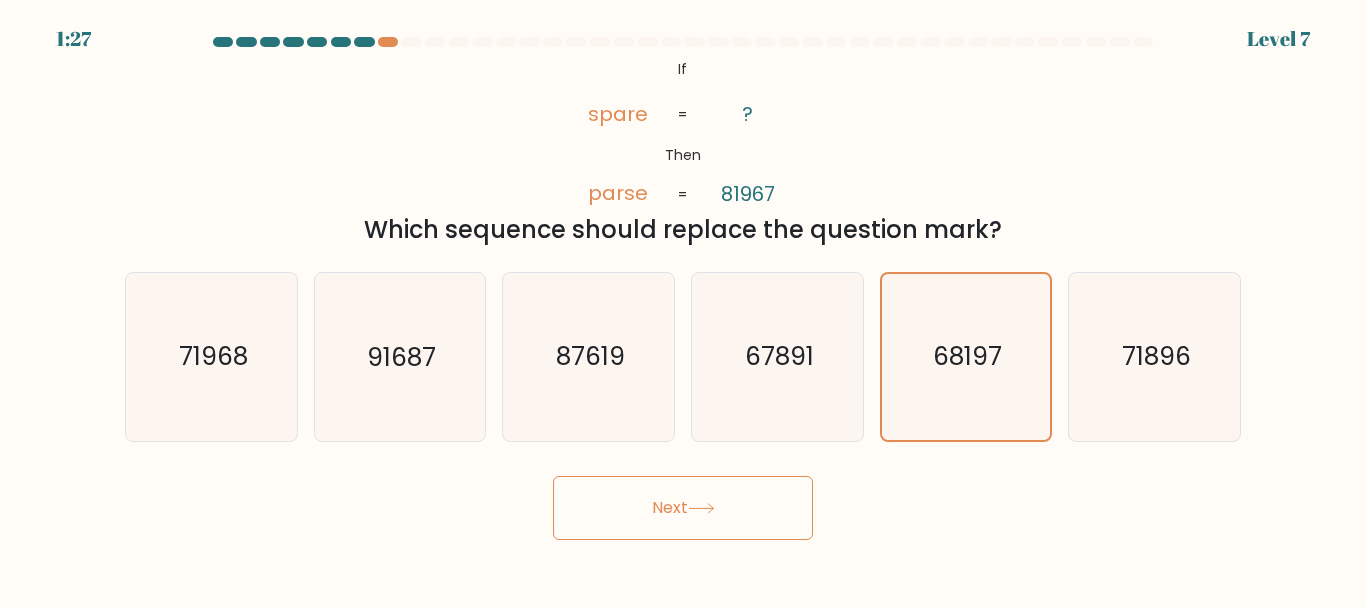 click on "Next" at bounding box center [683, 508] 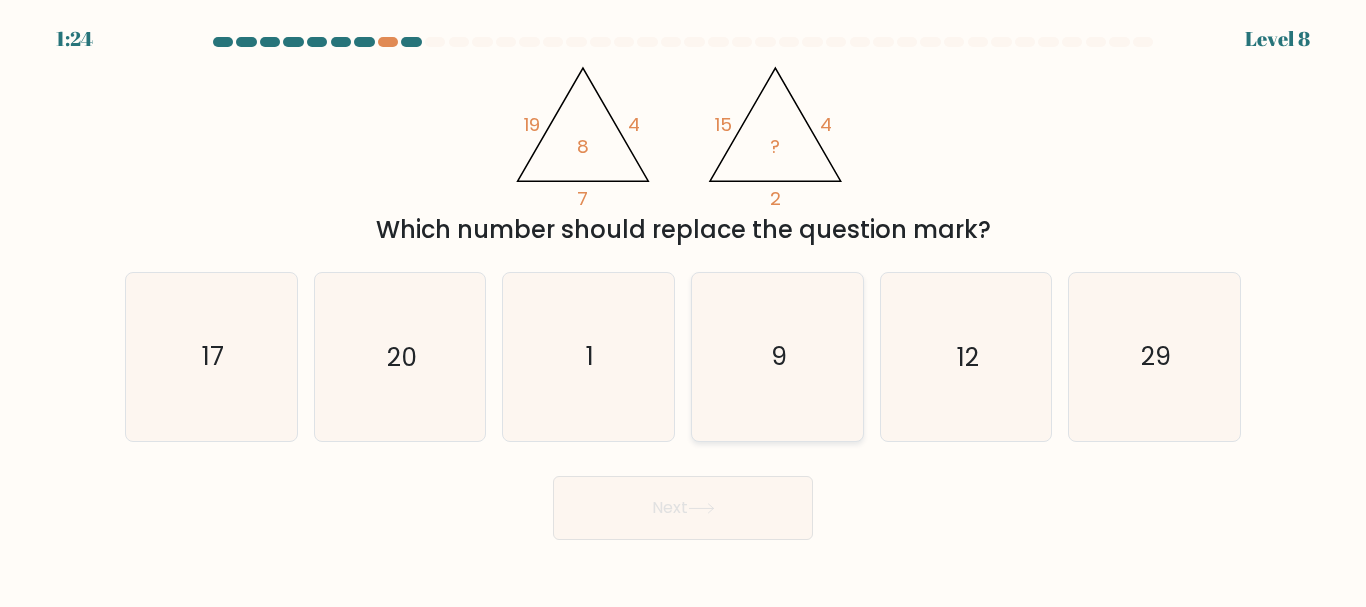 click on "9" 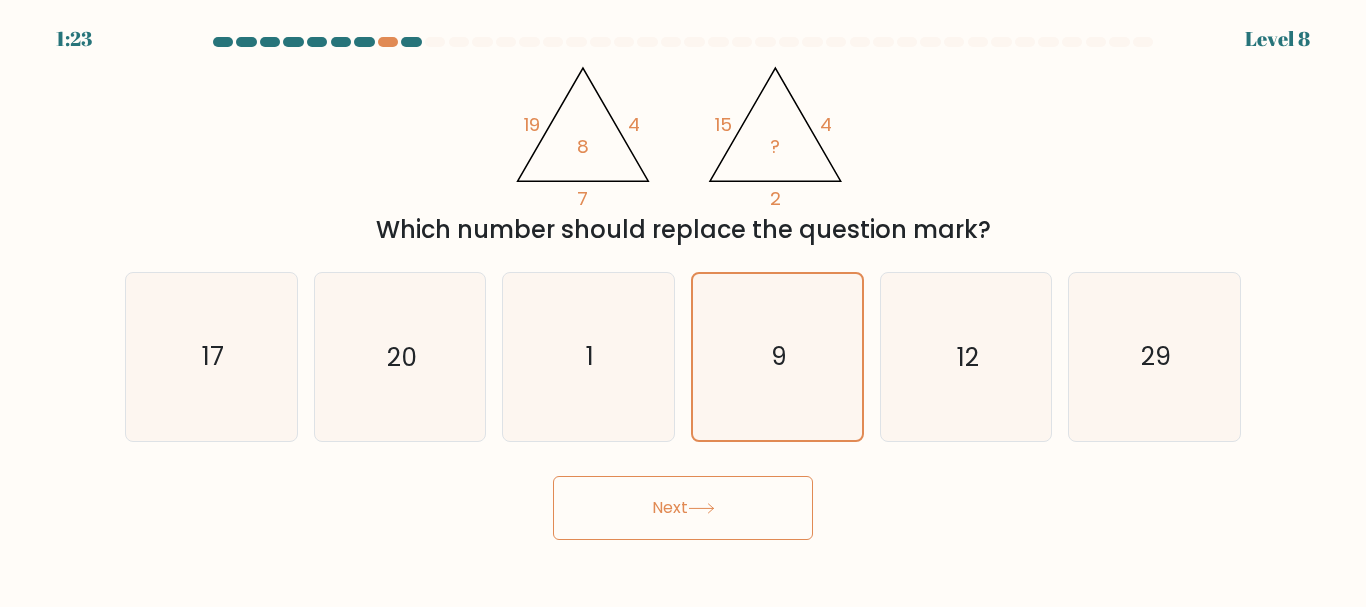 click on "Next" at bounding box center (683, 508) 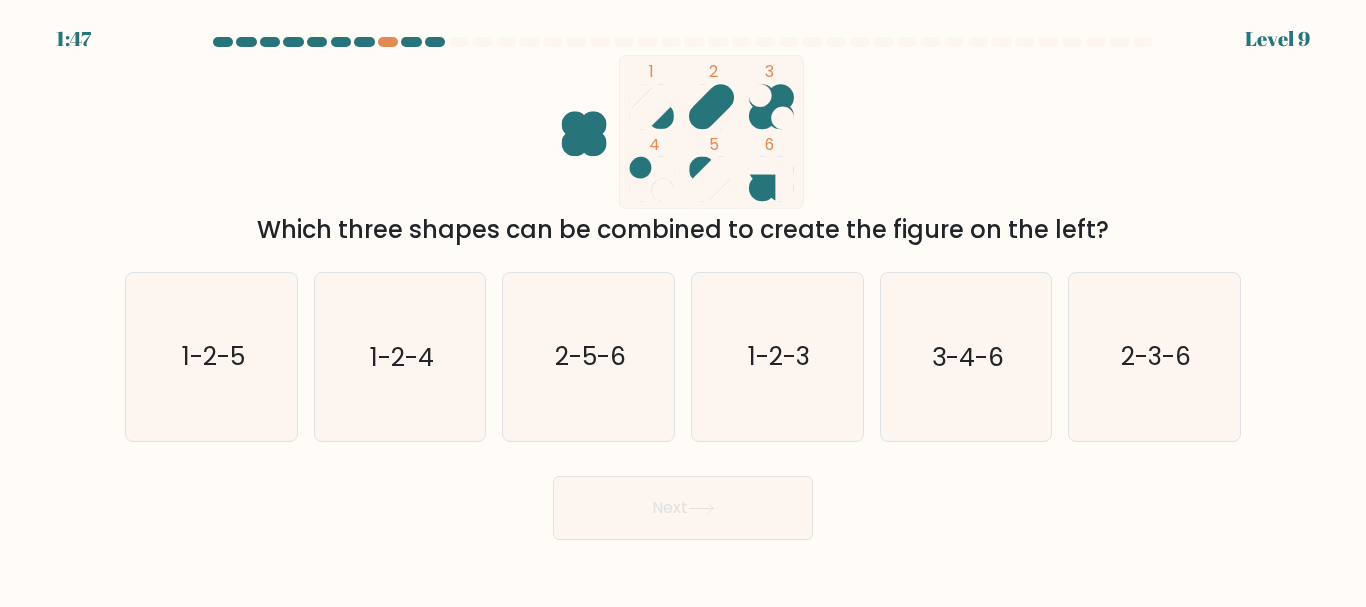 click 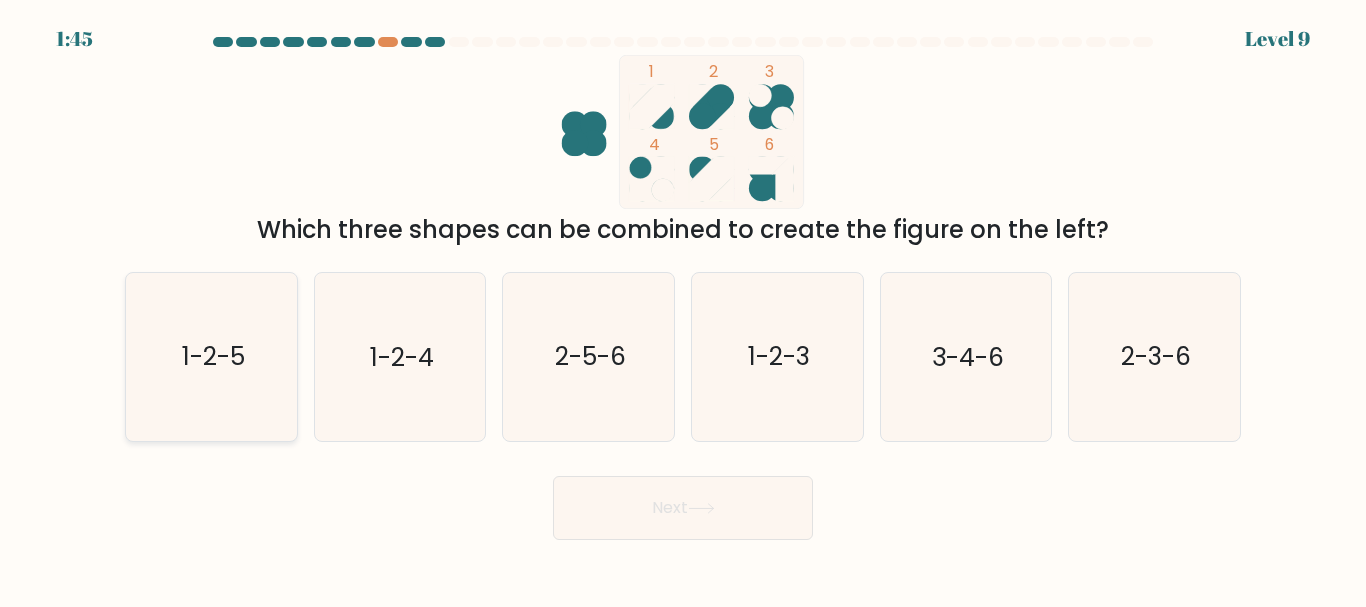 click on "1-2-5" 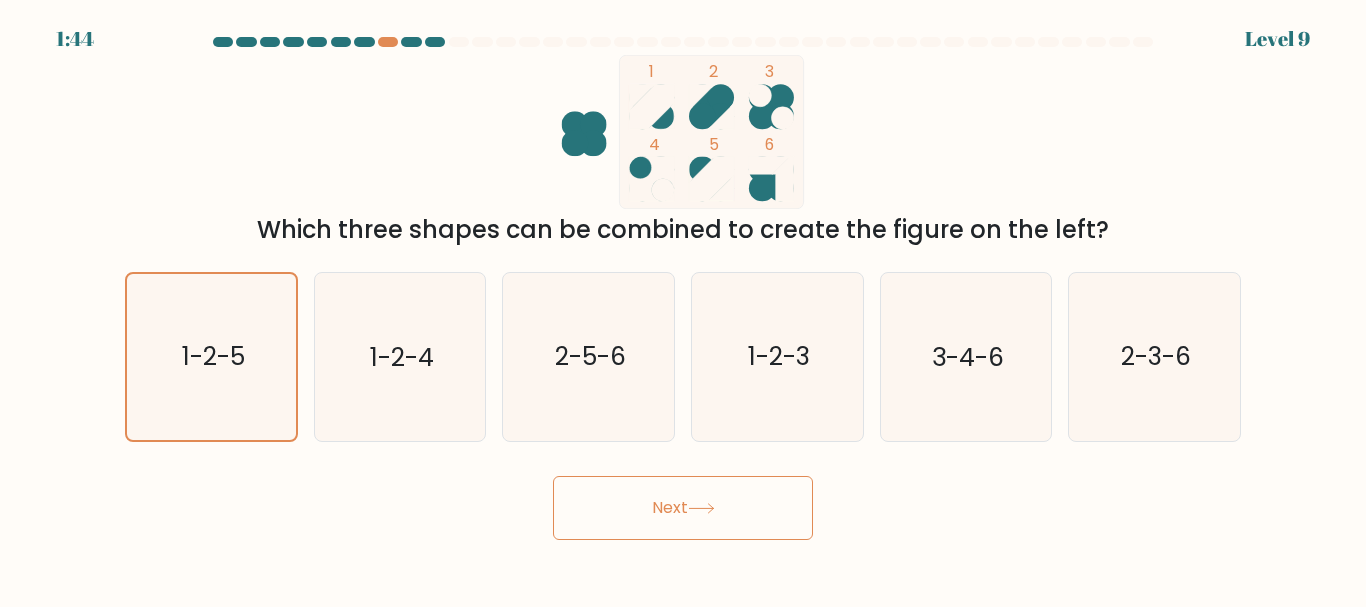 click on "Next" at bounding box center (683, 508) 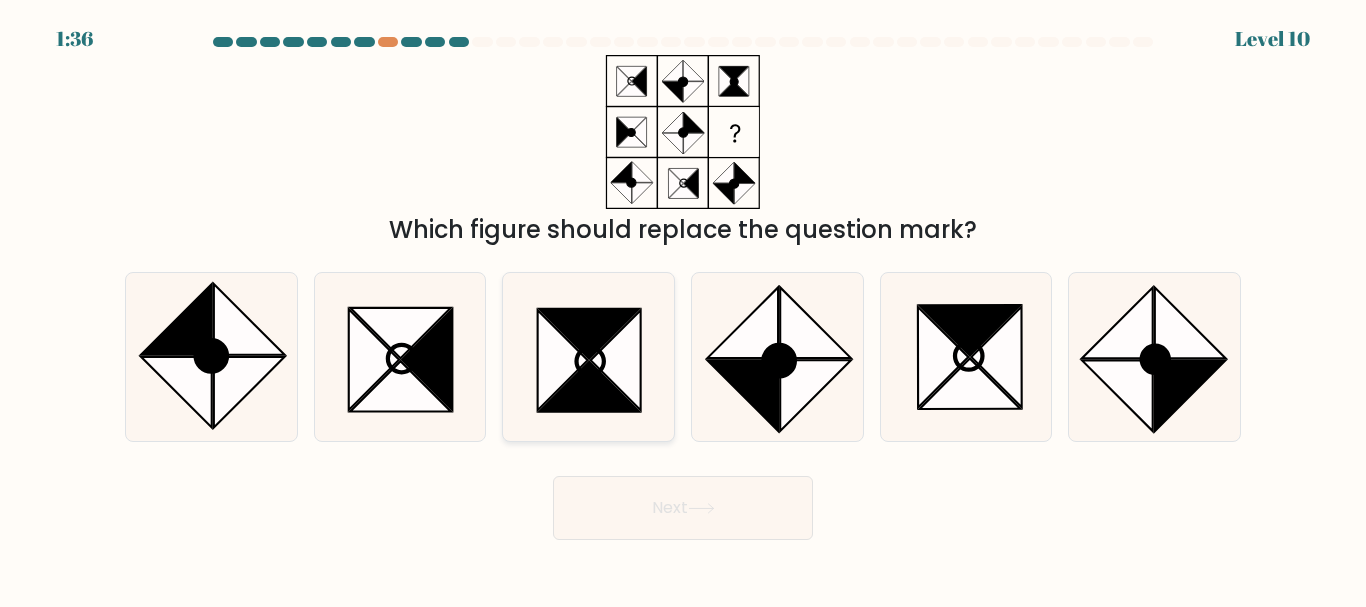 click 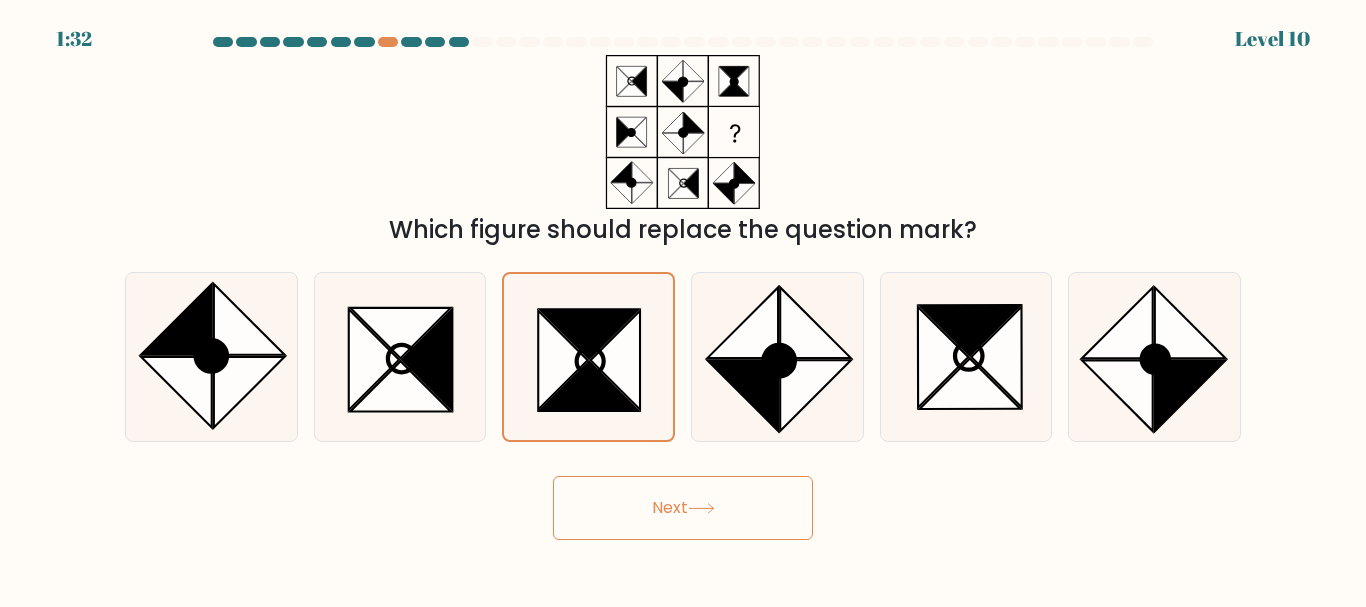 click on "Next" at bounding box center [683, 508] 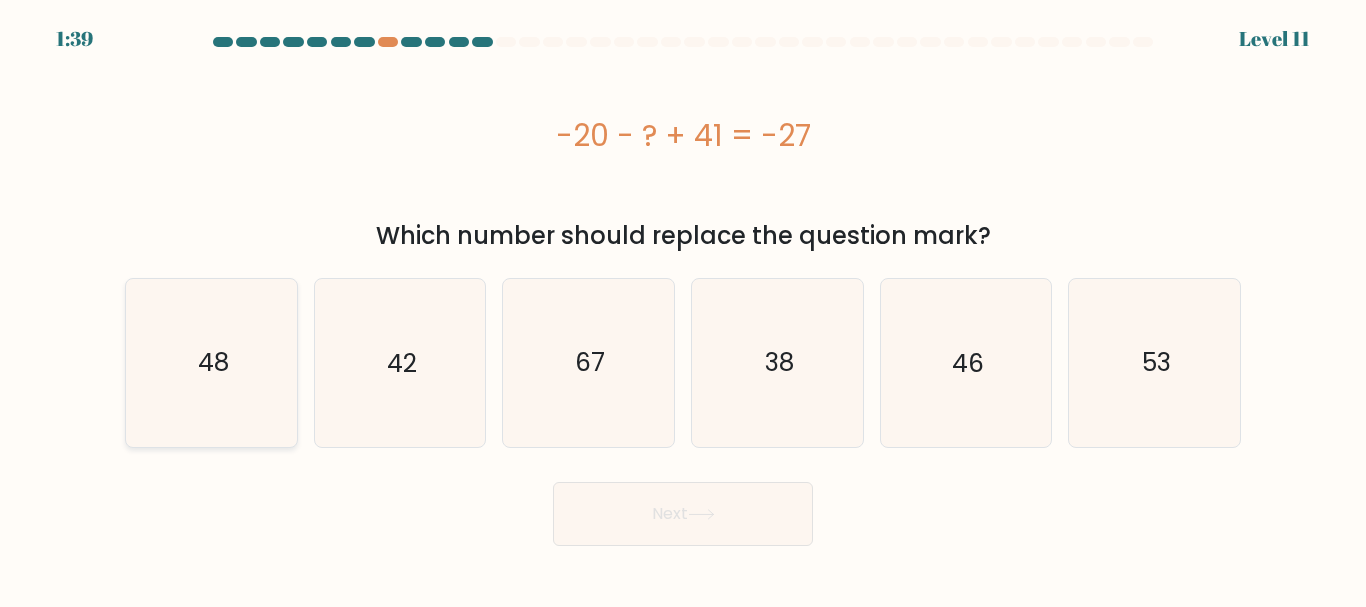 click on "48" 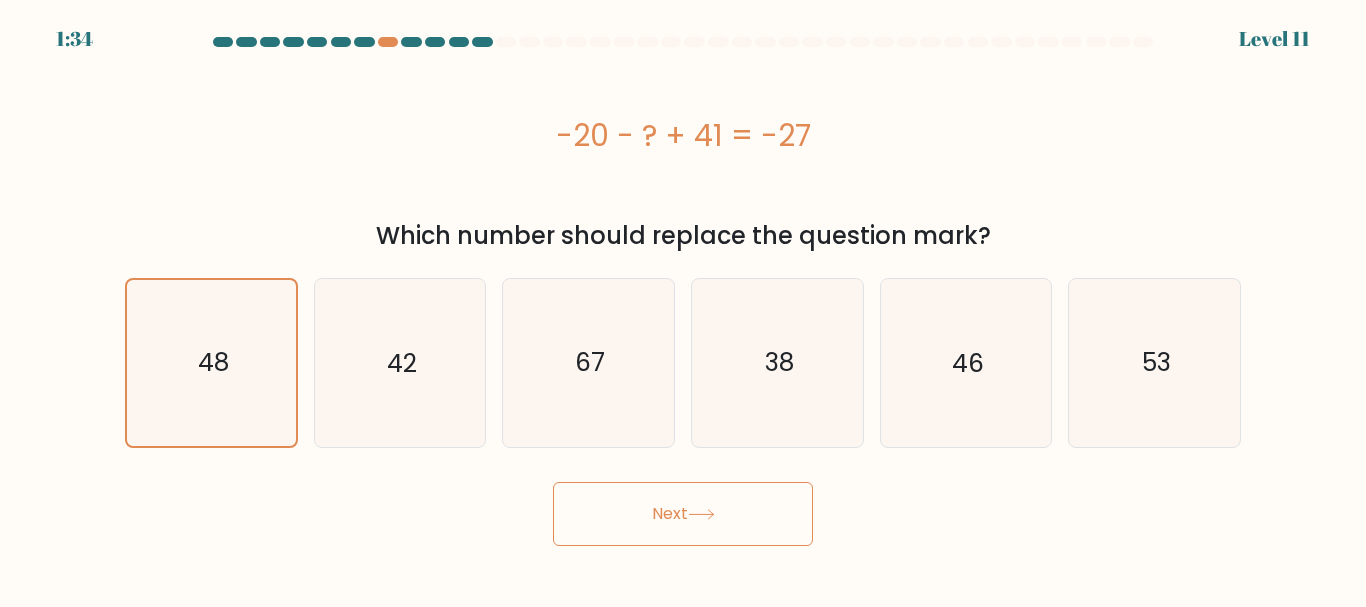 click on "Next" at bounding box center [683, 514] 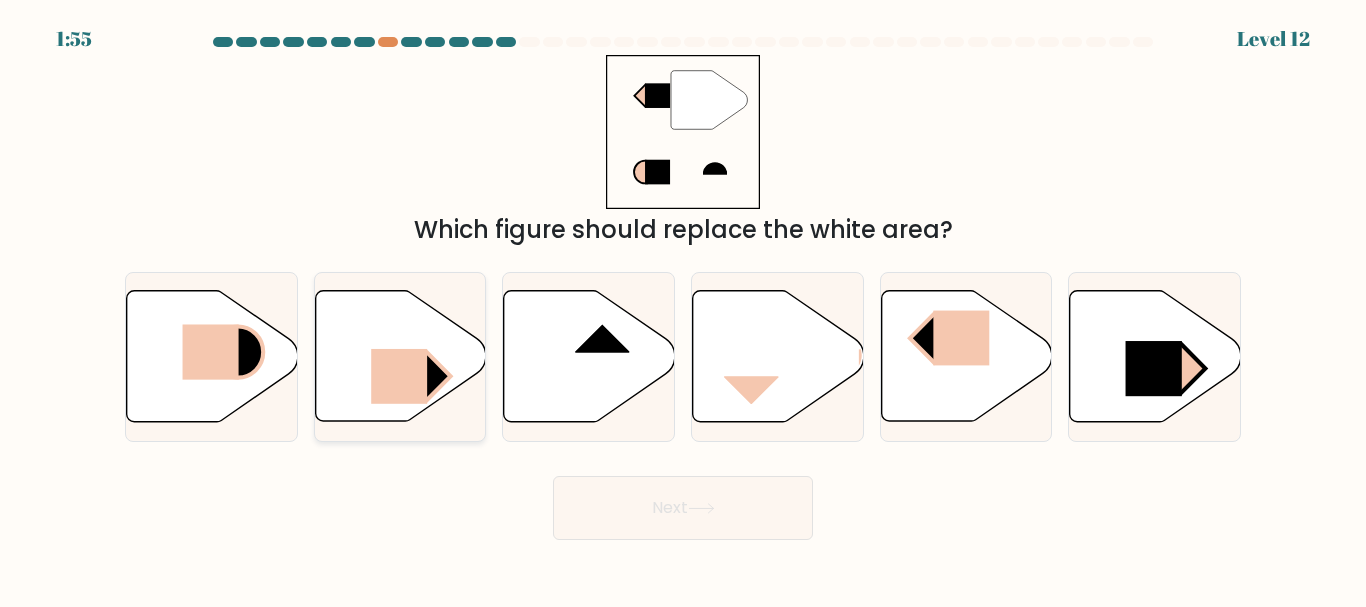 click 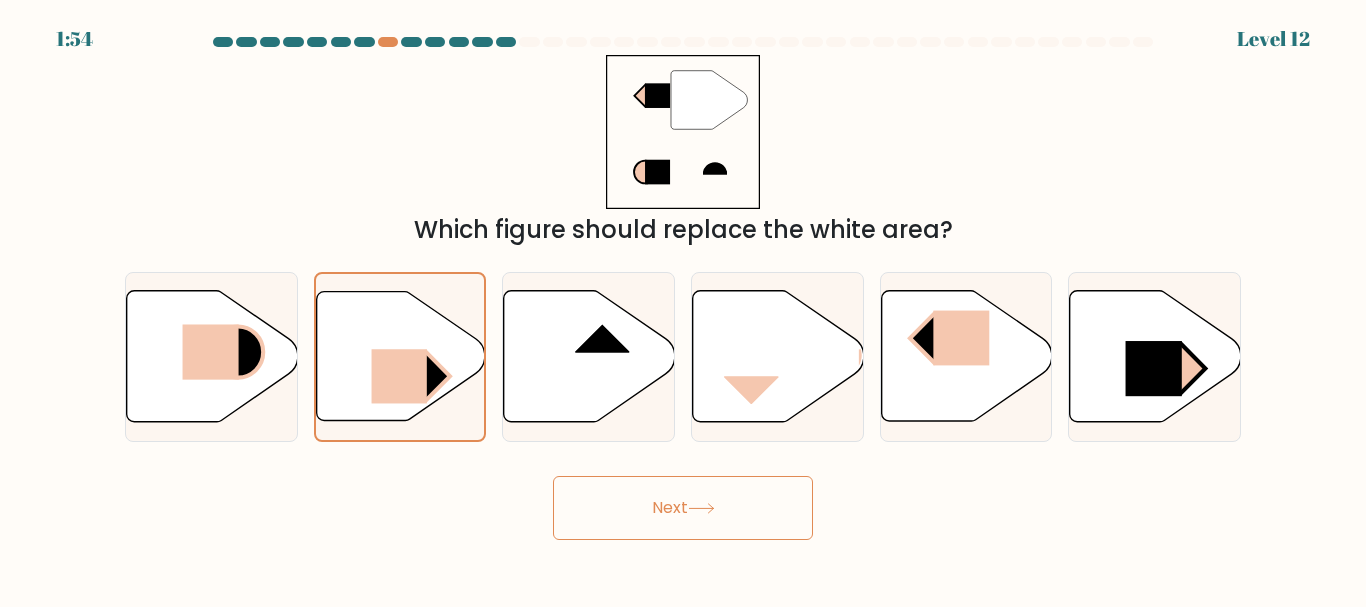 click 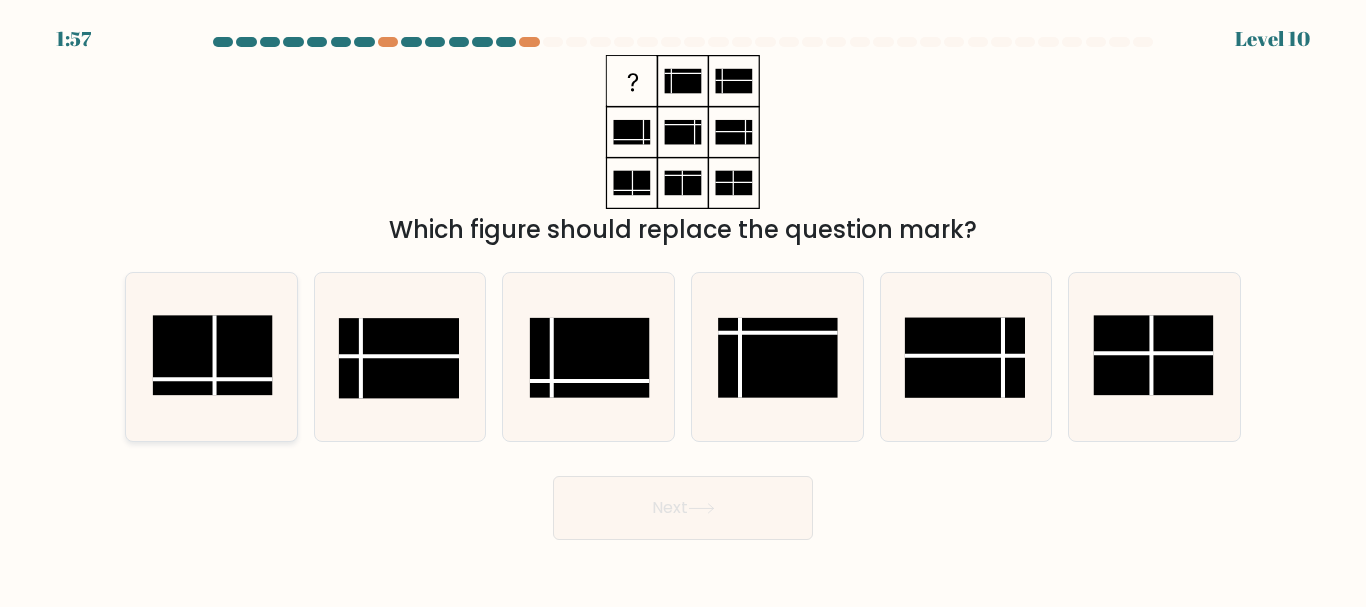 click 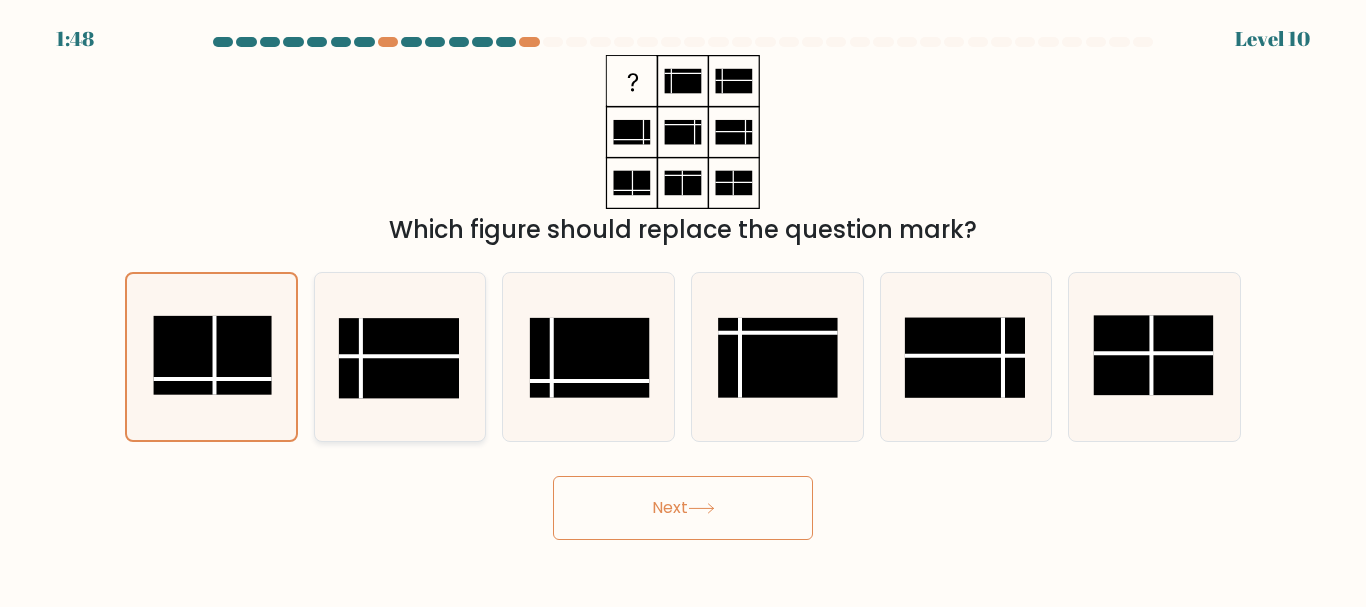 click 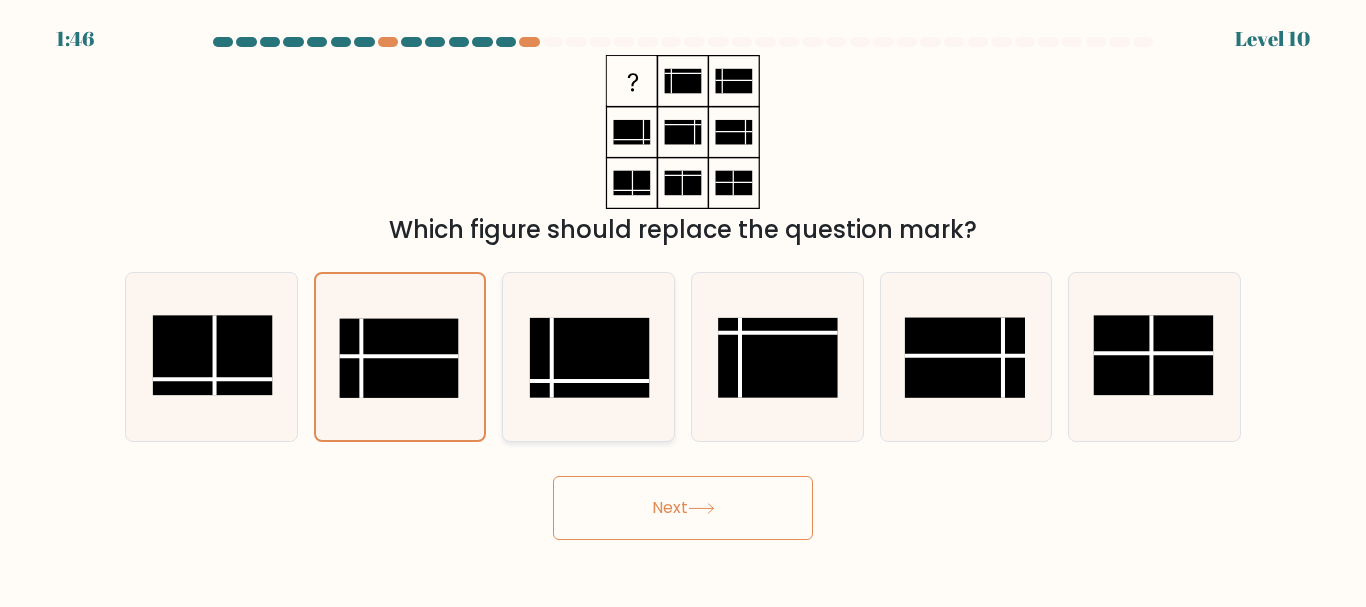 click 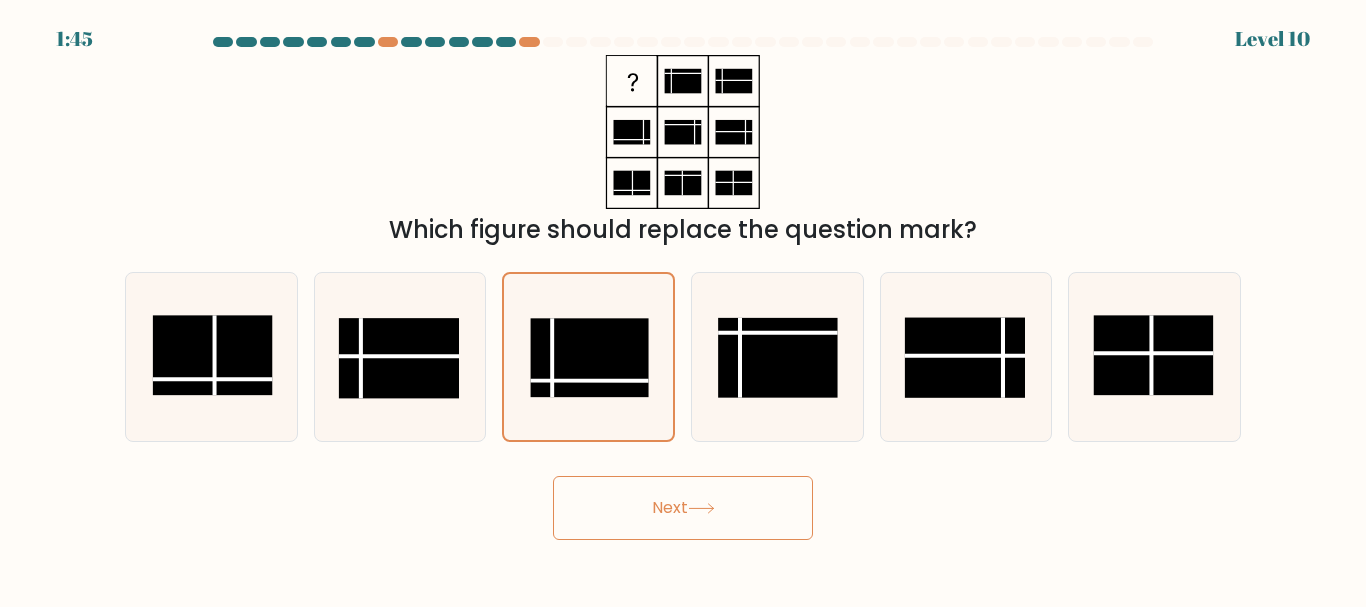 click 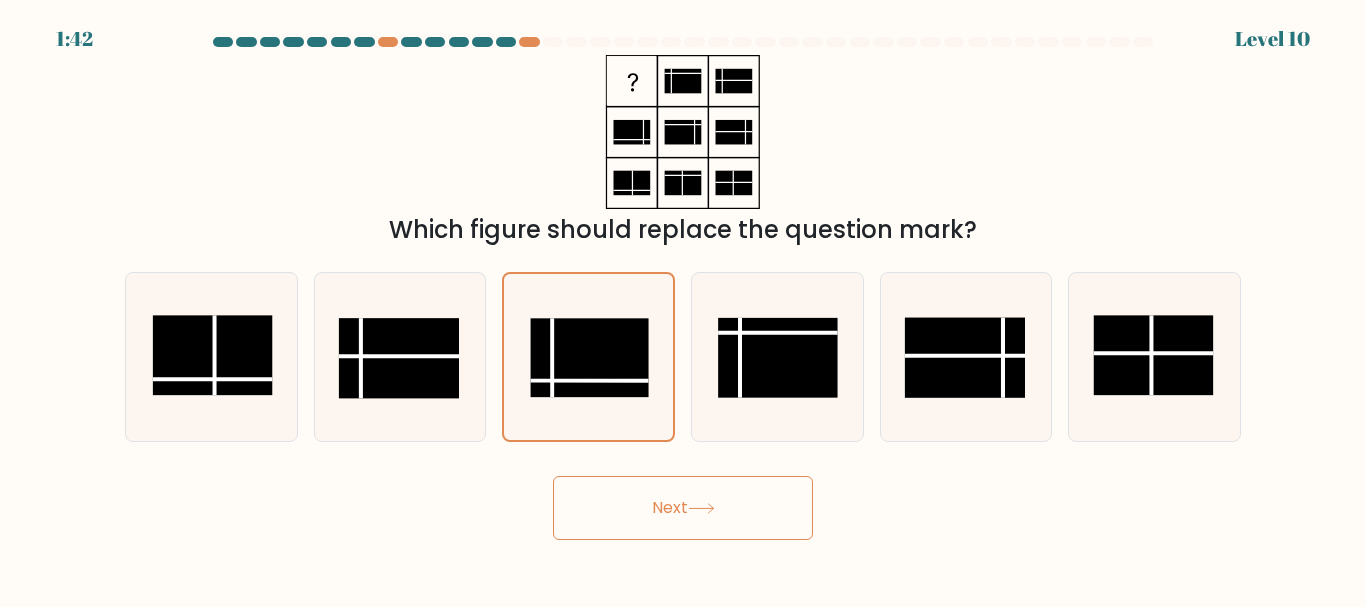 click on "Next" at bounding box center (683, 508) 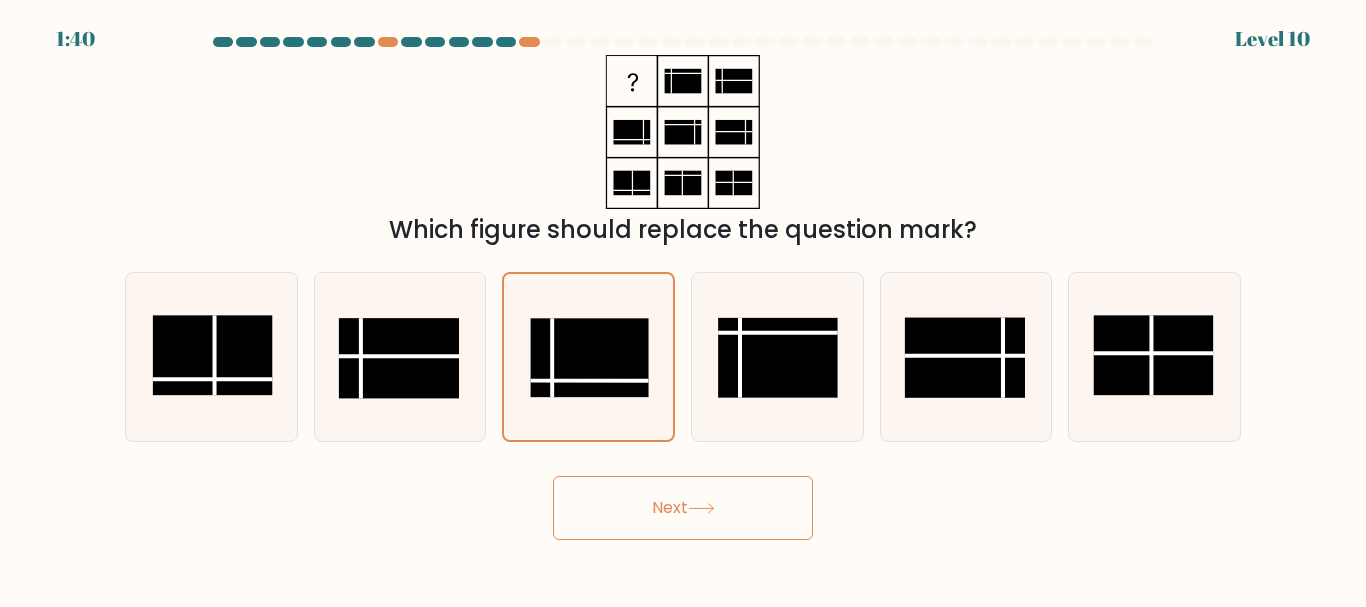 click on "Next" at bounding box center [683, 508] 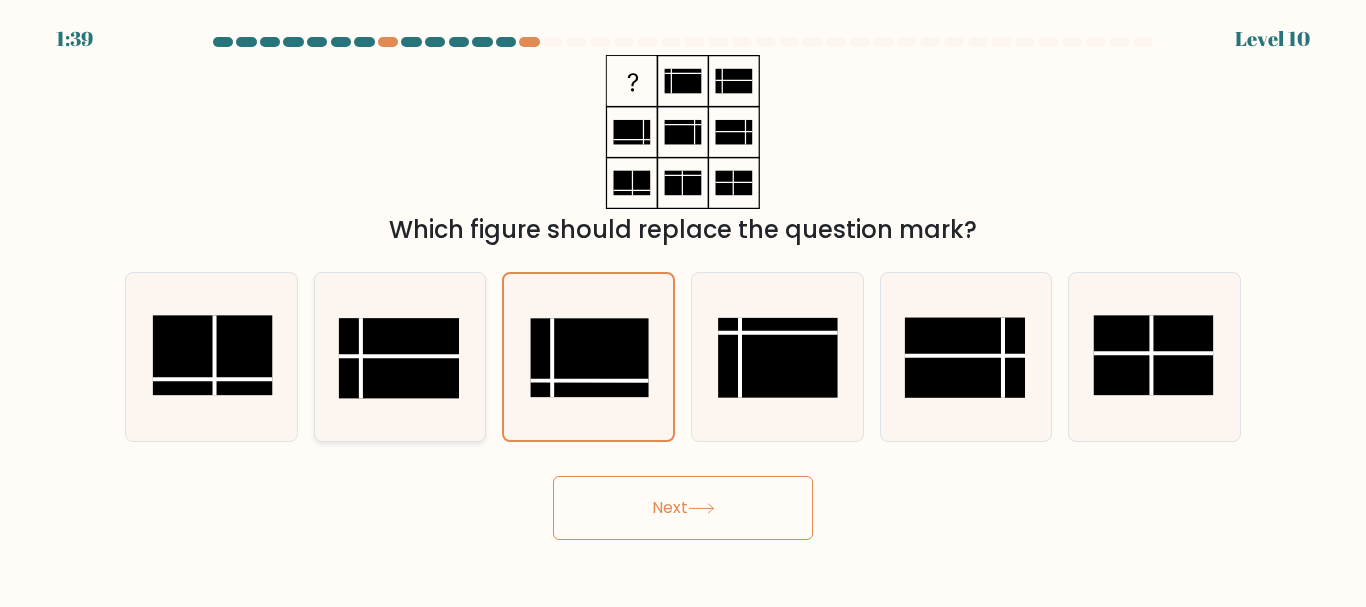 click 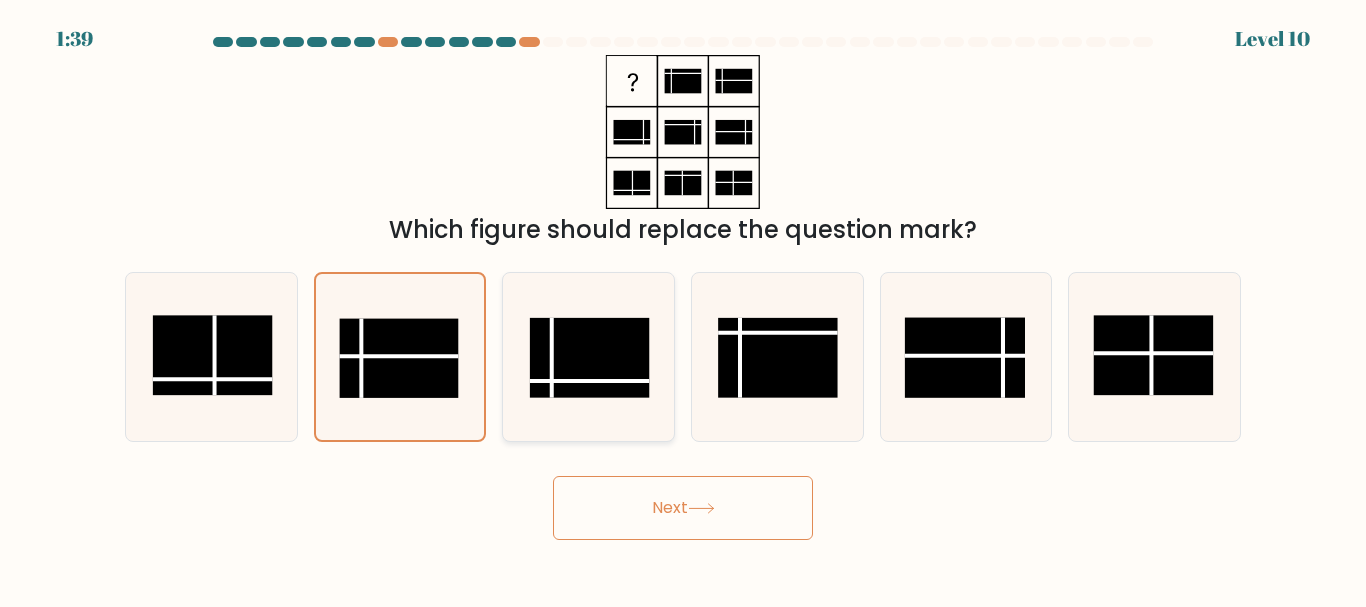 click 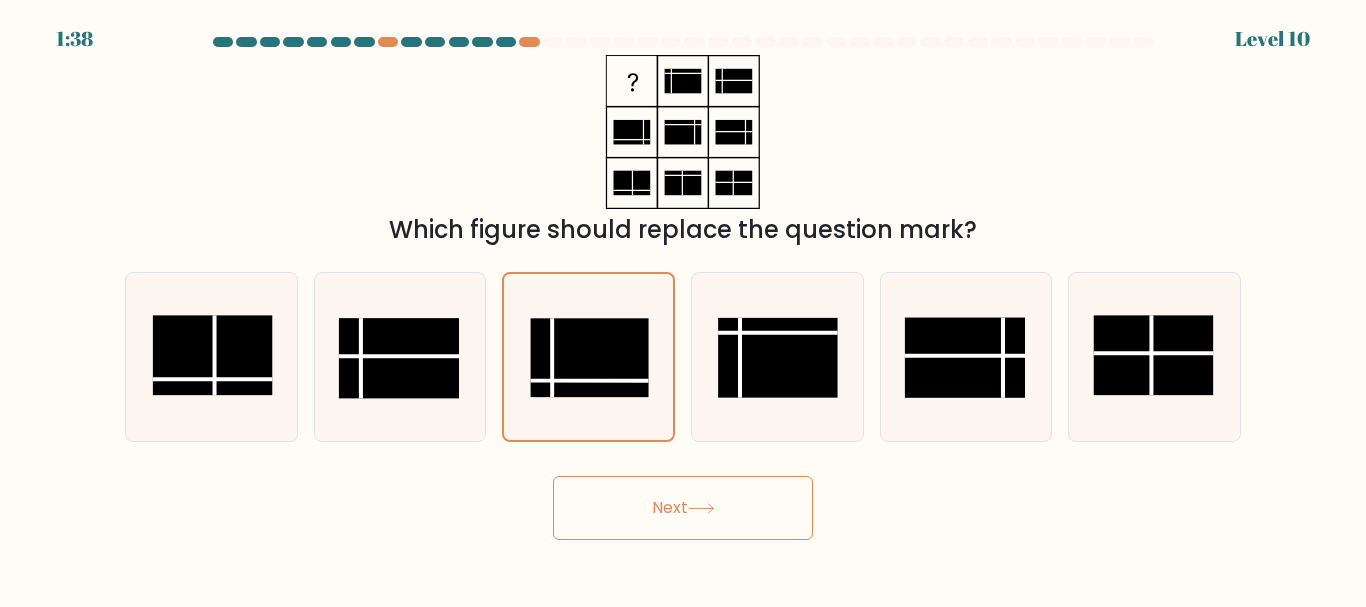 click on "Next" at bounding box center [683, 508] 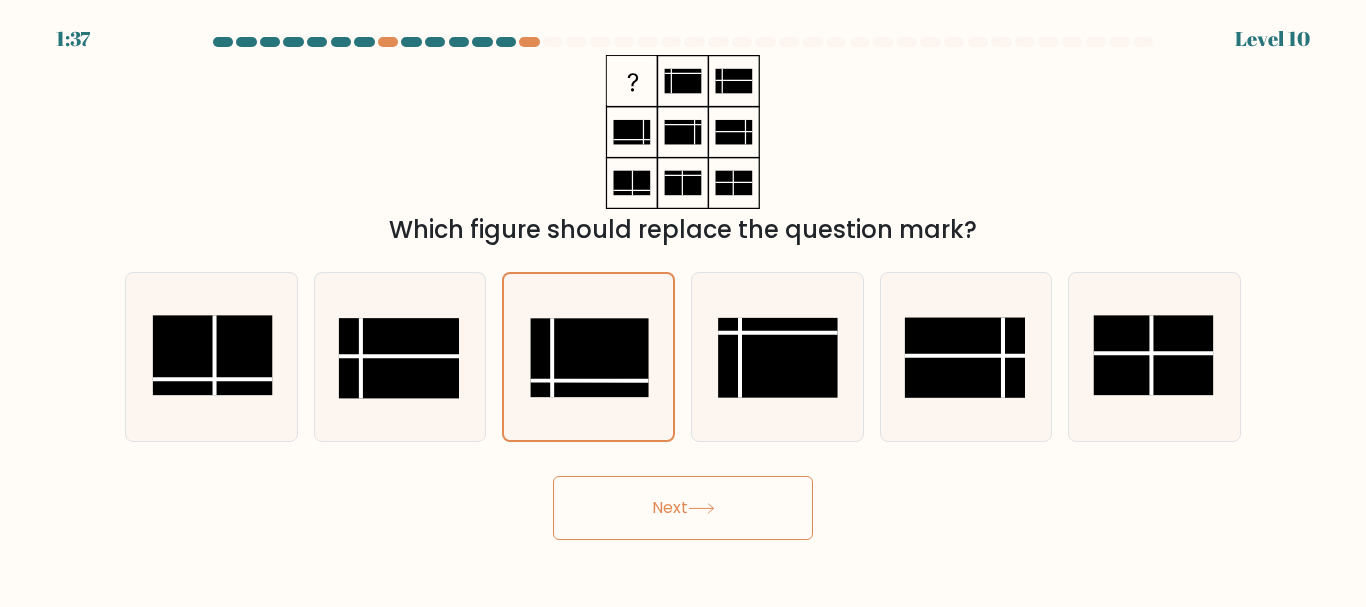 click on "Next" at bounding box center [683, 508] 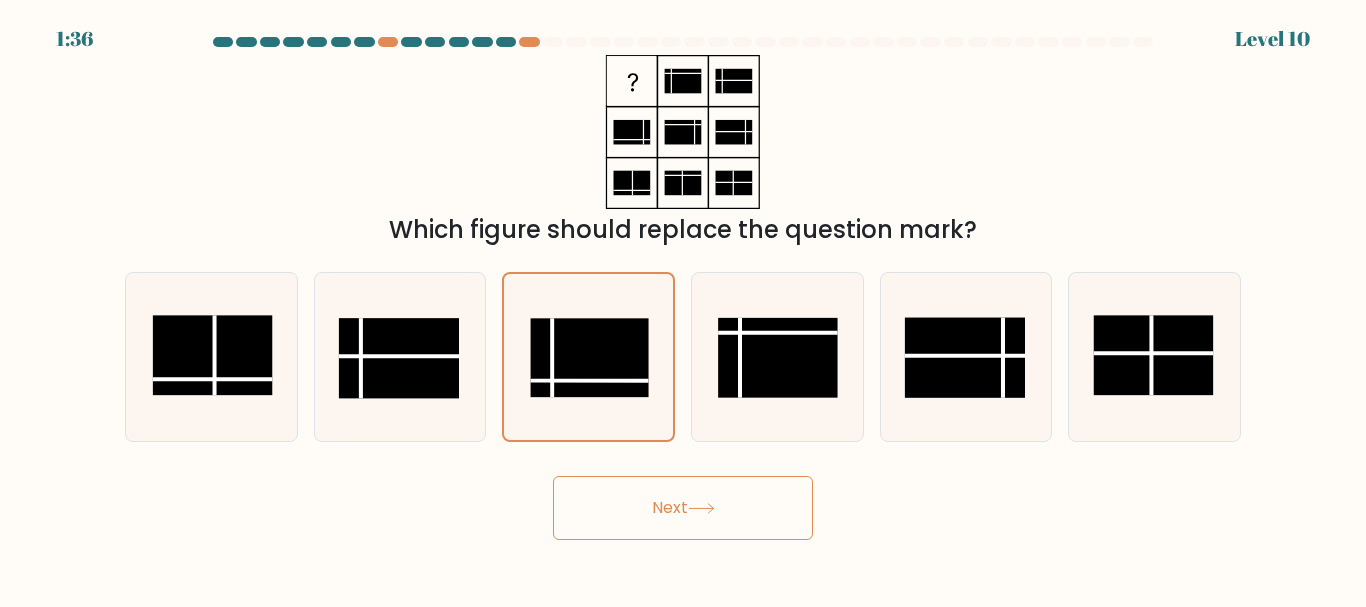click on "Next" at bounding box center (683, 508) 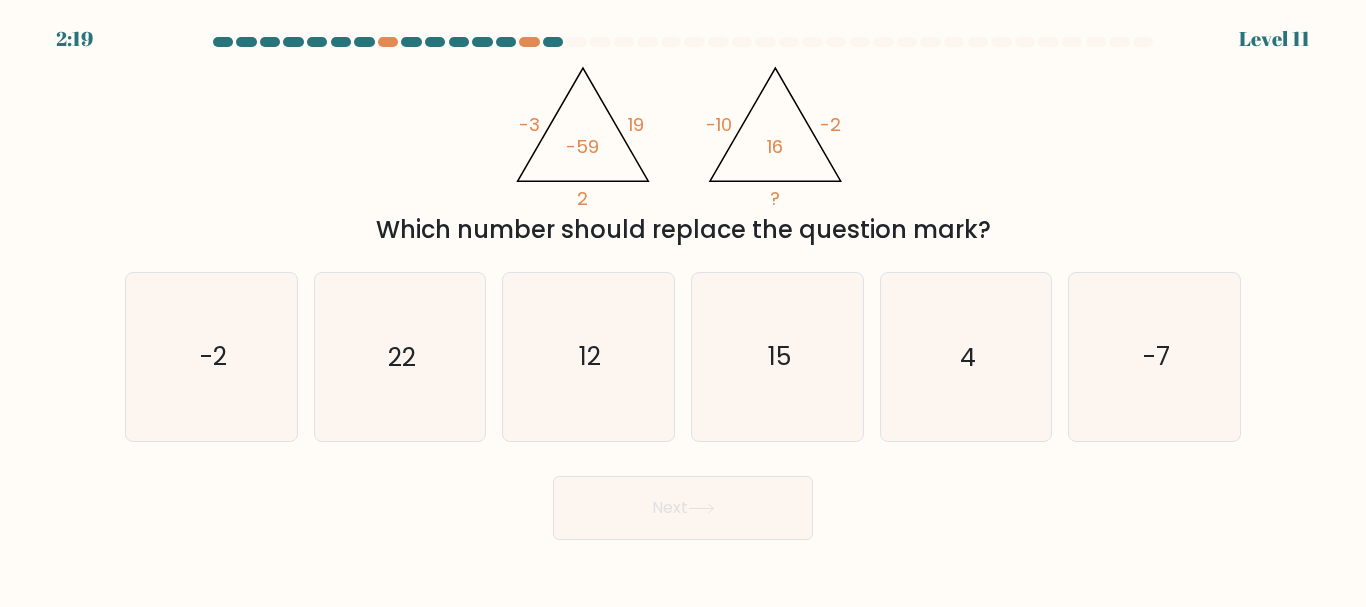 click on "@import url('https://fonts.googleapis.com/css?family=Abril+Fatface:400,100,100italic,300,300italic,400italic,500,500italic,700,700italic,900,900italic');                        -3       19       2       -59                                       @import url('https://fonts.googleapis.com/css?family=Abril+Fatface:400,100,100italic,300,300italic,400italic,500,500italic,700,700italic,900,900italic');                        -10       -2       ?       16
Which number should replace the question mark?" at bounding box center [683, 151] 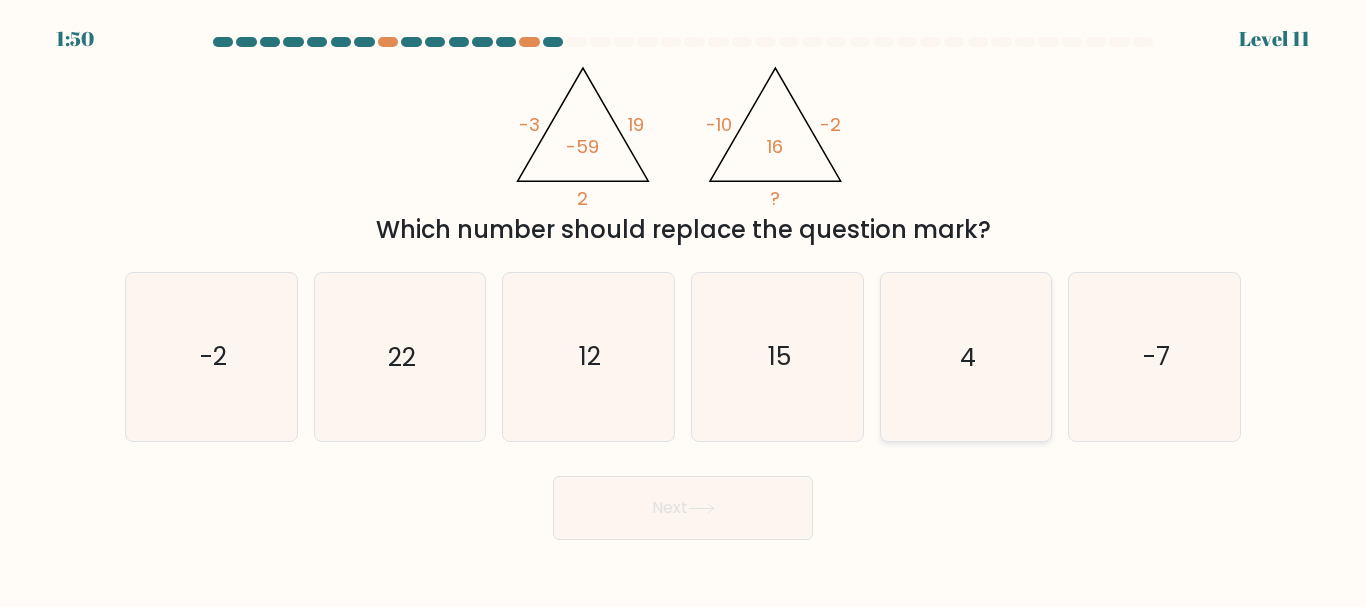 click on "4" 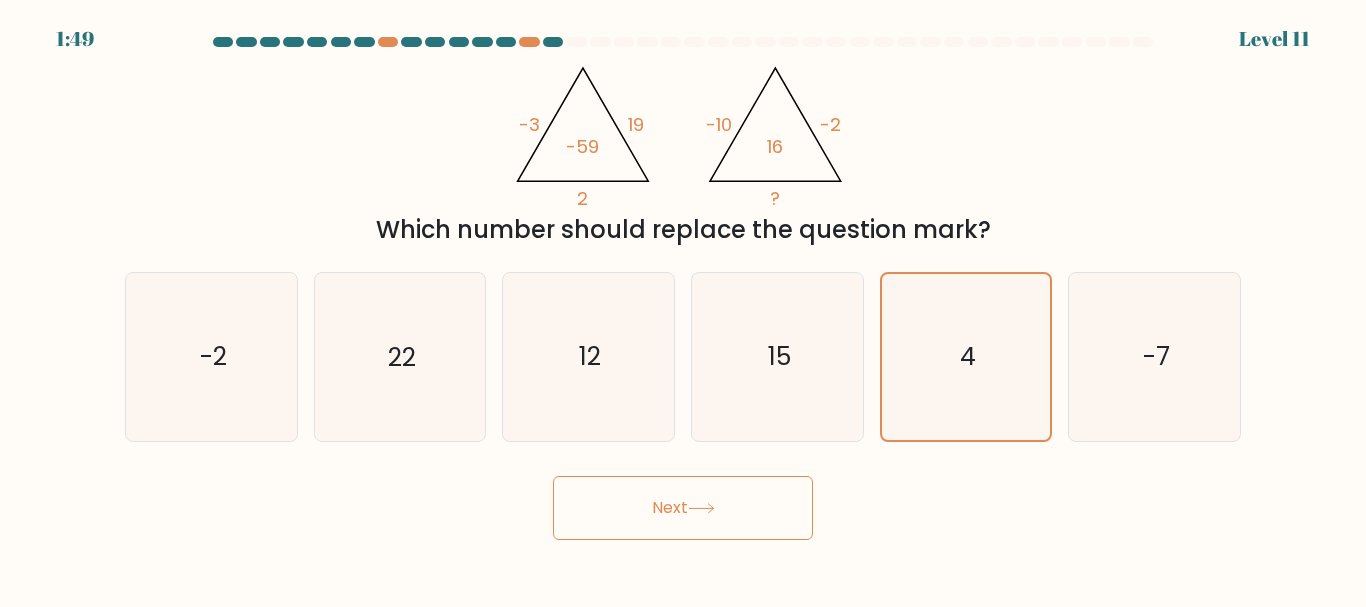 click on "Next" at bounding box center (683, 508) 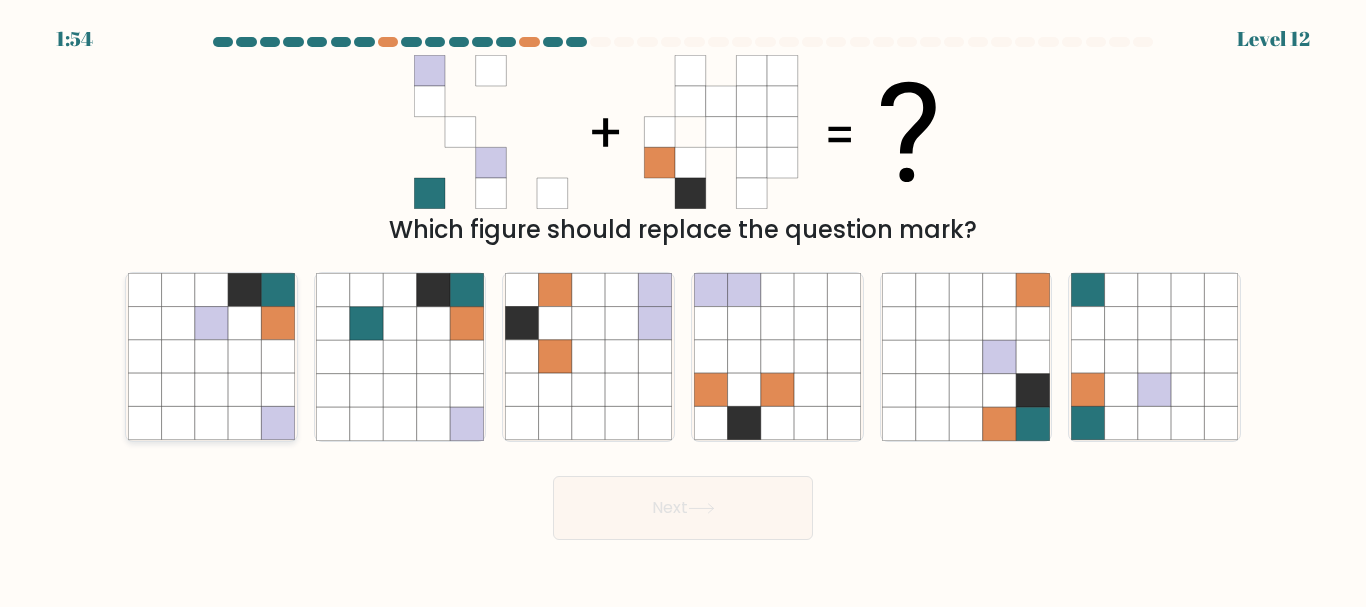 click 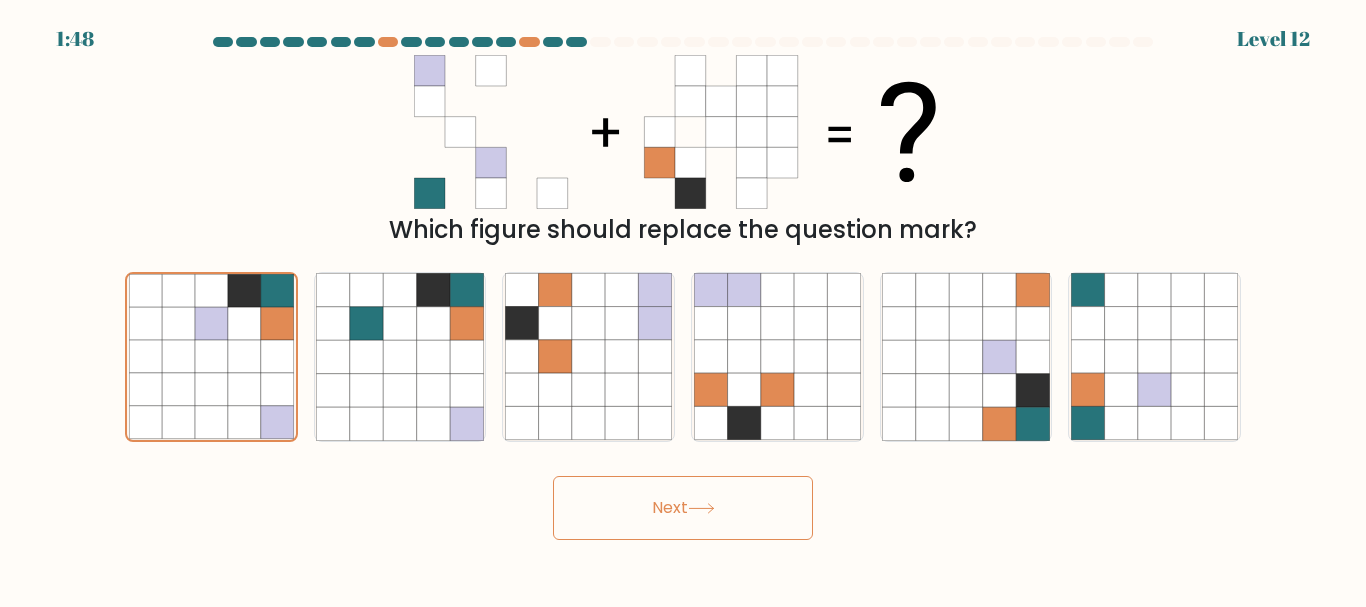 click 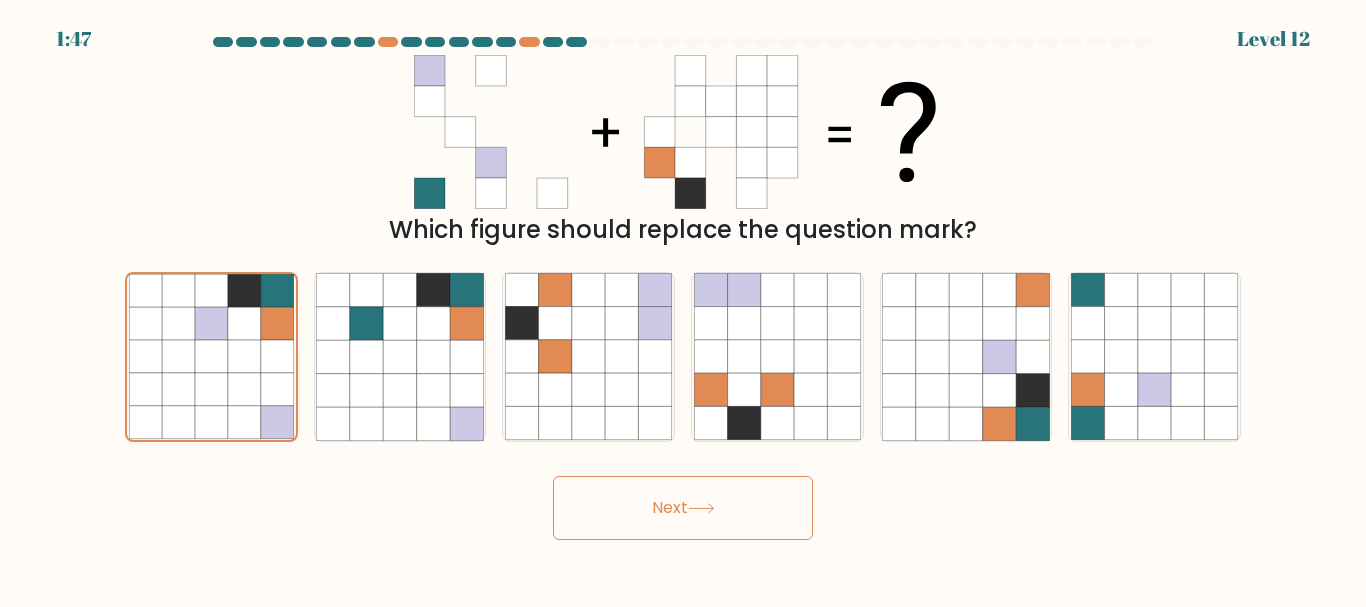click 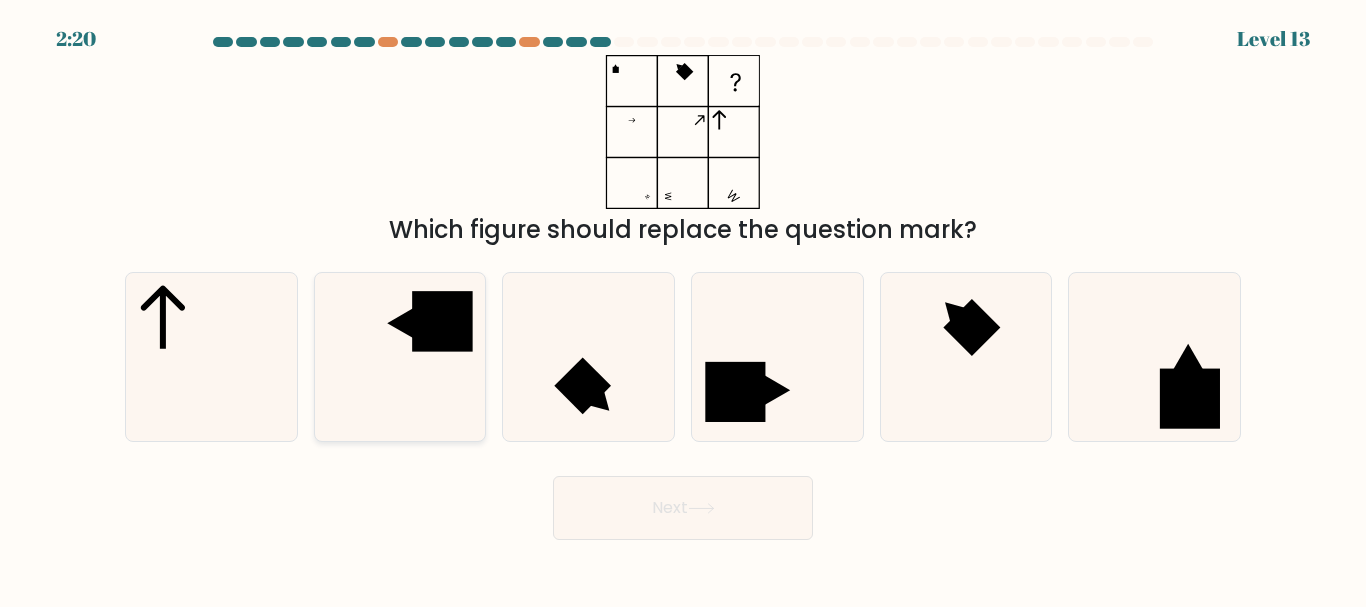 click 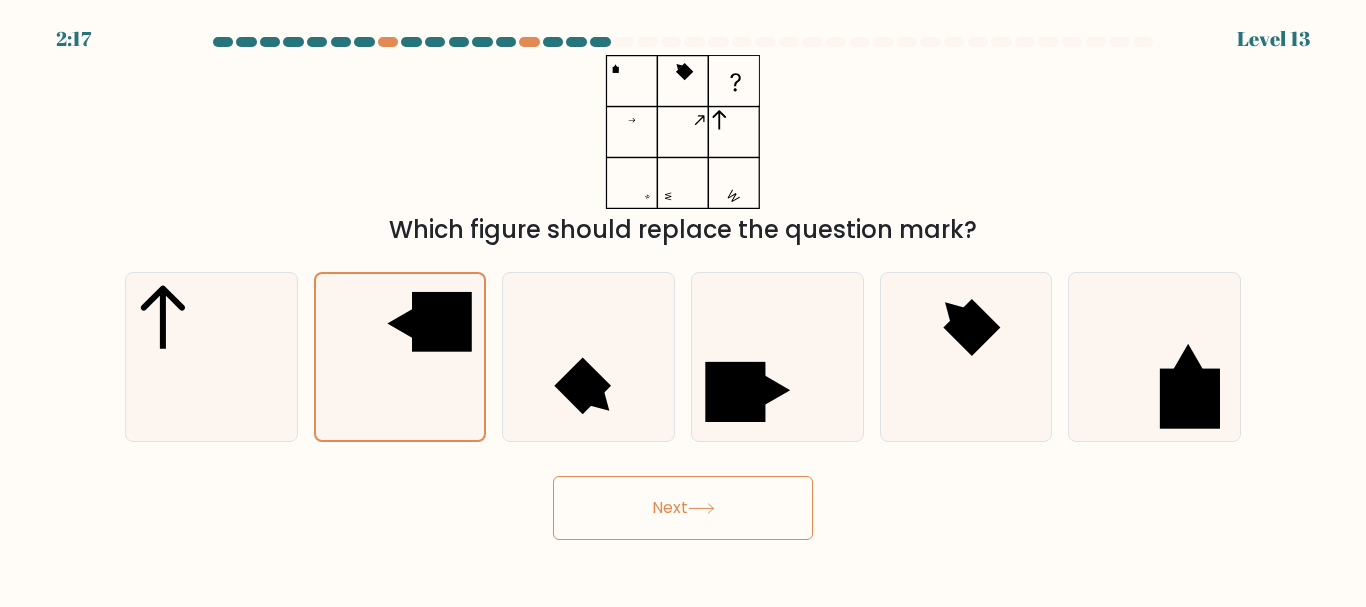 click on "Next" at bounding box center [683, 508] 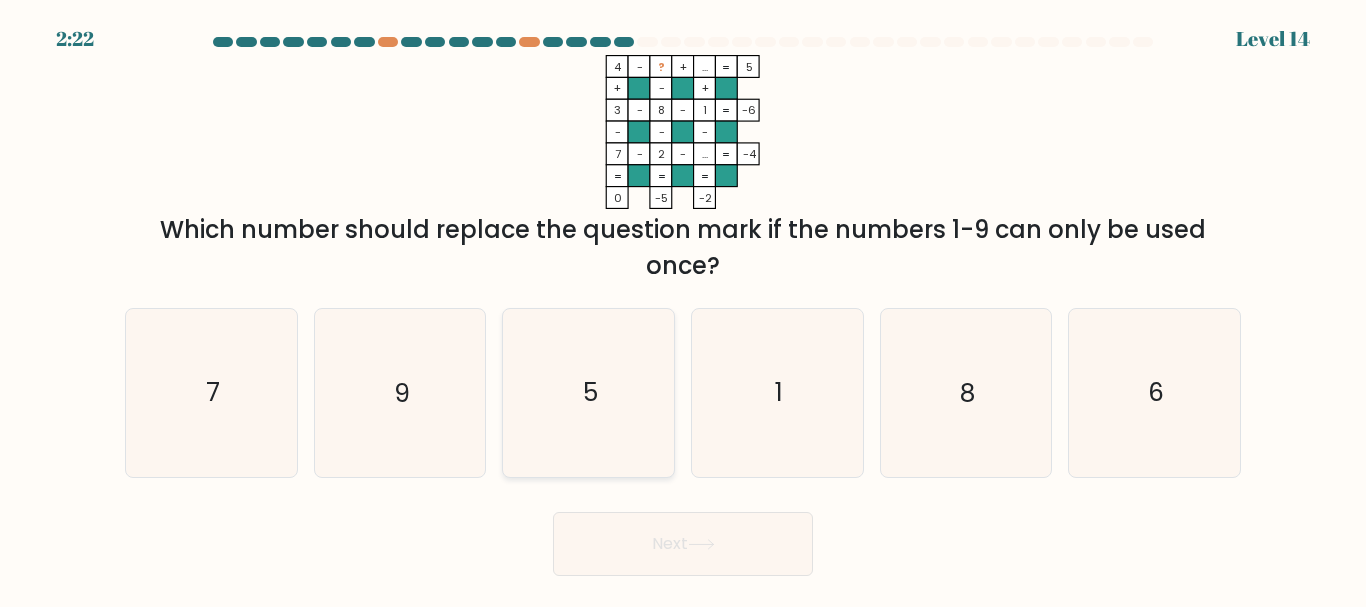 click on "5" 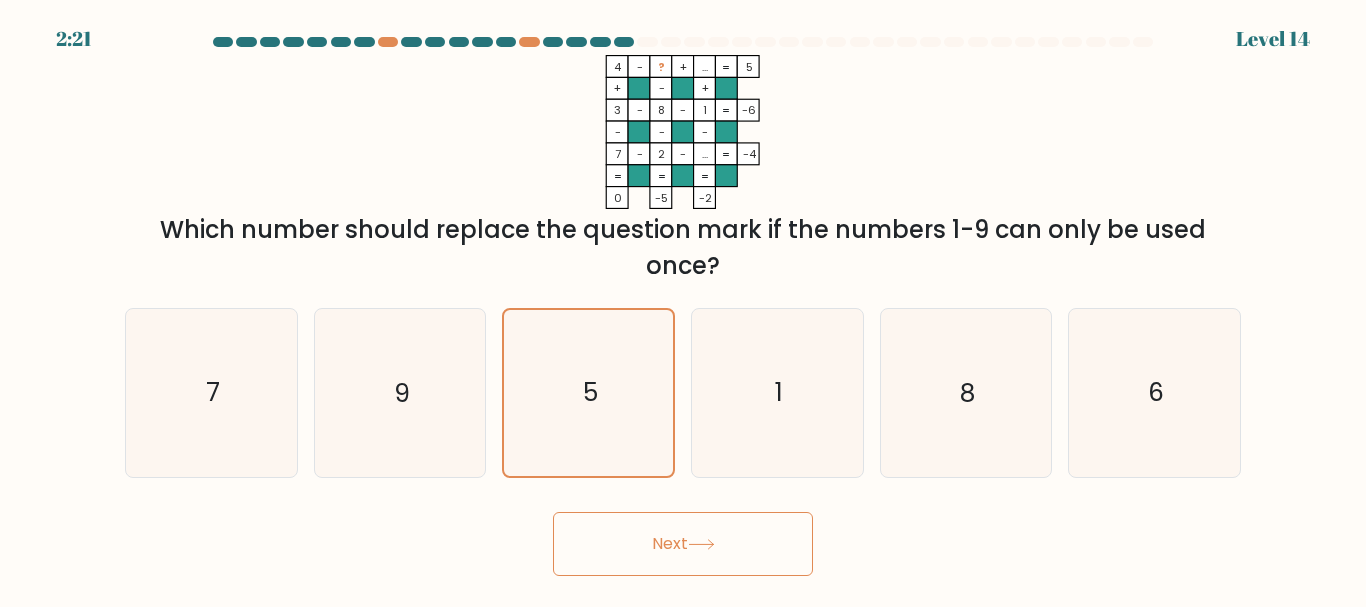 click on "Next" at bounding box center (683, 544) 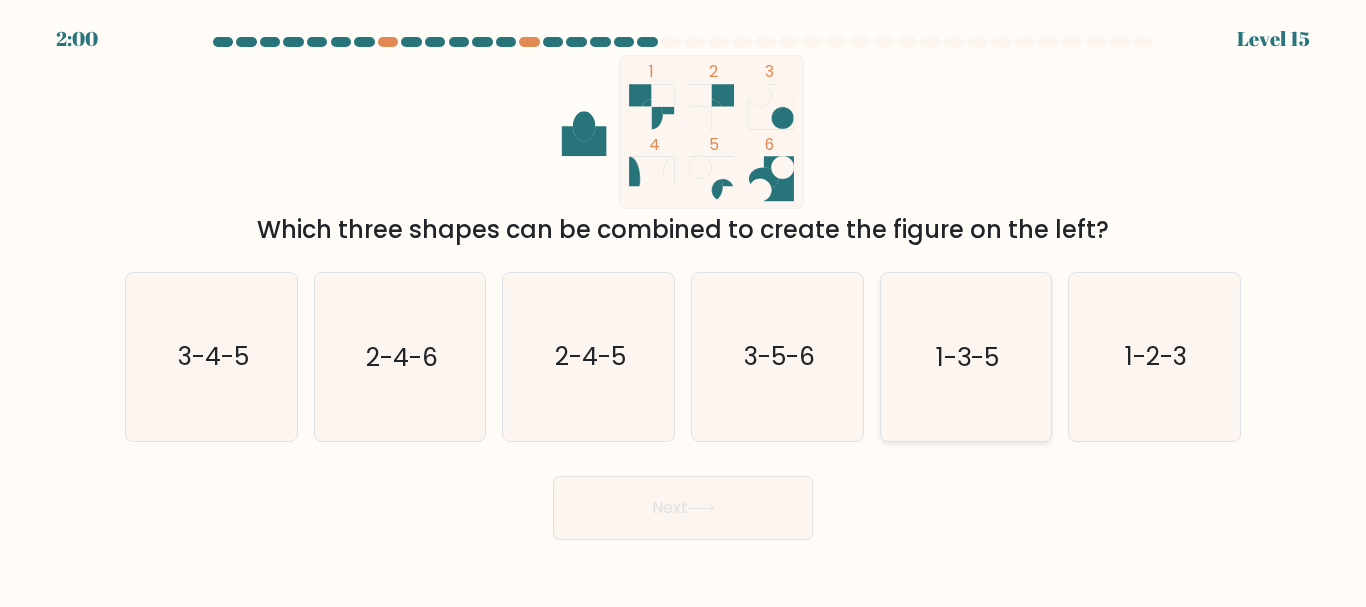 click on "1-3-5" 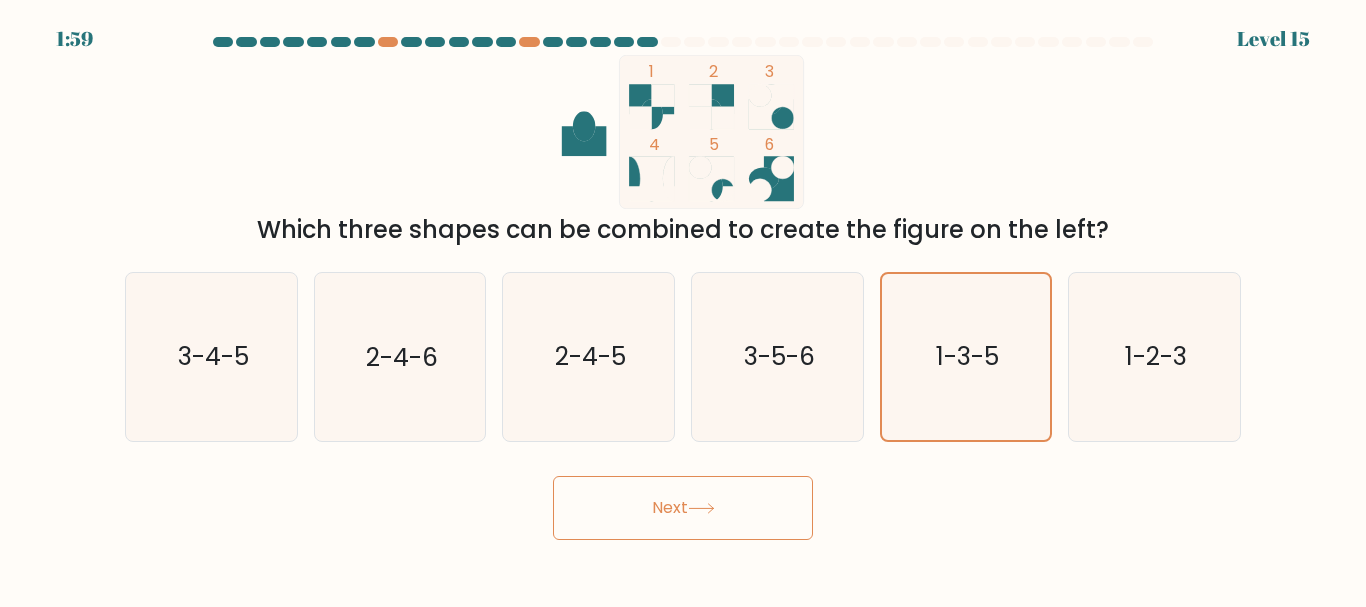 drag, startPoint x: 669, startPoint y: 491, endPoint x: 663, endPoint y: 507, distance: 17.088007 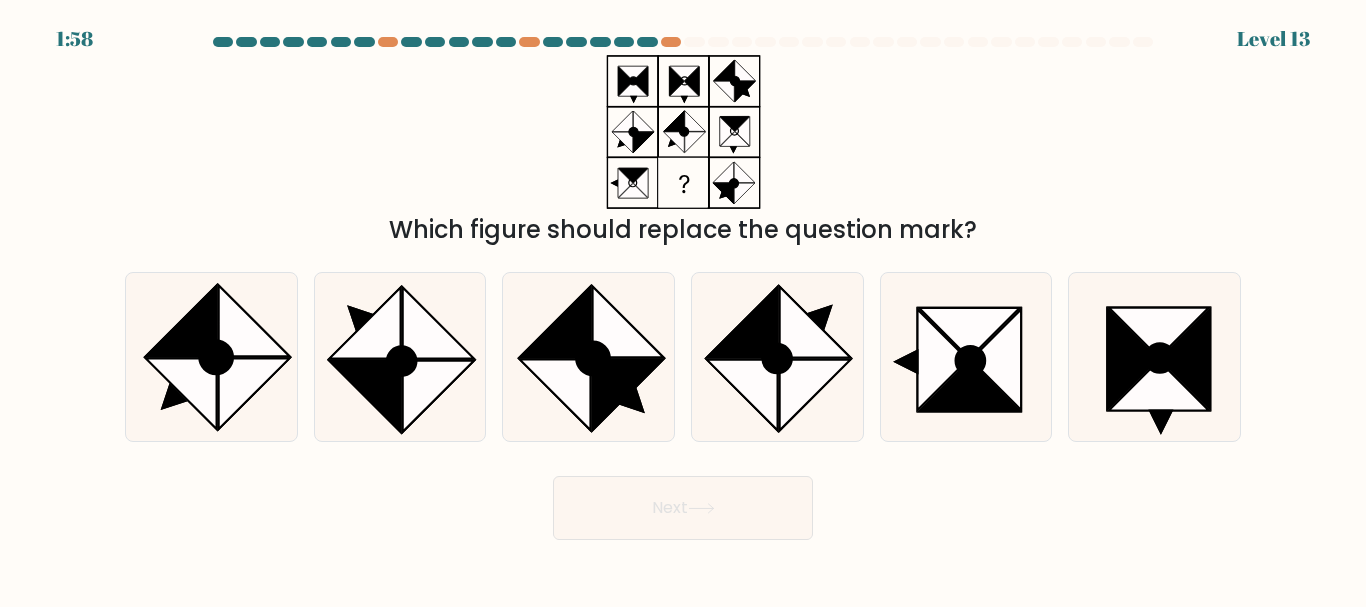 click 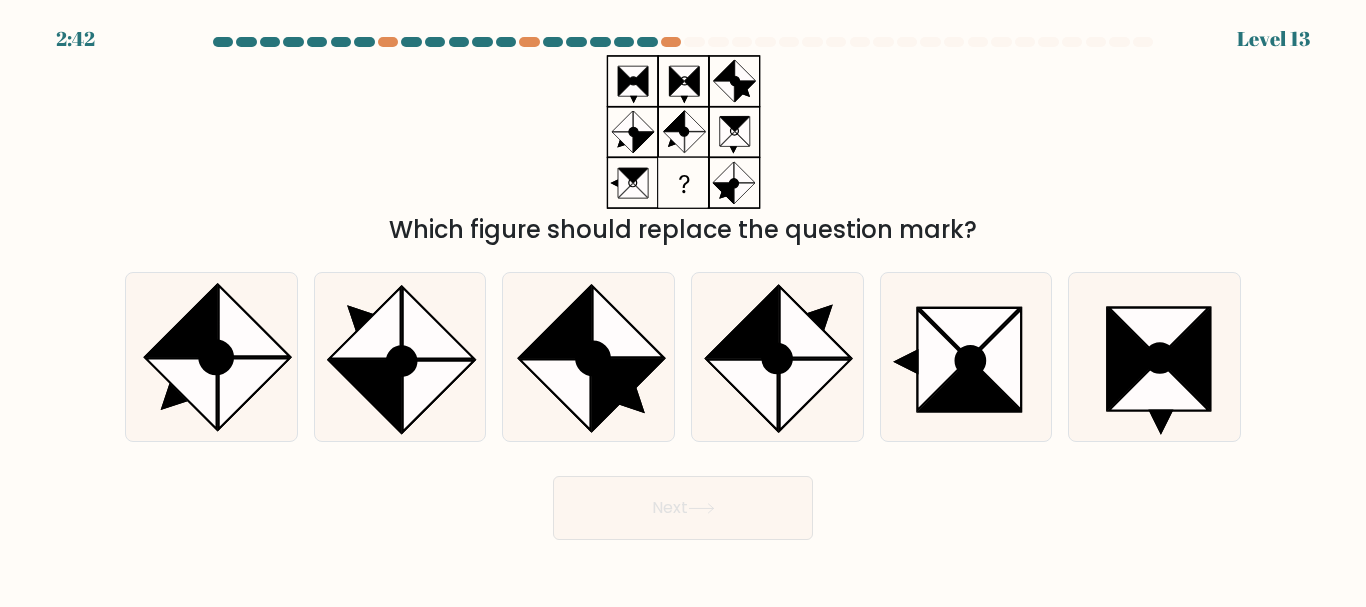 click on "Which figure should replace the question mark?" at bounding box center [683, 151] 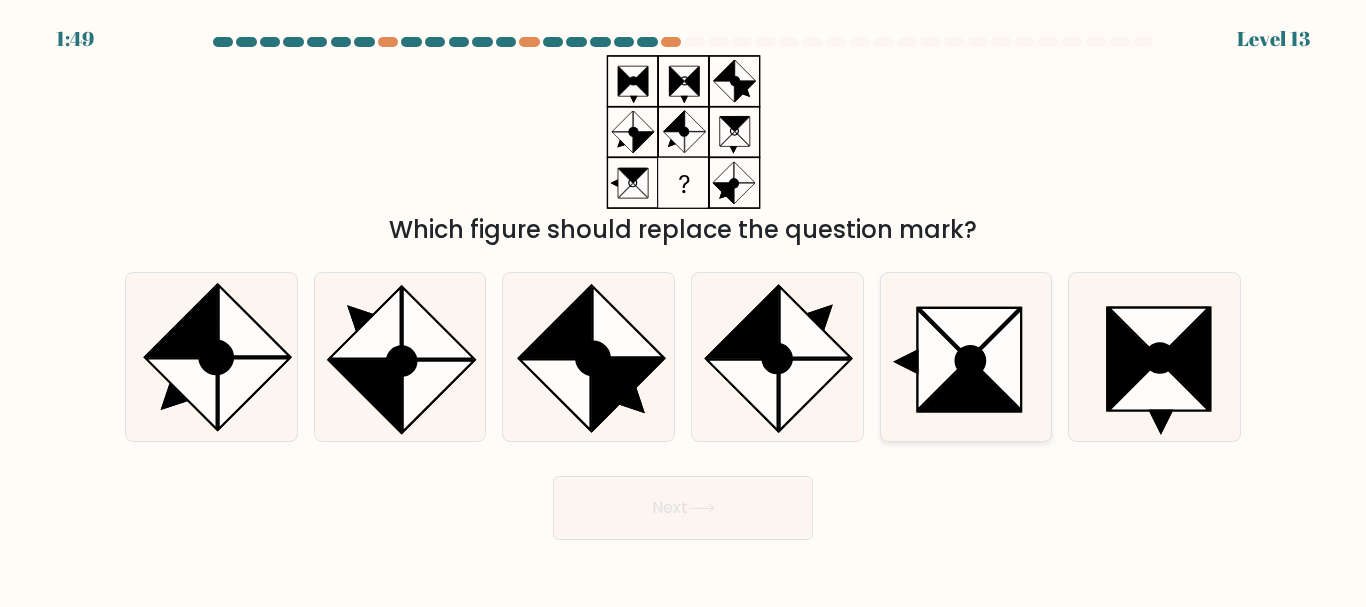 click 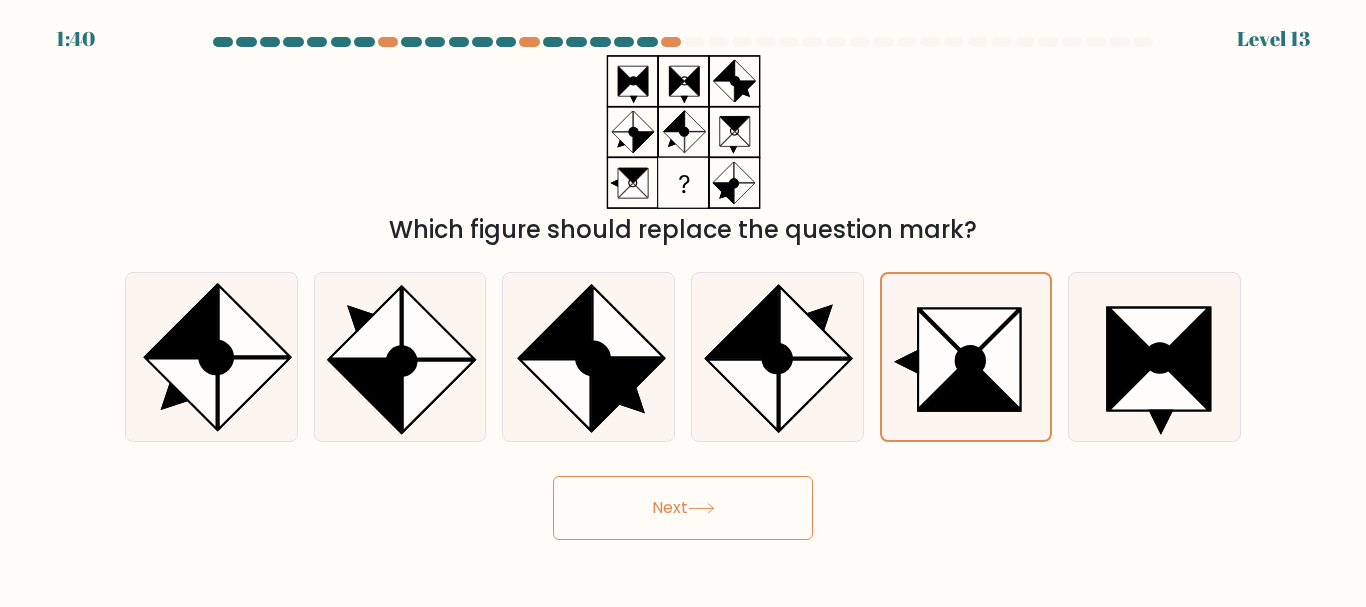 click on "Next" at bounding box center [683, 508] 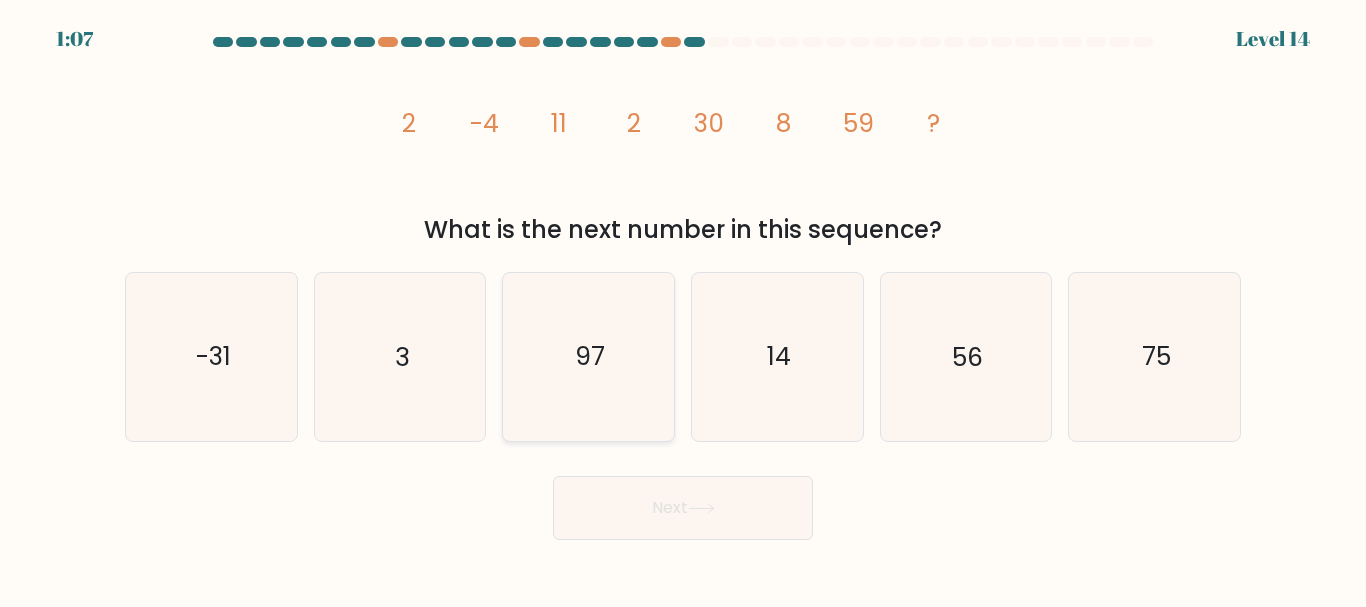 click on "97" 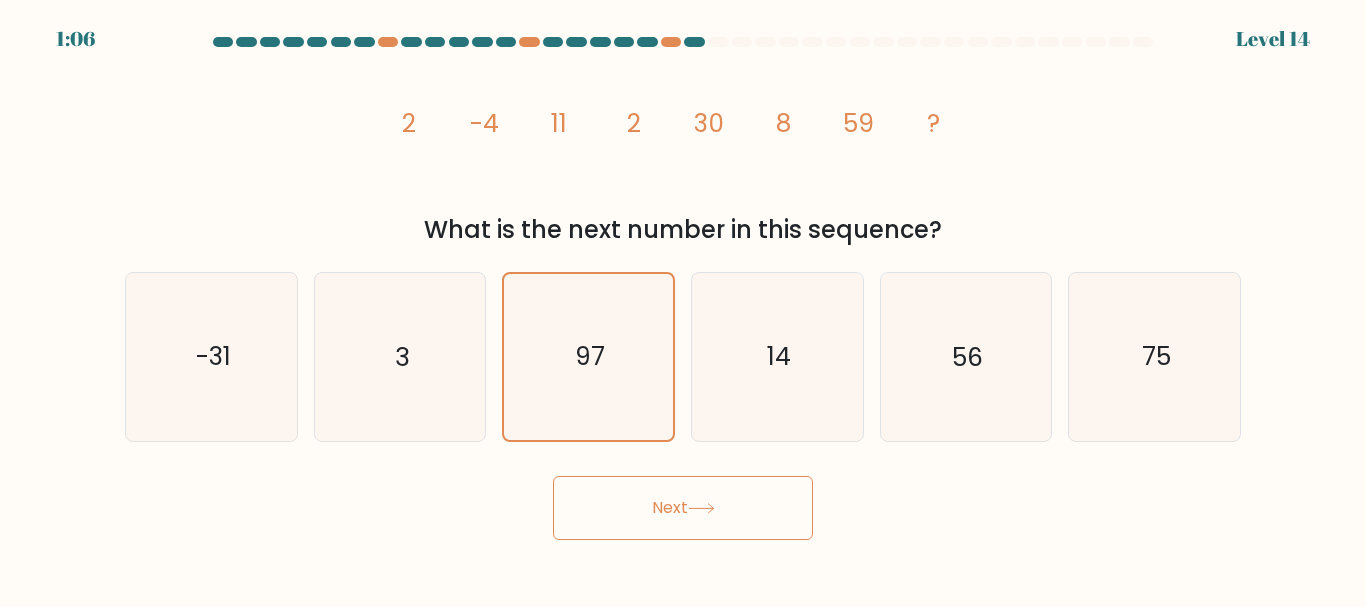 click on "Next" at bounding box center [683, 508] 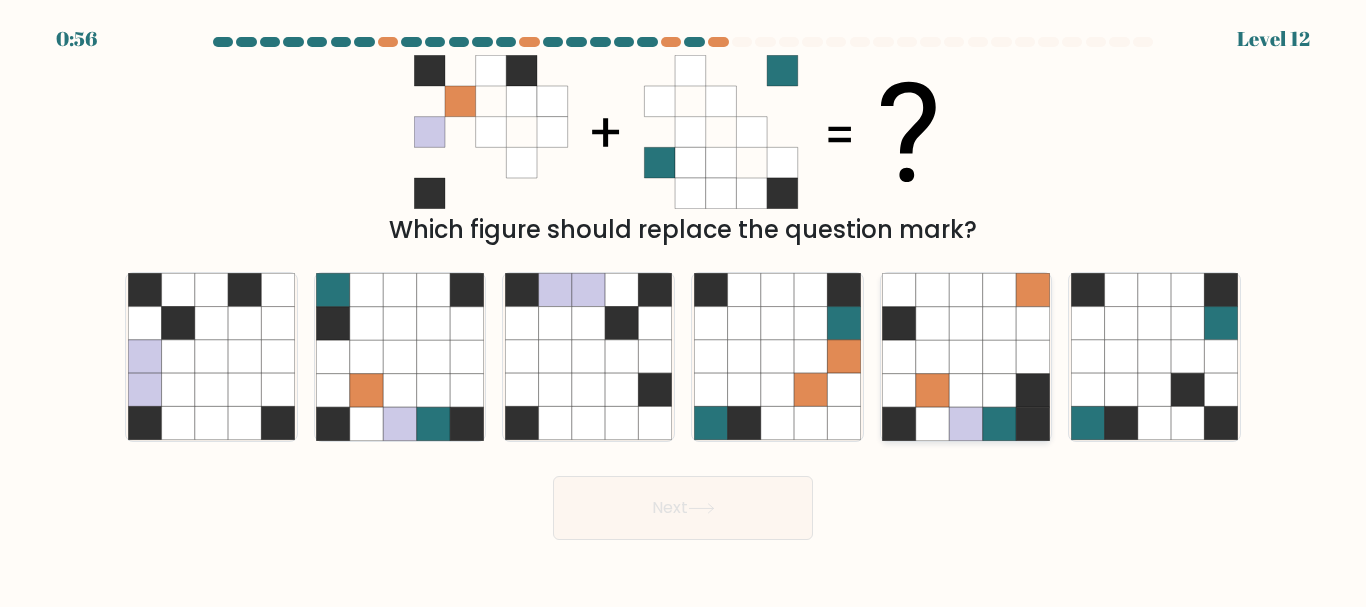 click 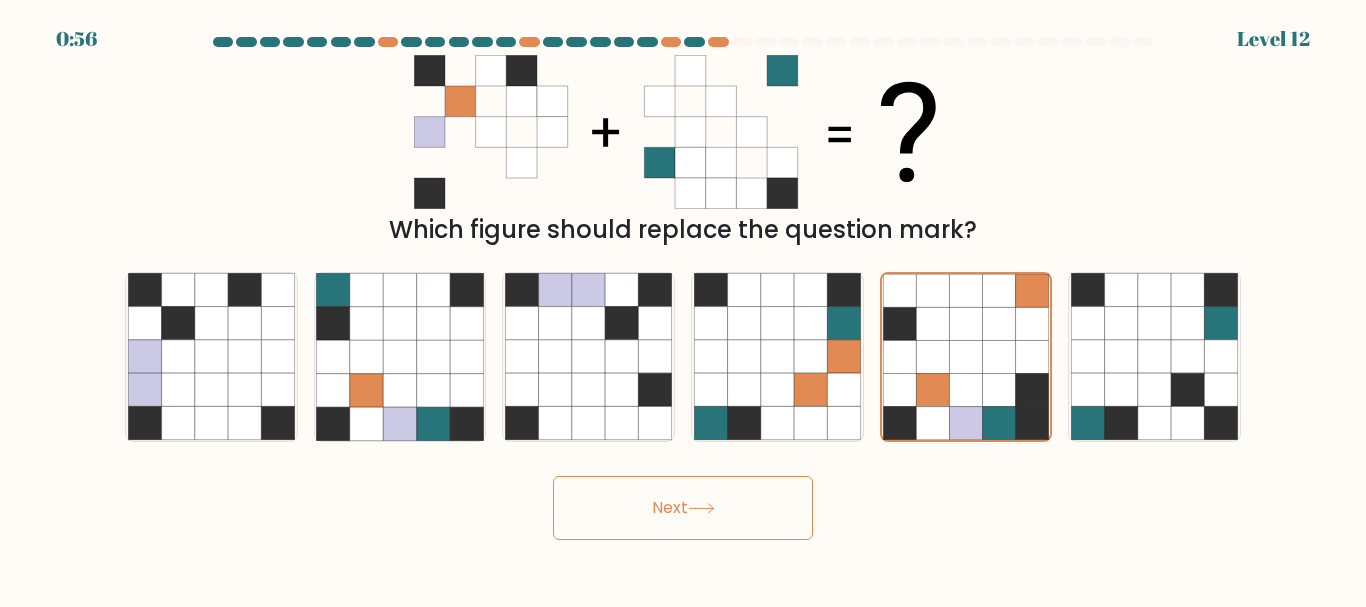 click on "Next" at bounding box center (683, 508) 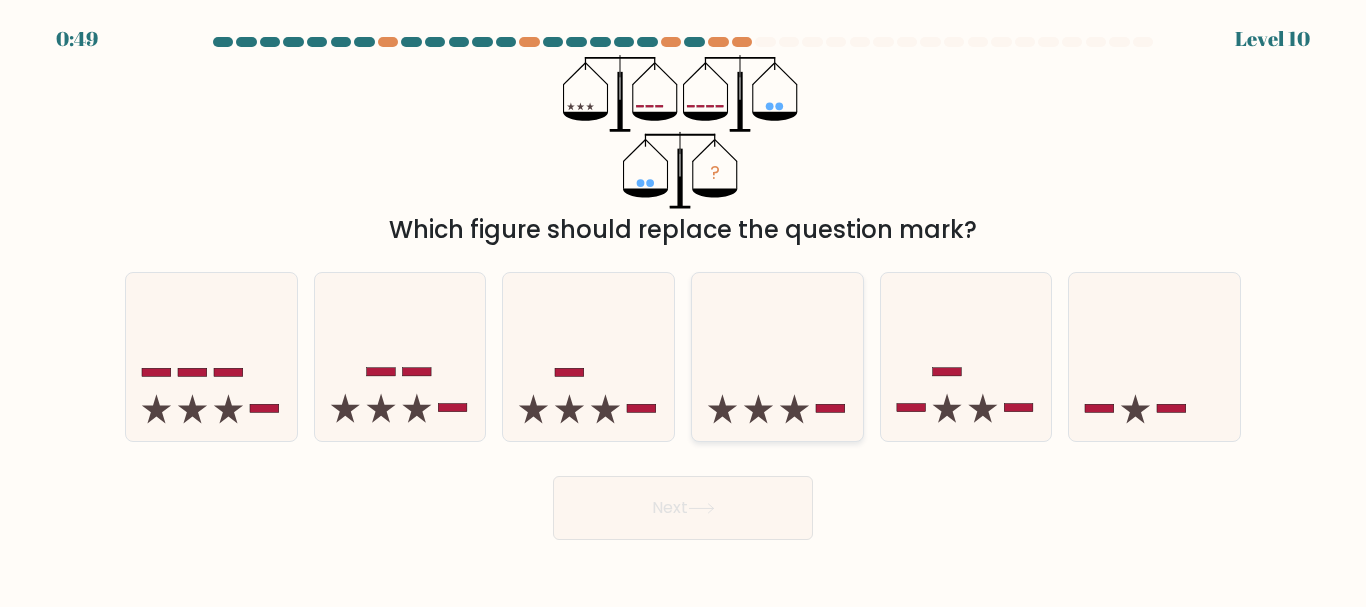 click 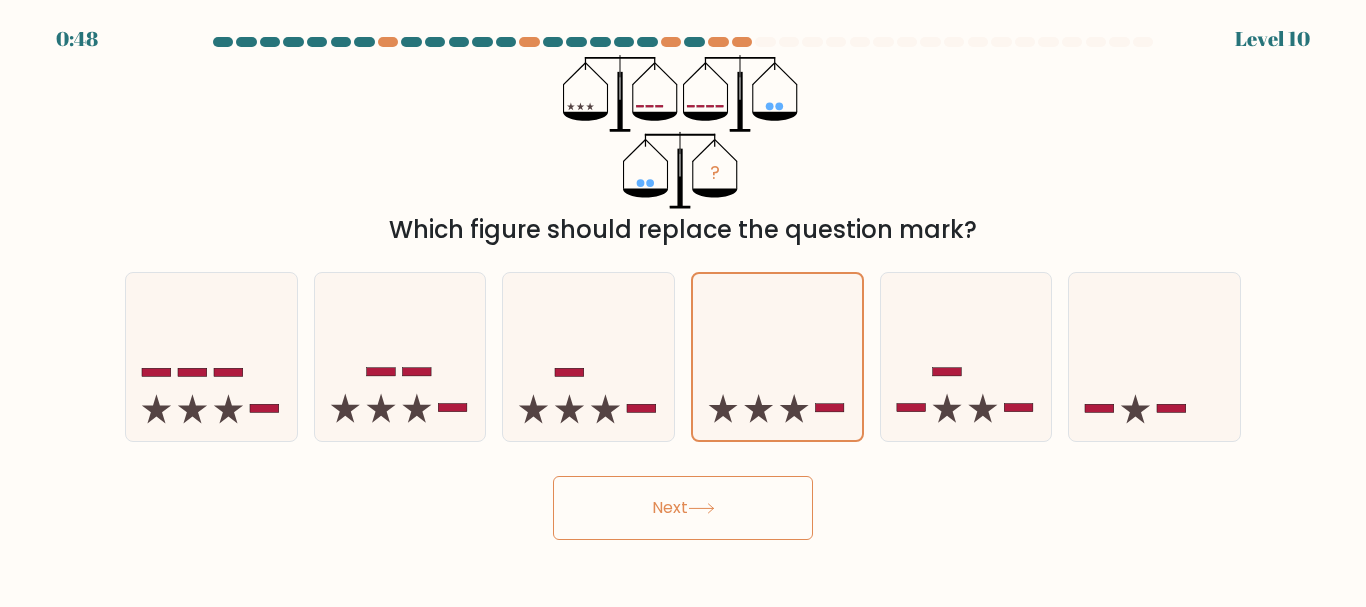 click on "Next" at bounding box center (683, 508) 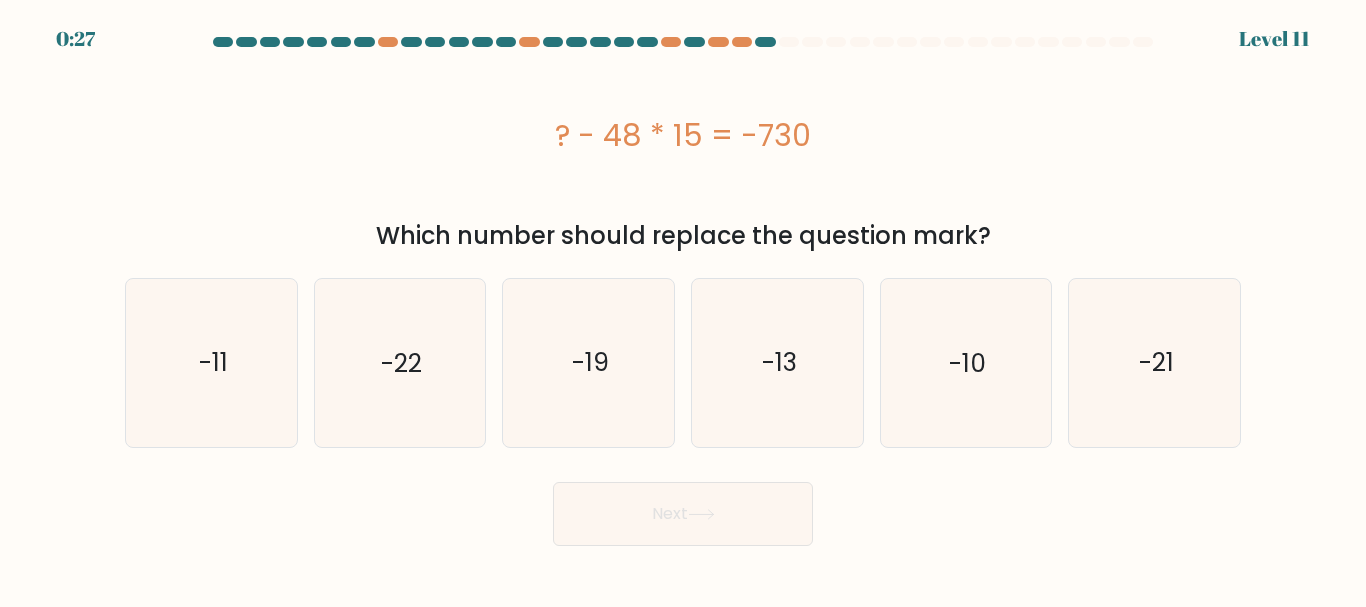 click on "Next" at bounding box center [683, 509] 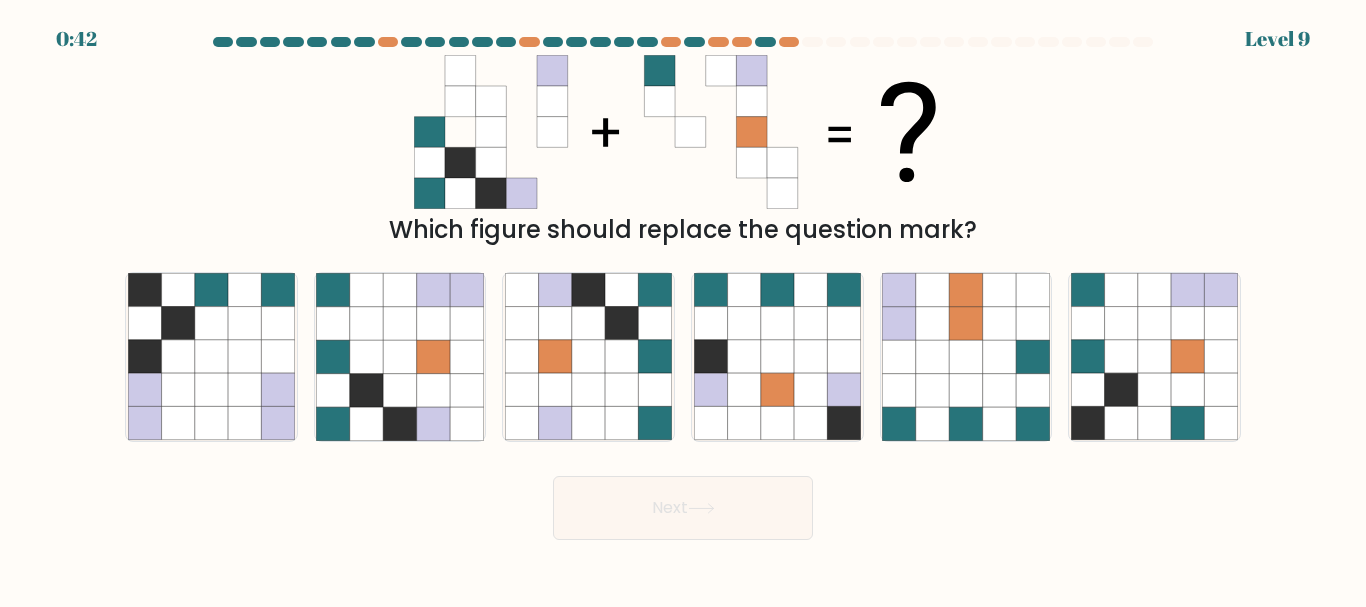 scroll, scrollTop: 0, scrollLeft: 0, axis: both 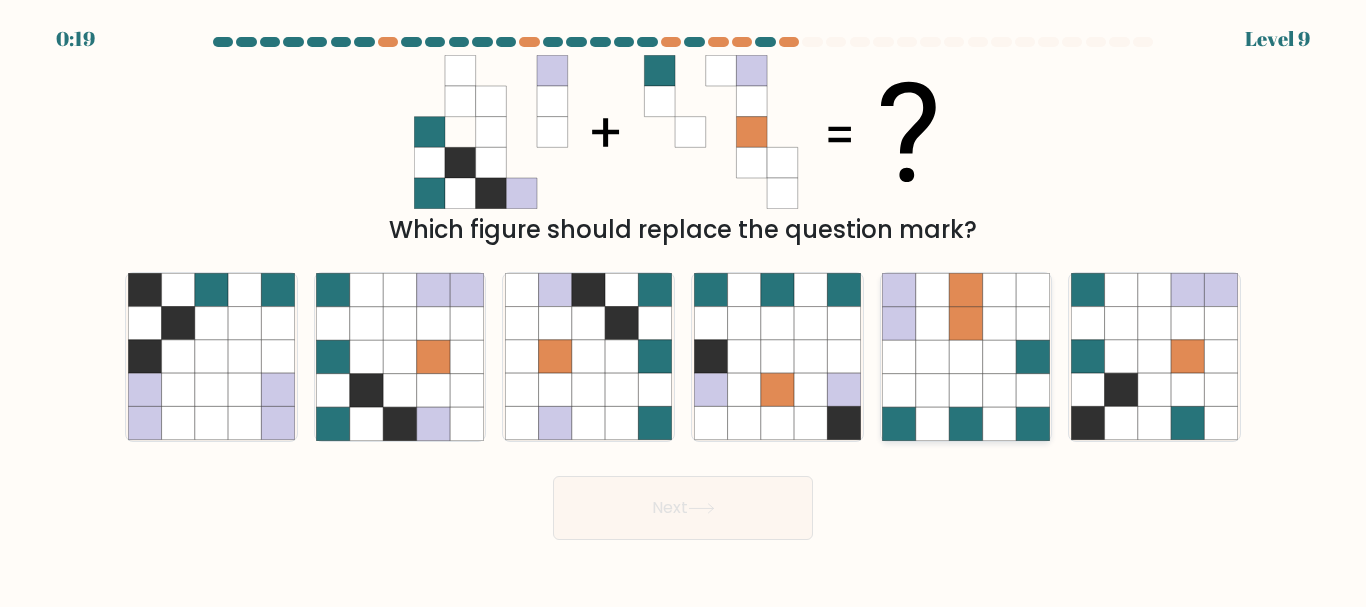 click 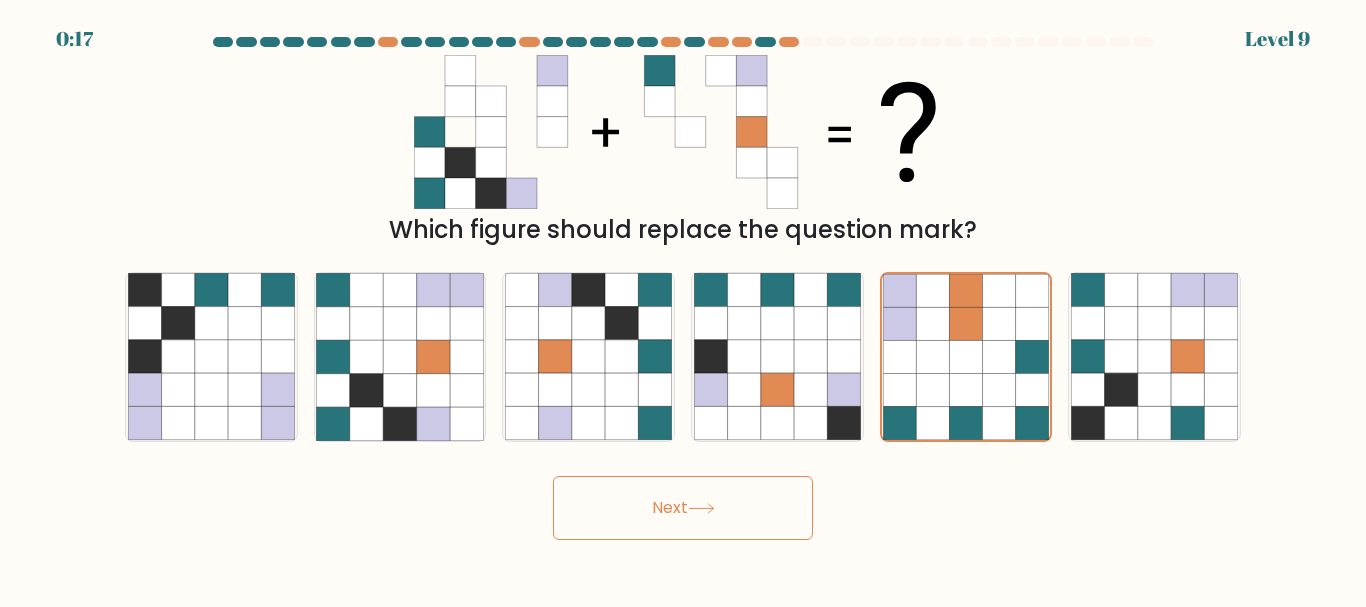 click on "Next" at bounding box center (683, 508) 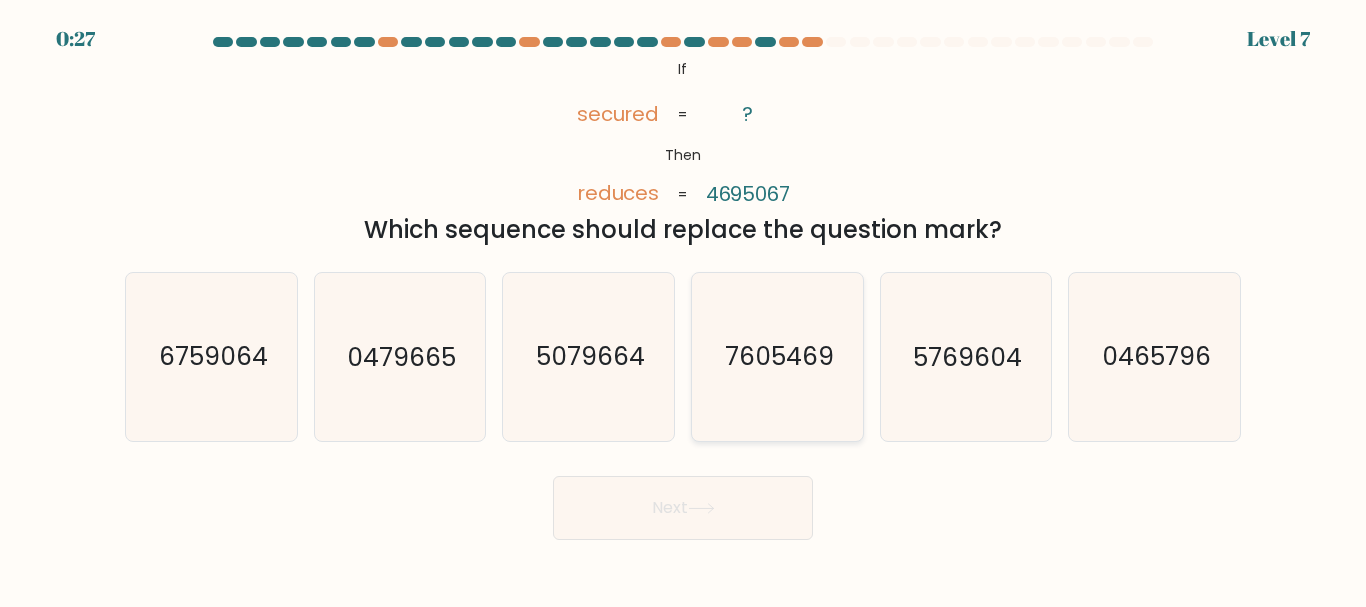click on "7605469" 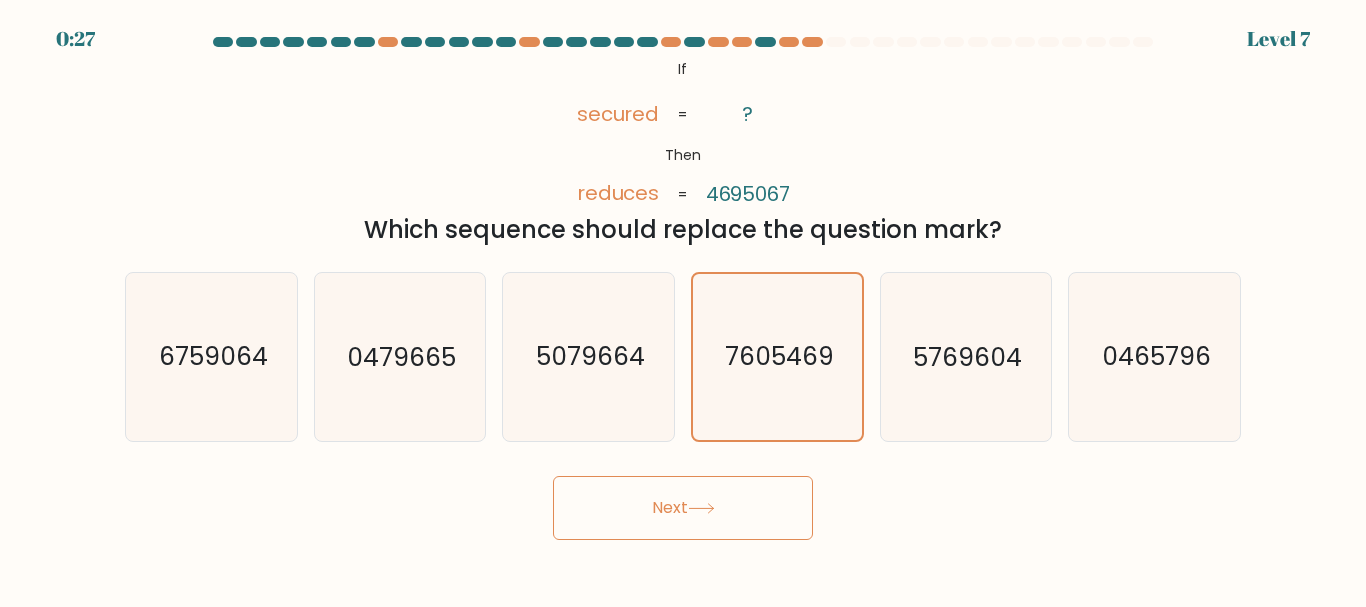 click on "Next" at bounding box center (683, 508) 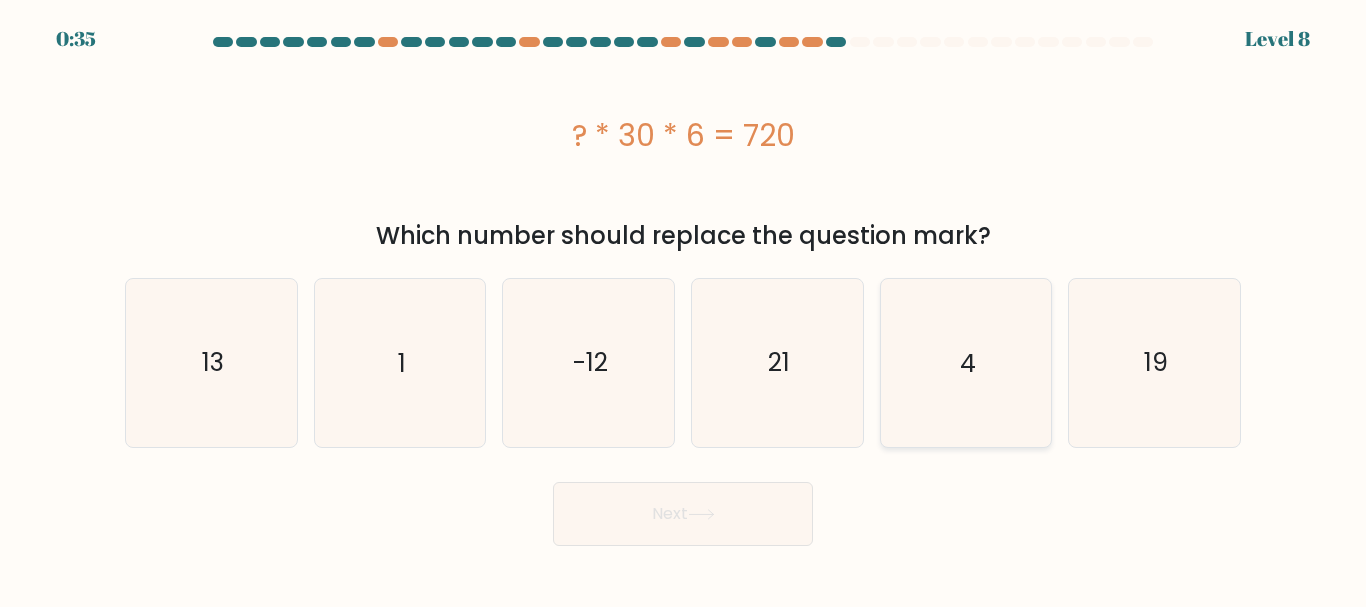 drag, startPoint x: 997, startPoint y: 375, endPoint x: 898, endPoint y: 431, distance: 113.74094 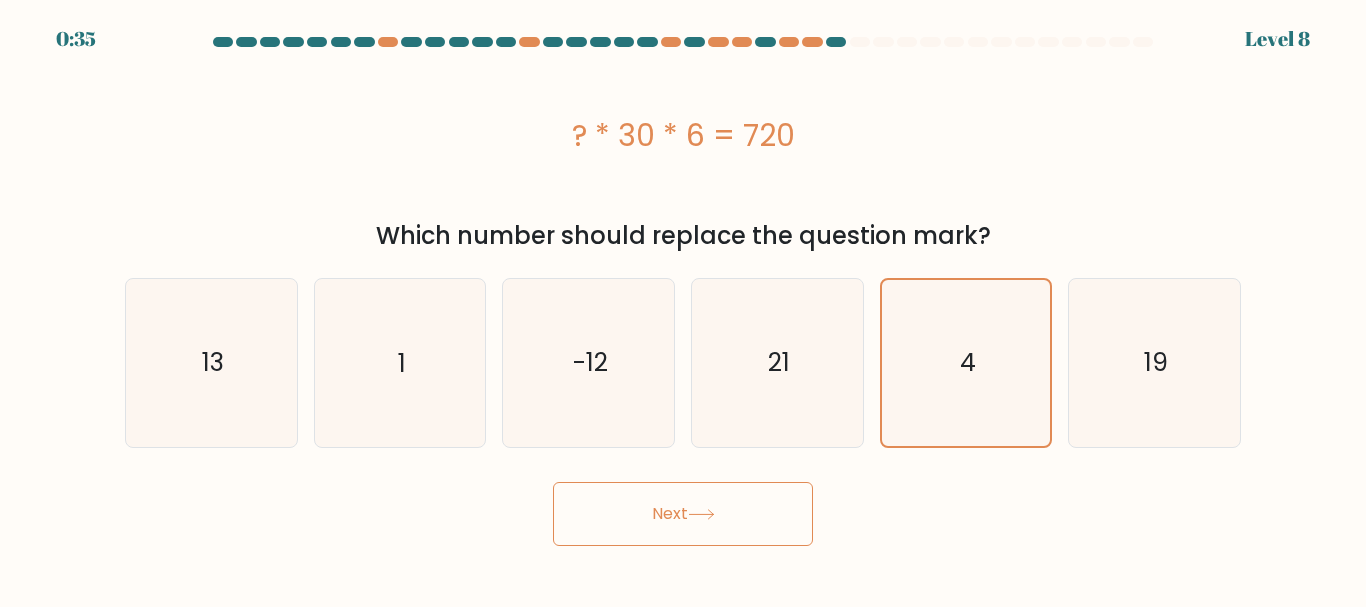 click 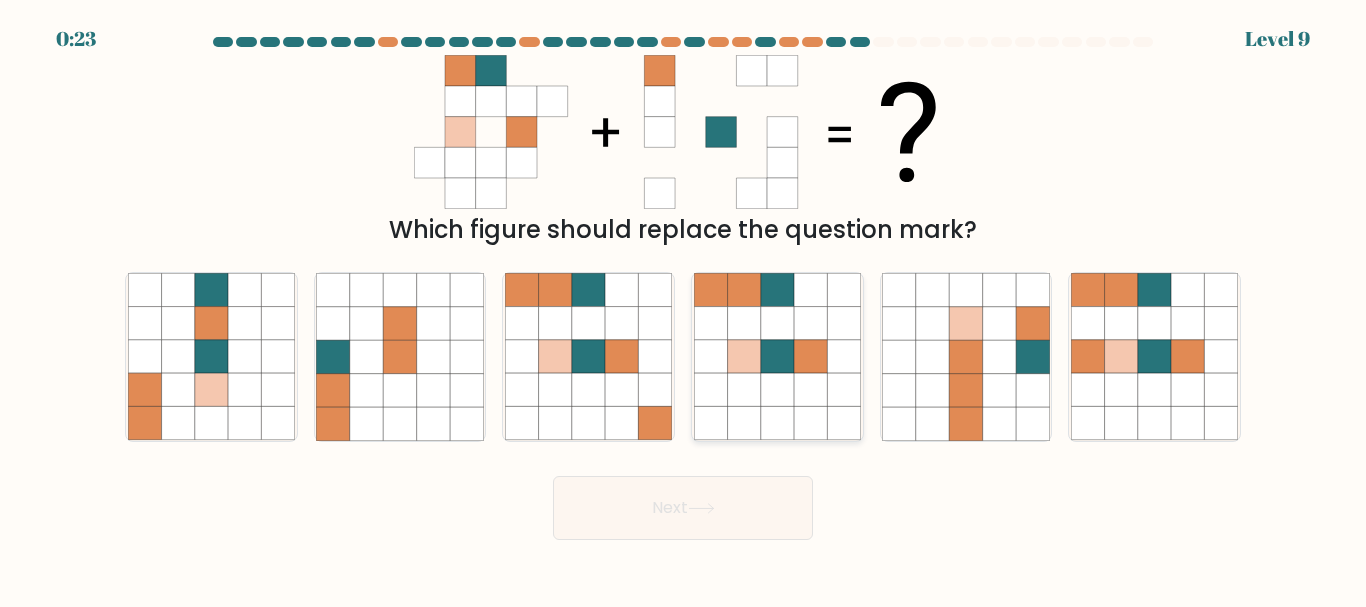 click 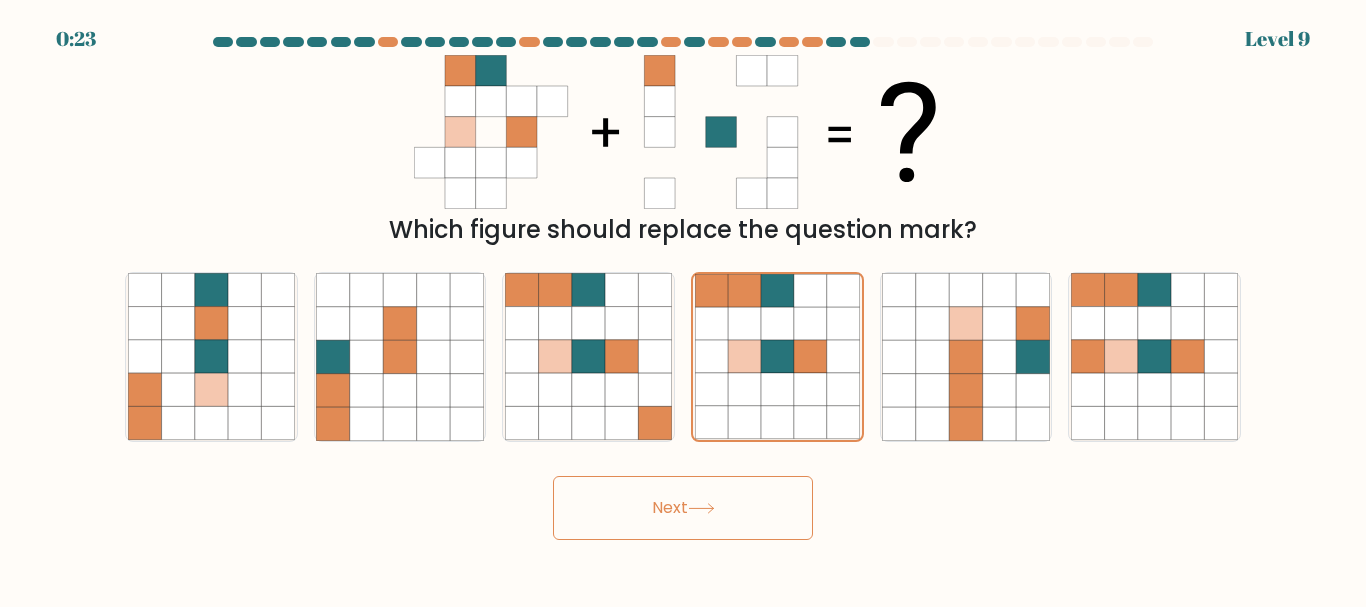 click on "Next" at bounding box center (683, 508) 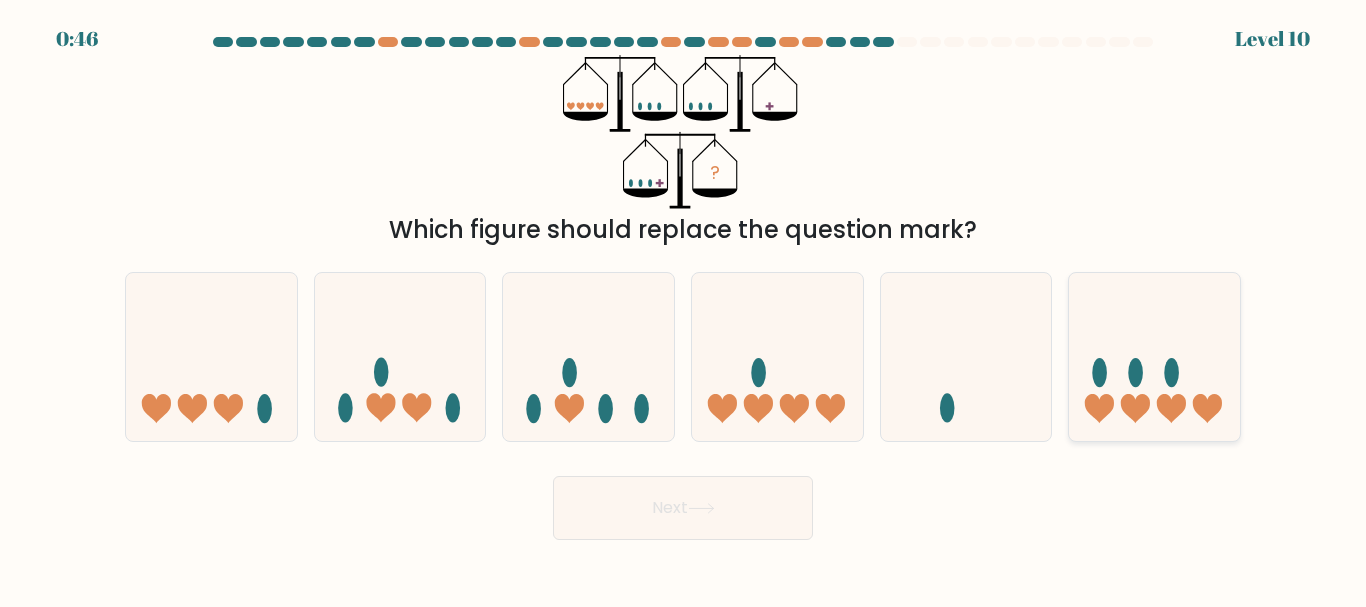 click 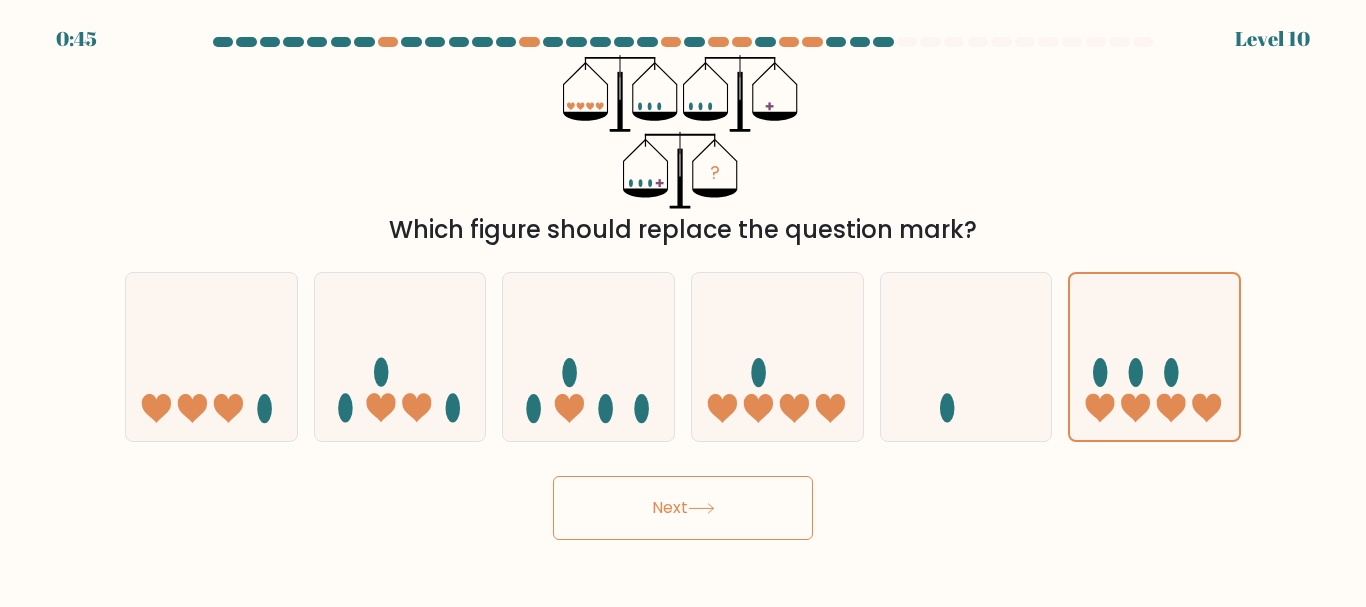 click on "Next" at bounding box center [683, 508] 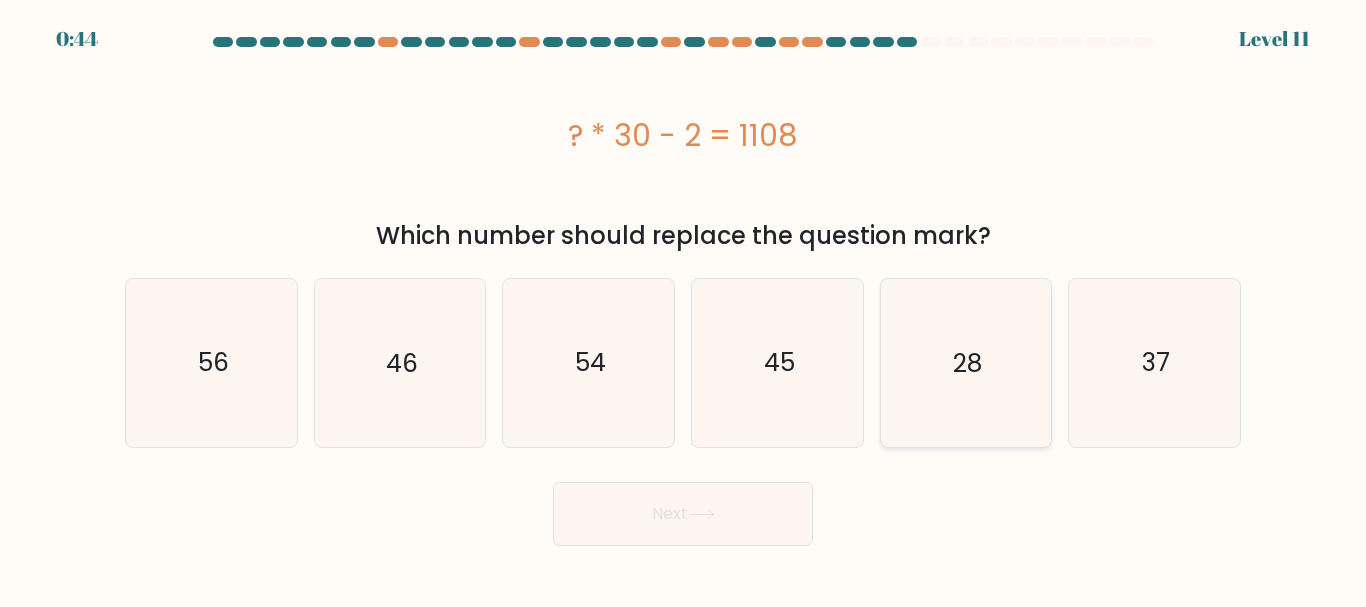 click on "28" 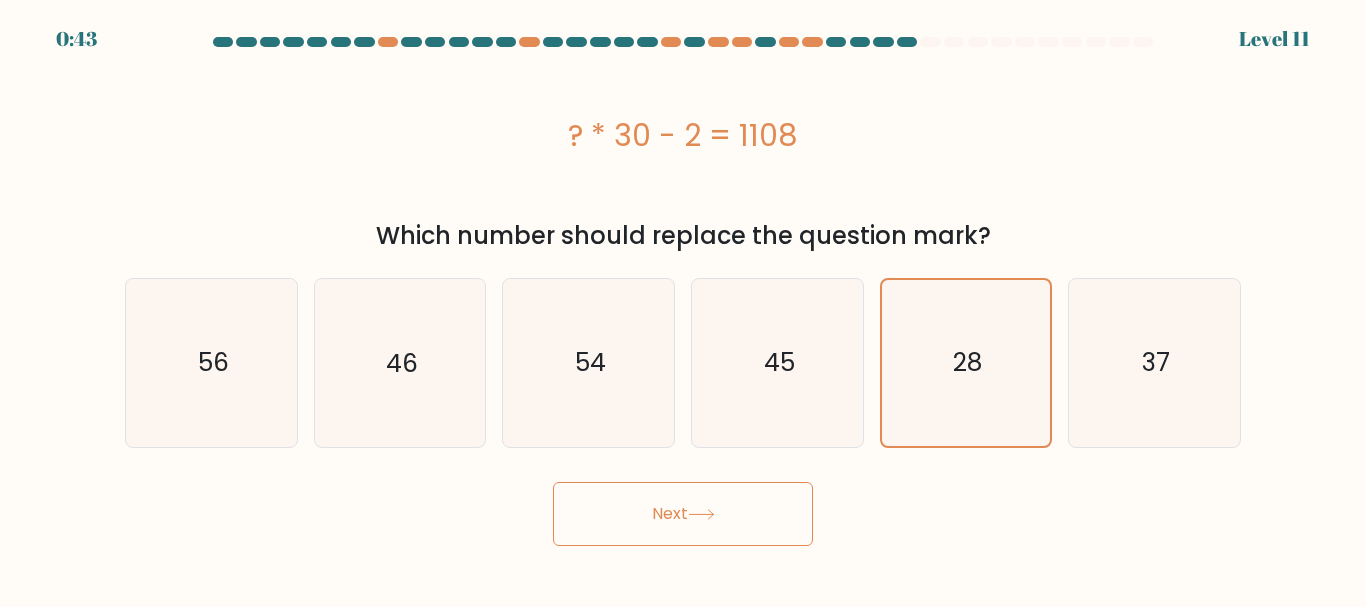 click on "Next" at bounding box center [683, 514] 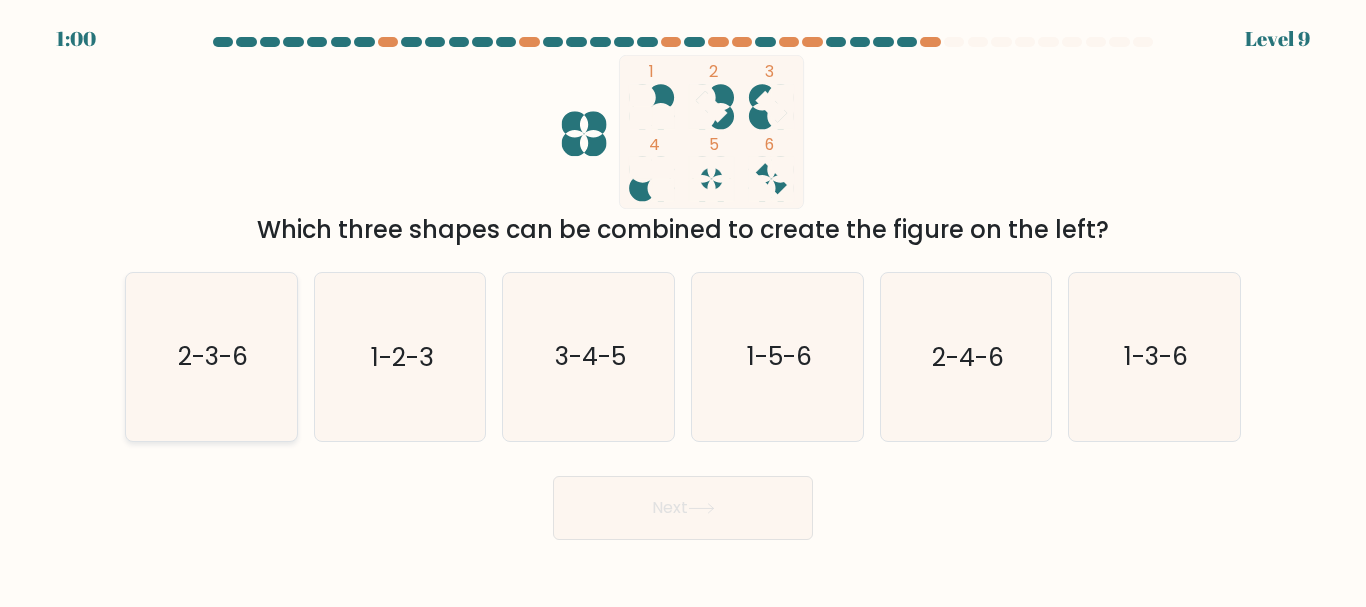 click on "2-3-6" 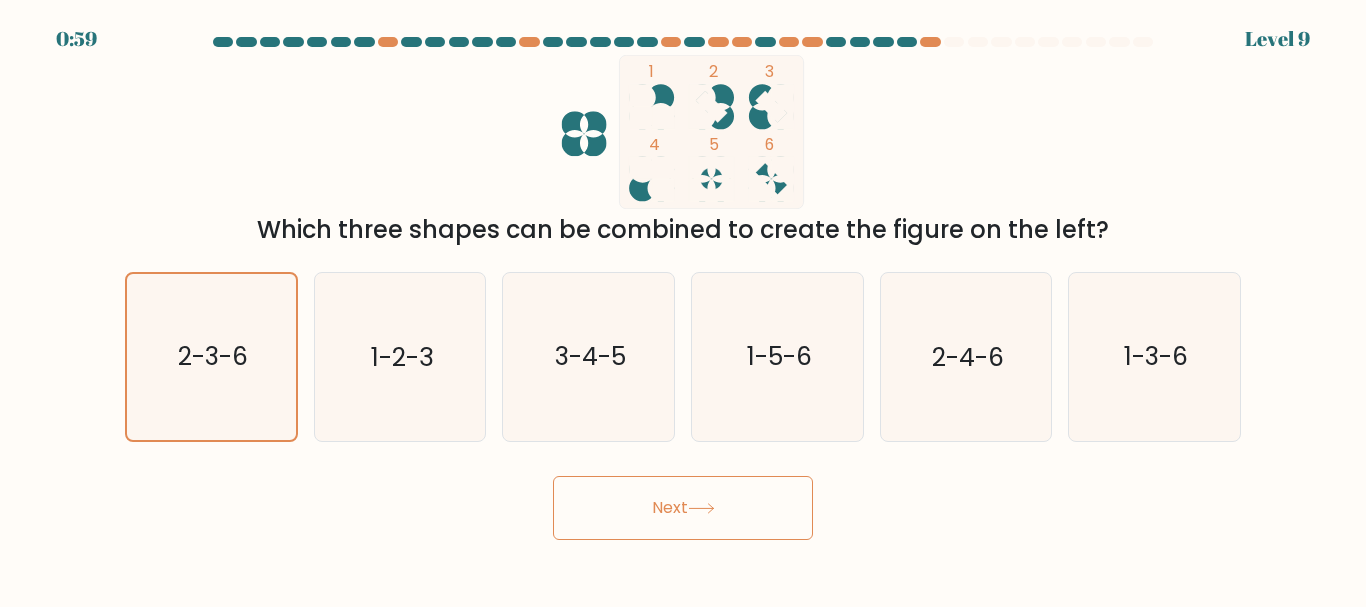 click on "Next" at bounding box center [683, 508] 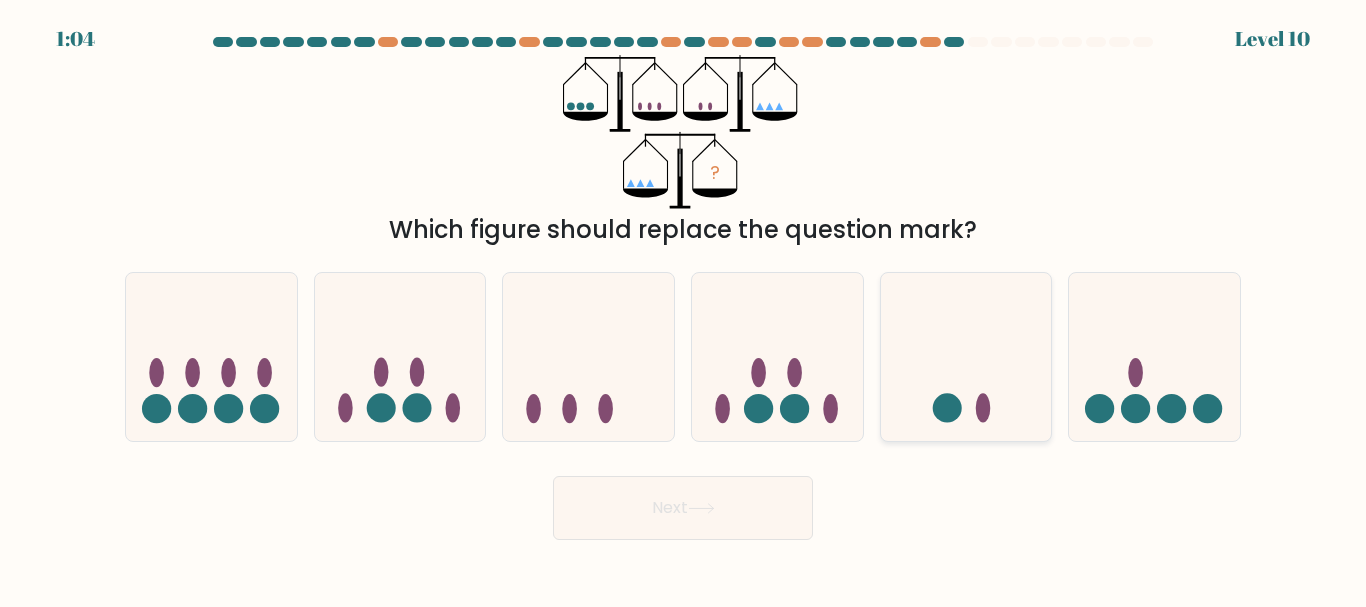 click 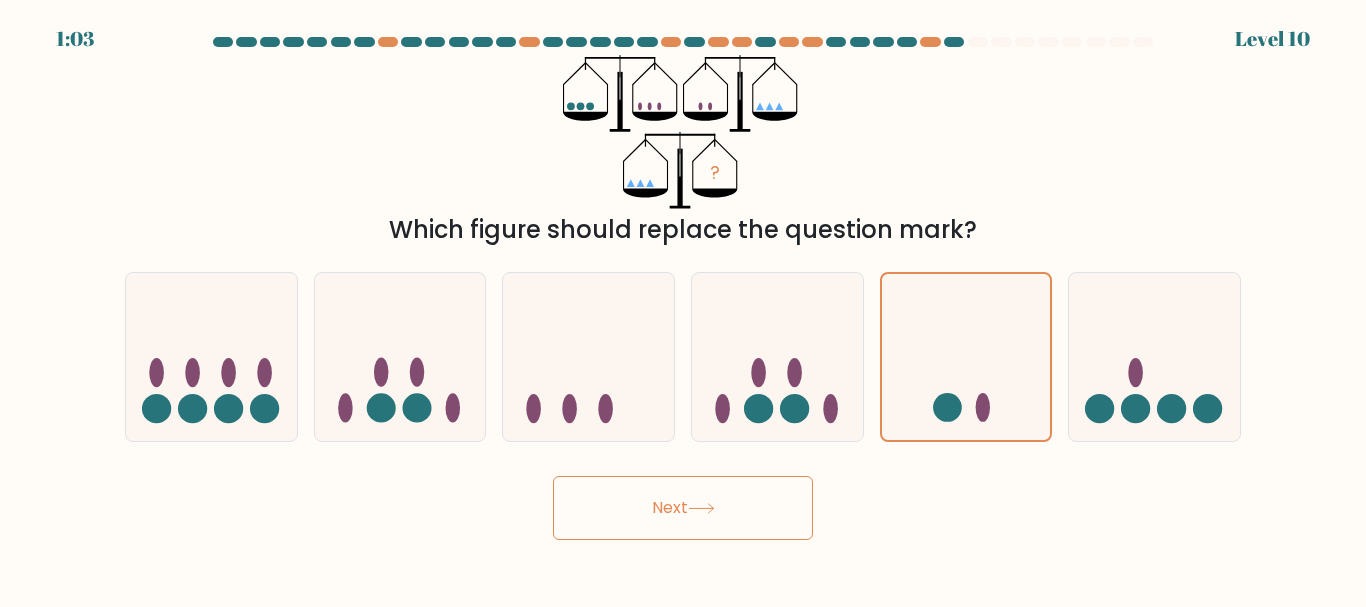 click 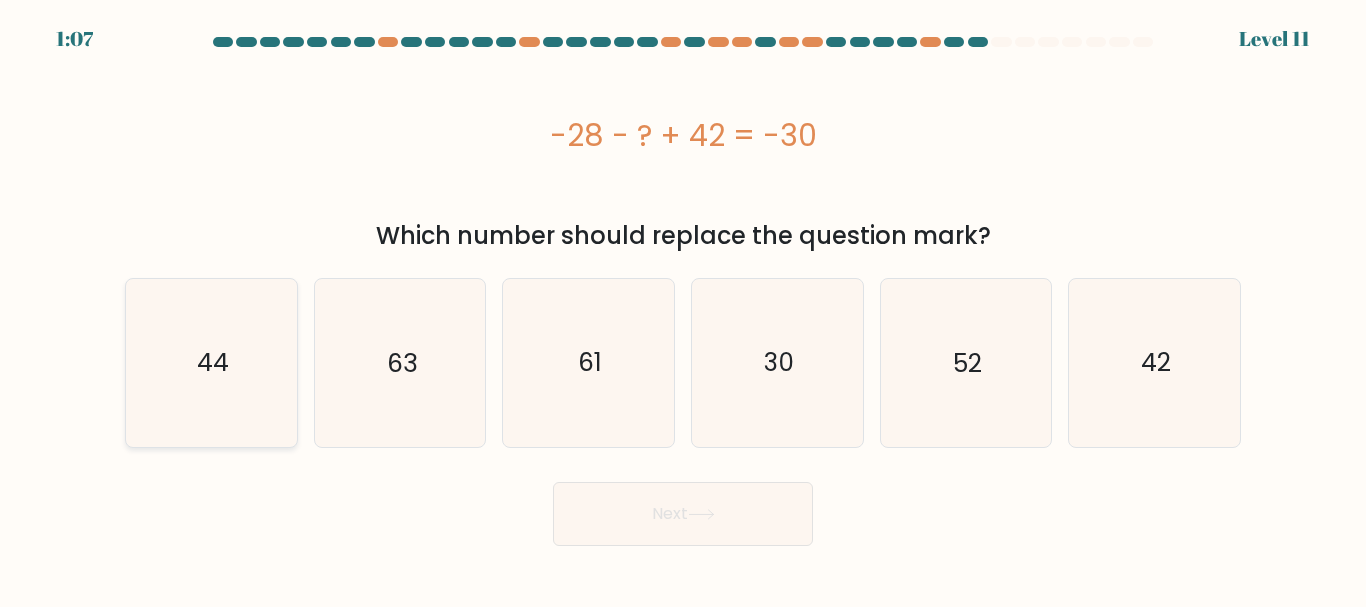 click on "44" 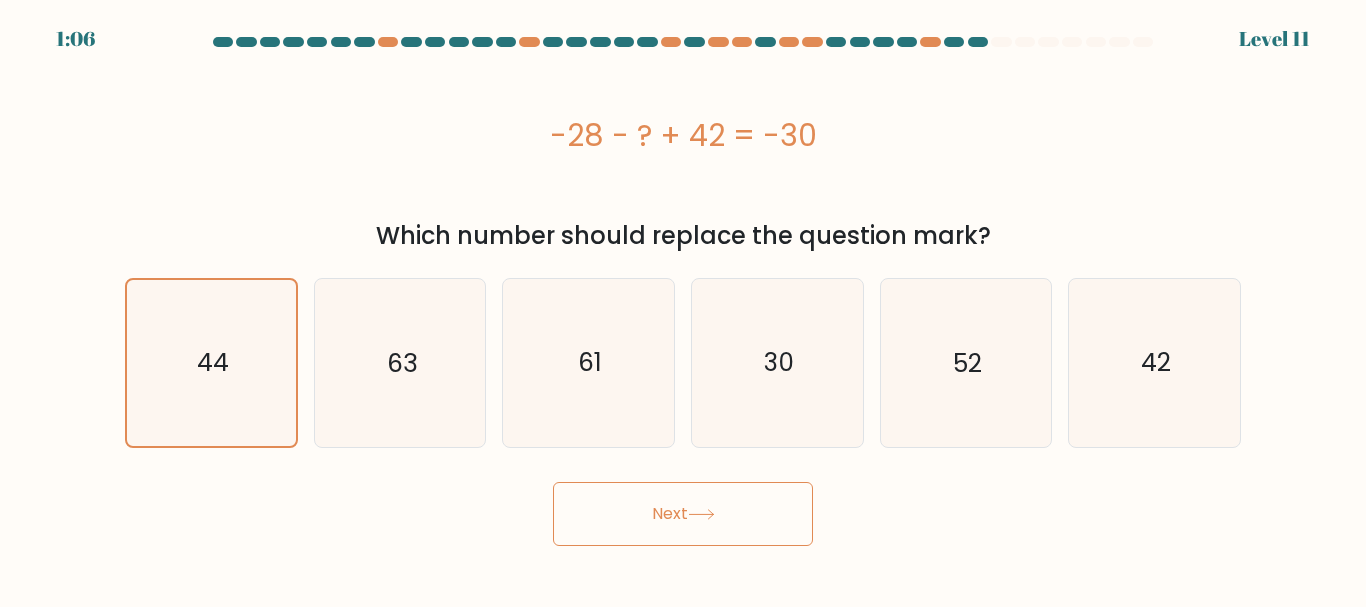 click on "Next" at bounding box center (683, 514) 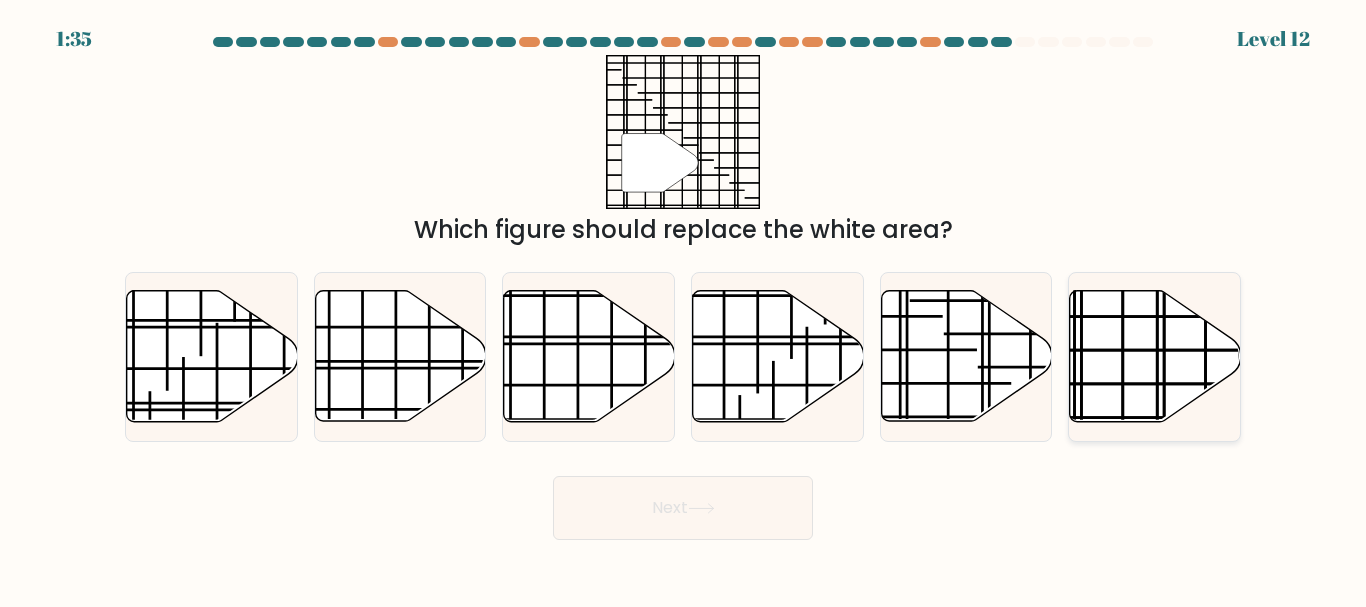 click 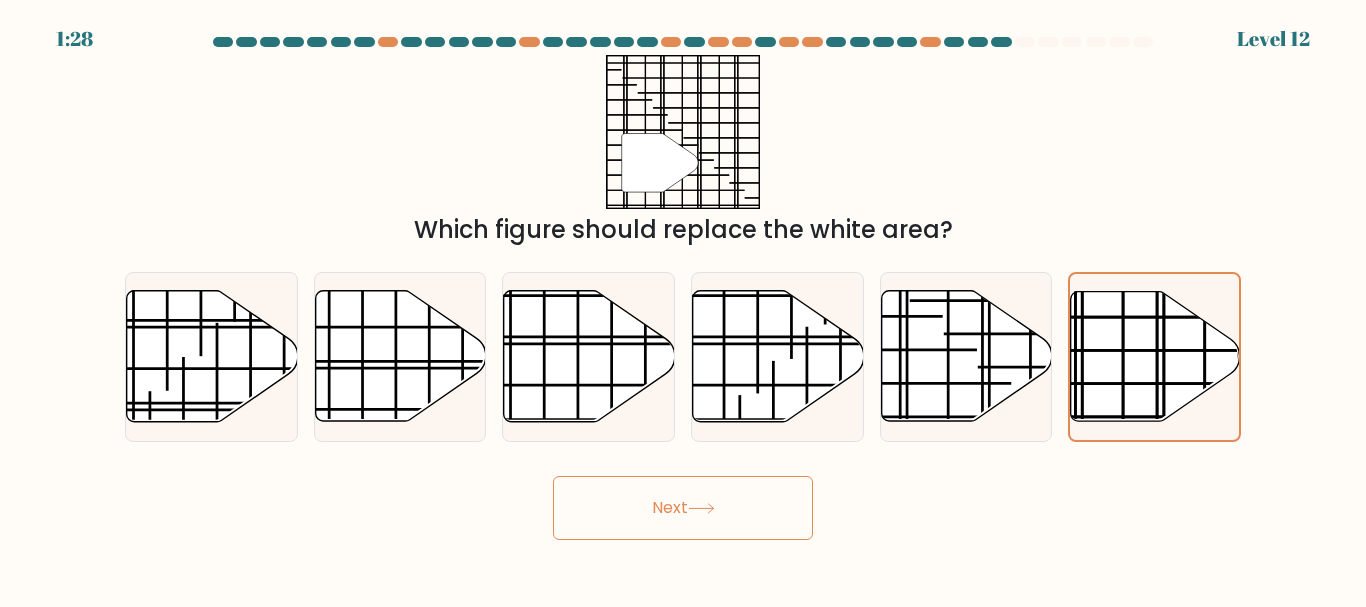 click on "Next" at bounding box center (683, 508) 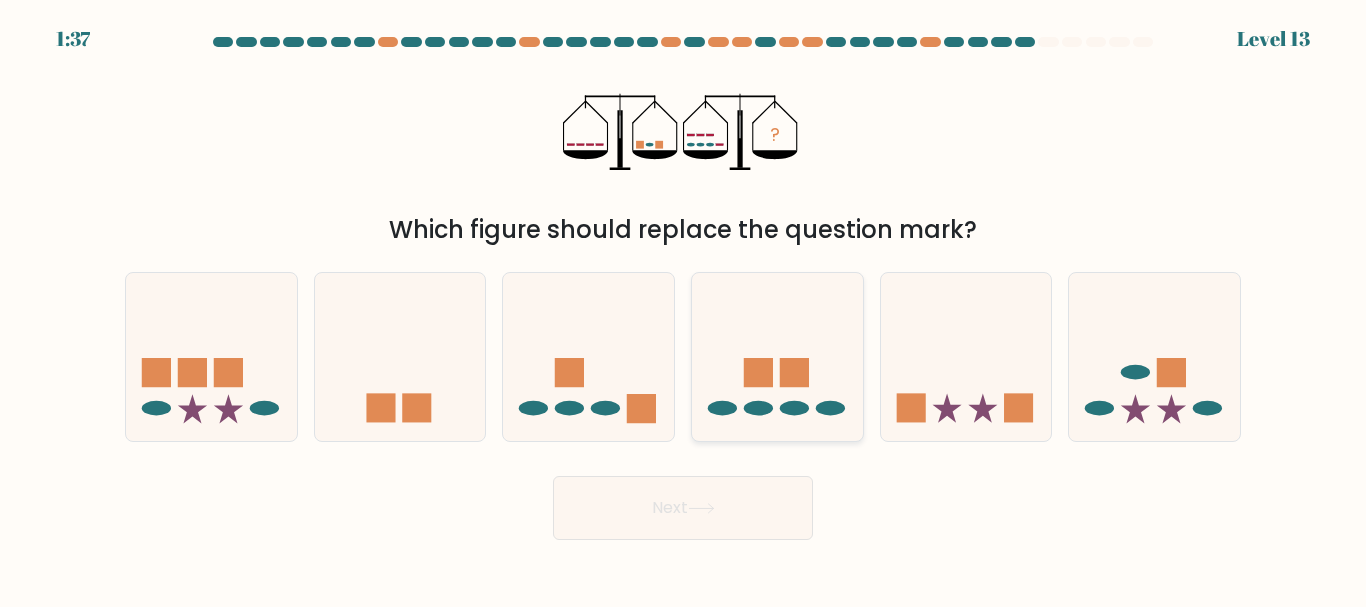 click 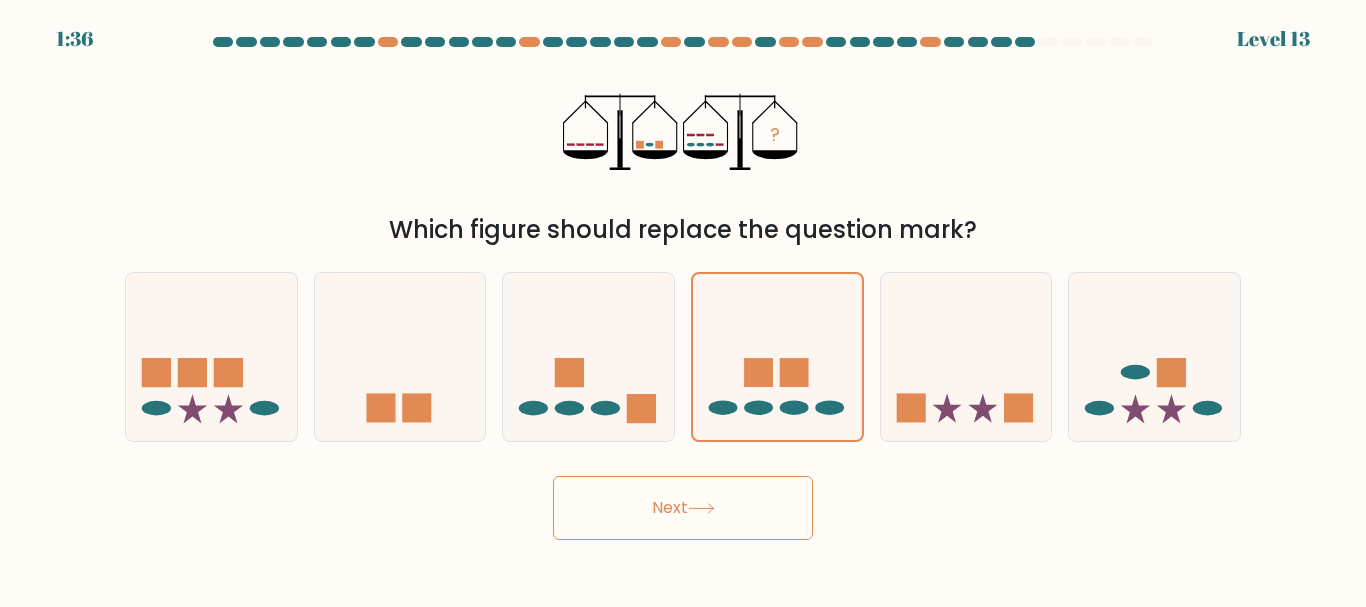 click 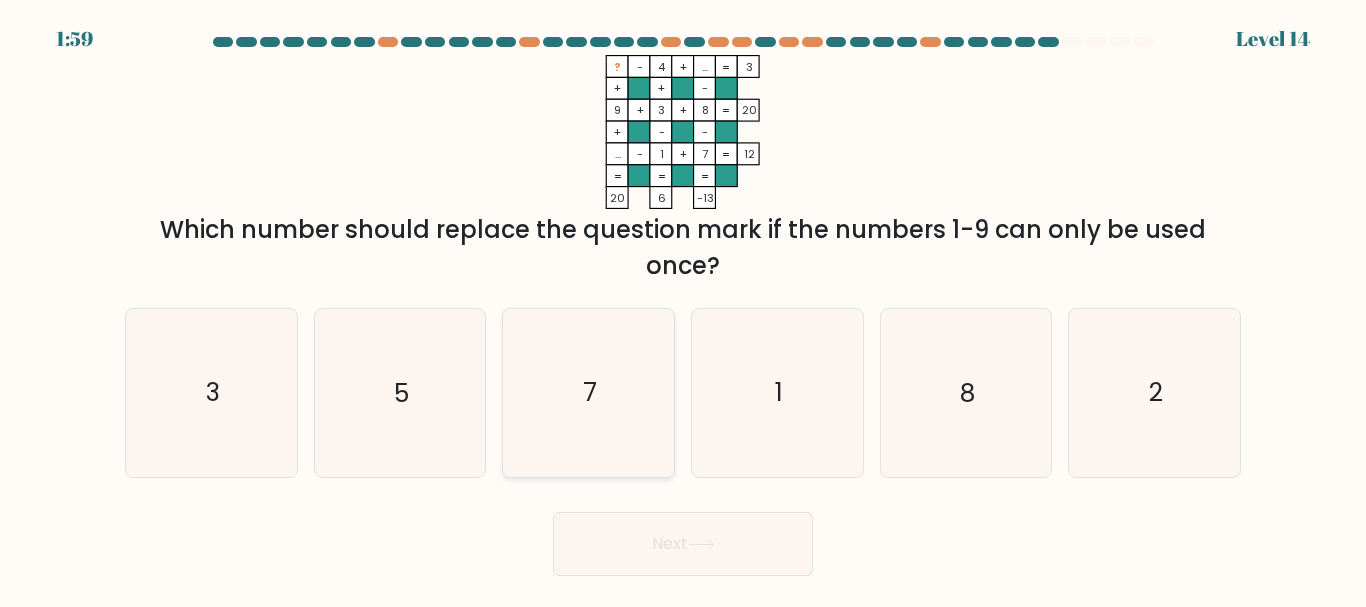 click on "7" 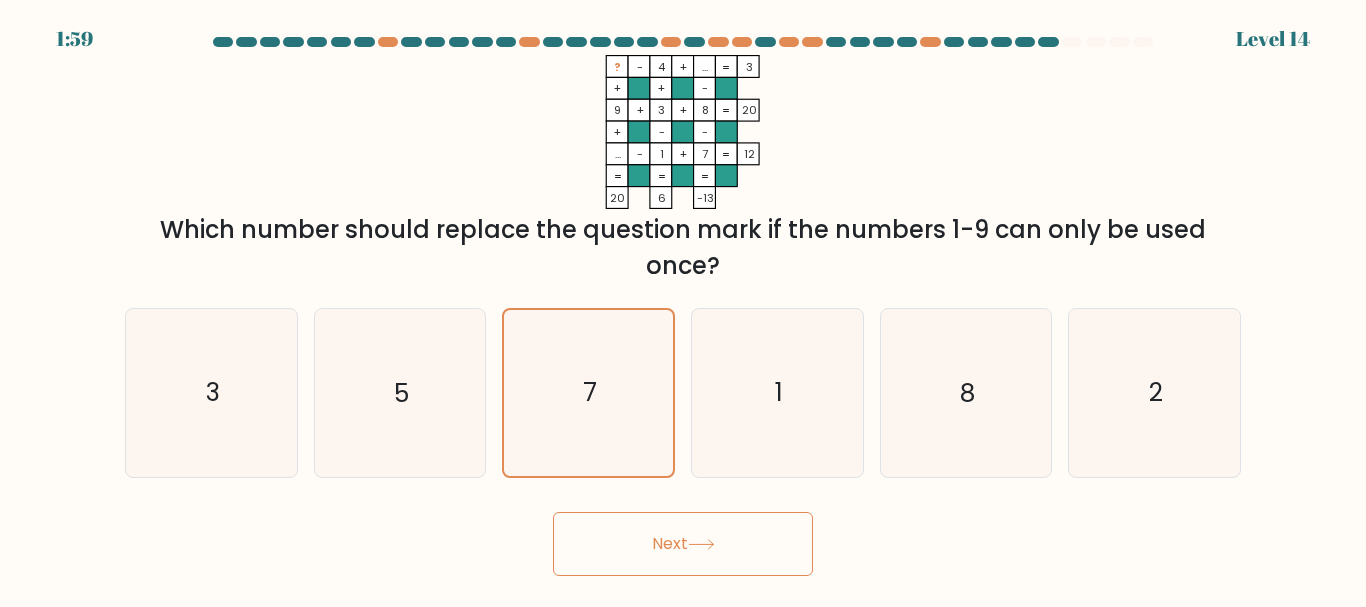click 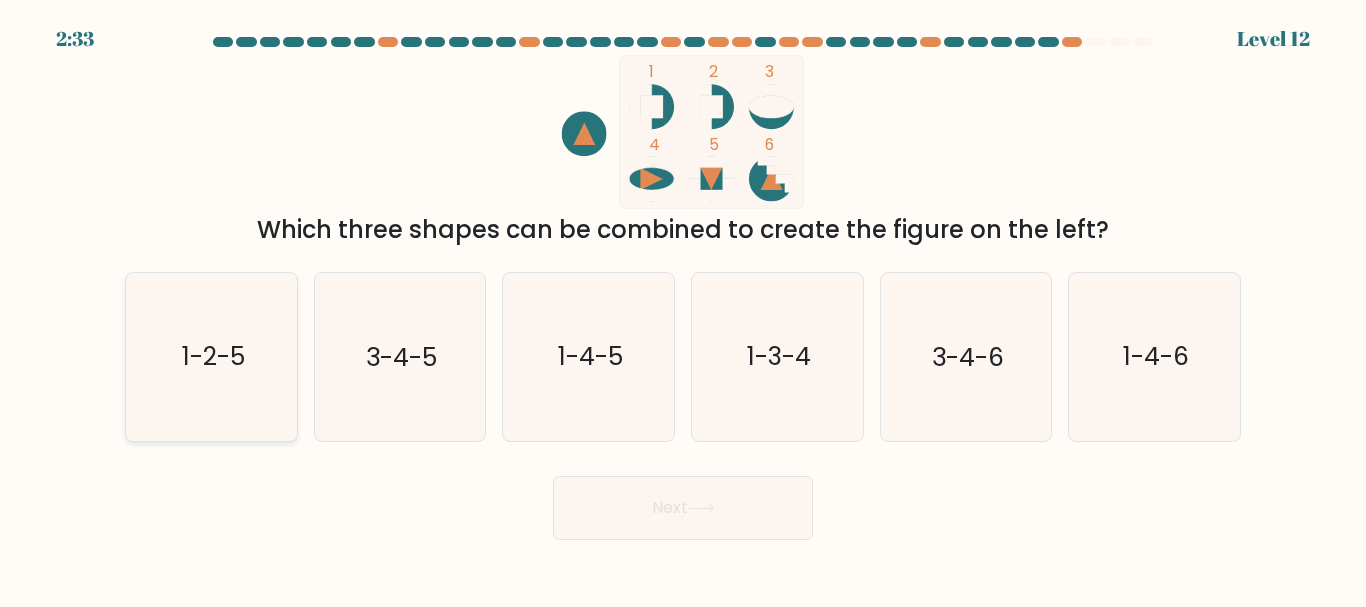click on "1-2-5" 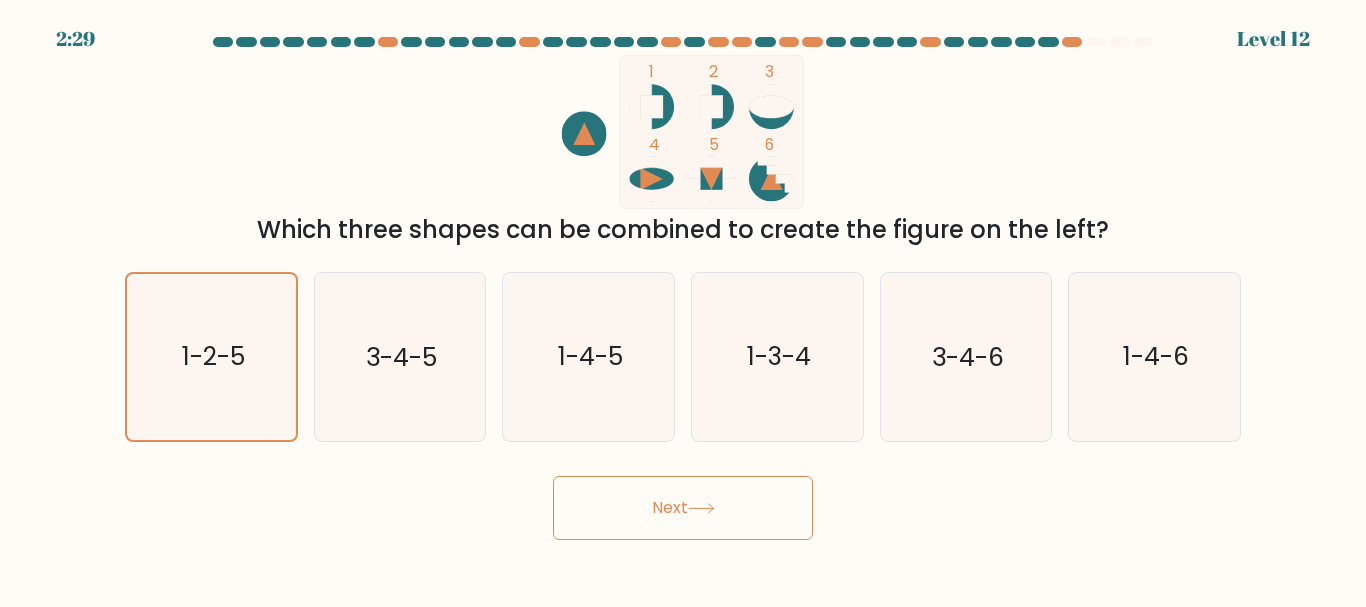 click 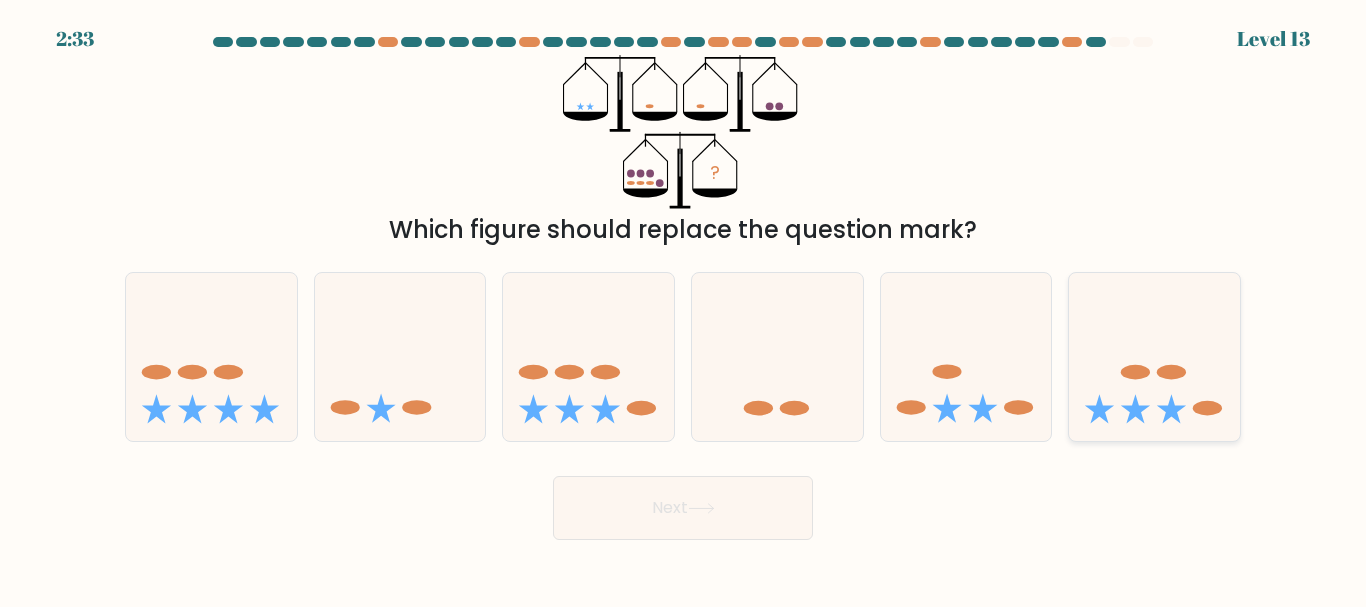 click 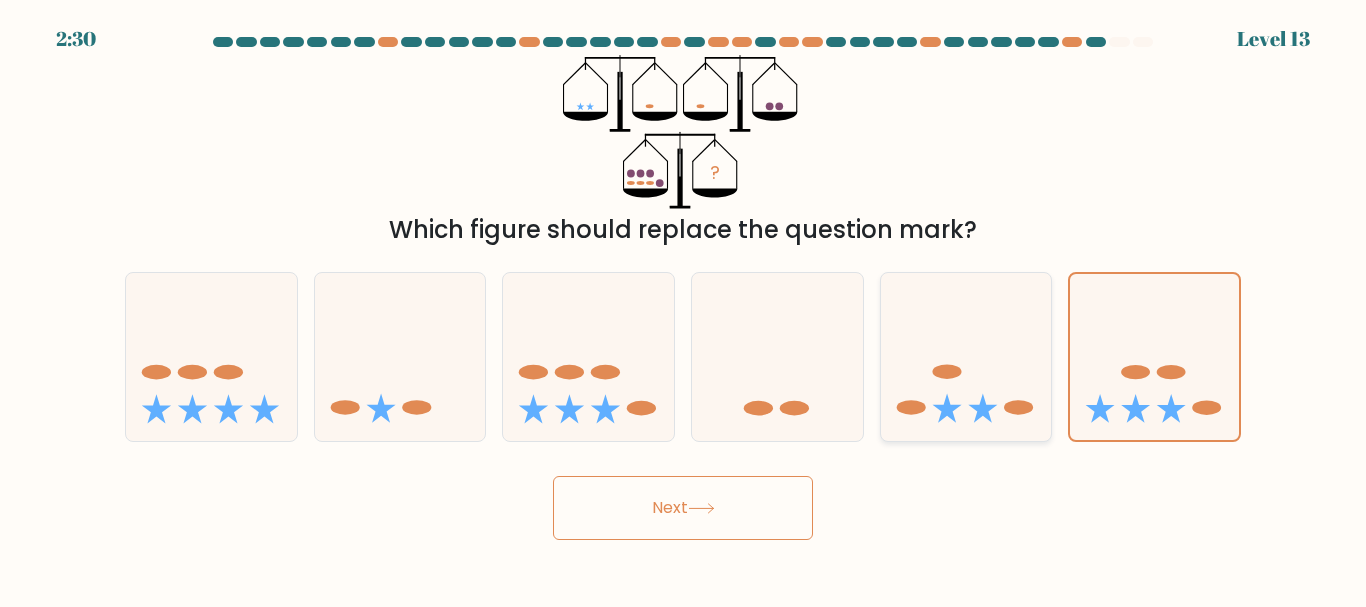 click 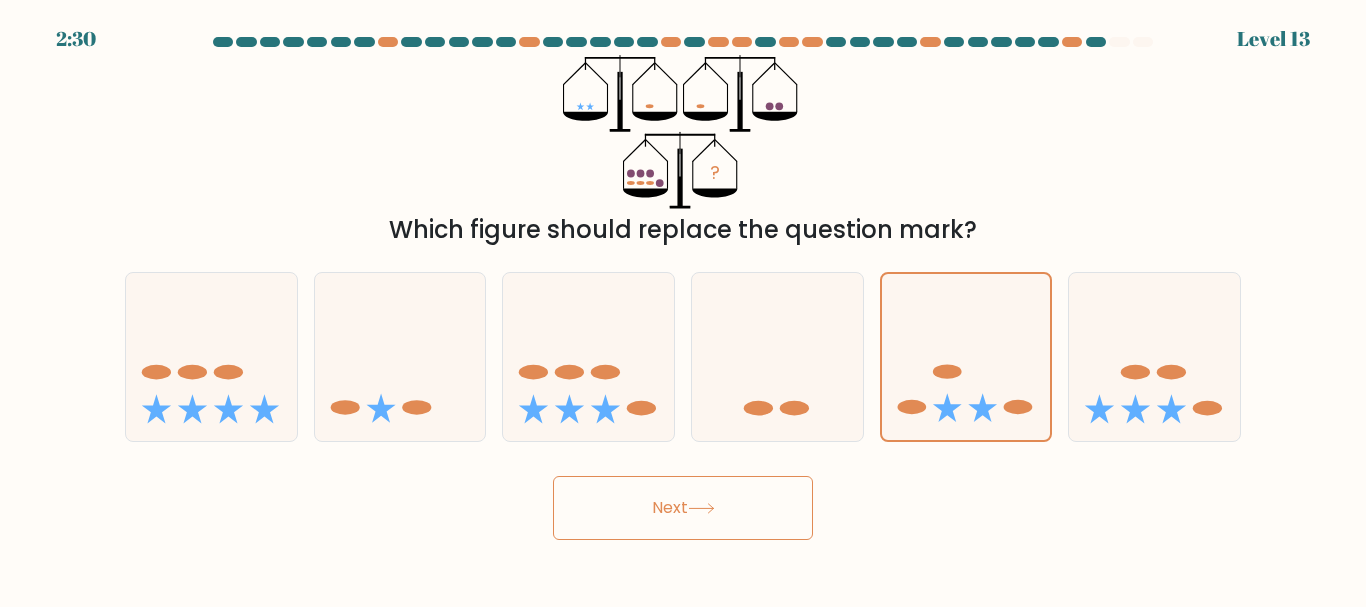 click 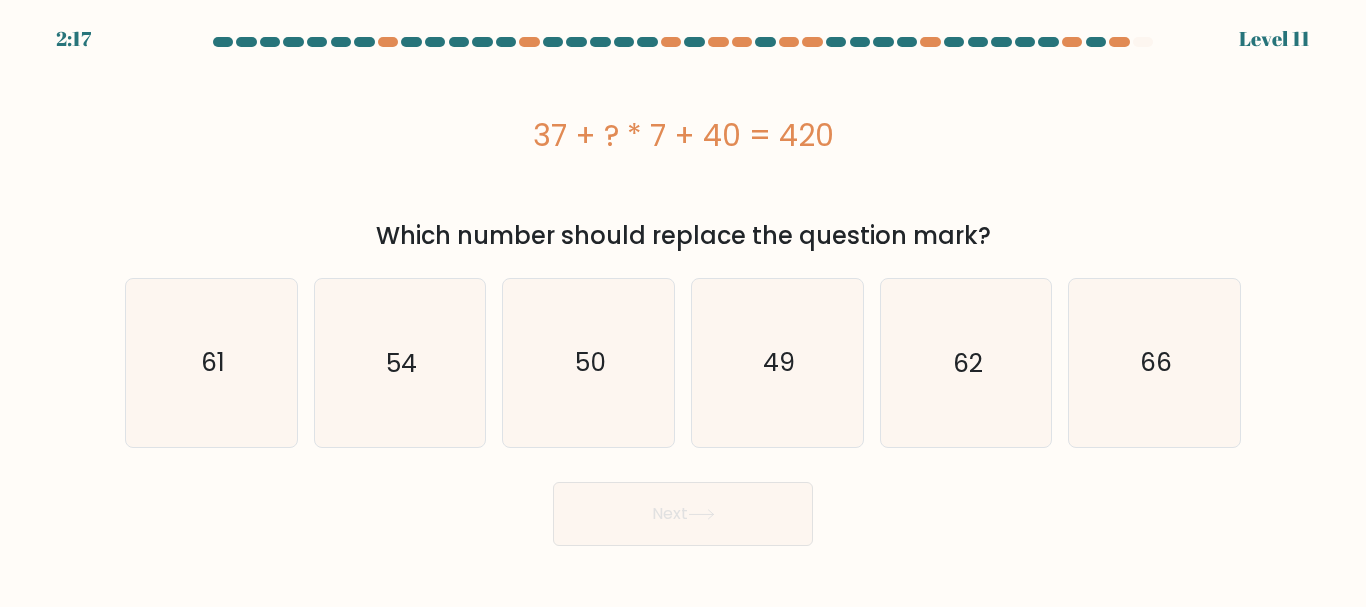 click on "Next" at bounding box center (683, 509) 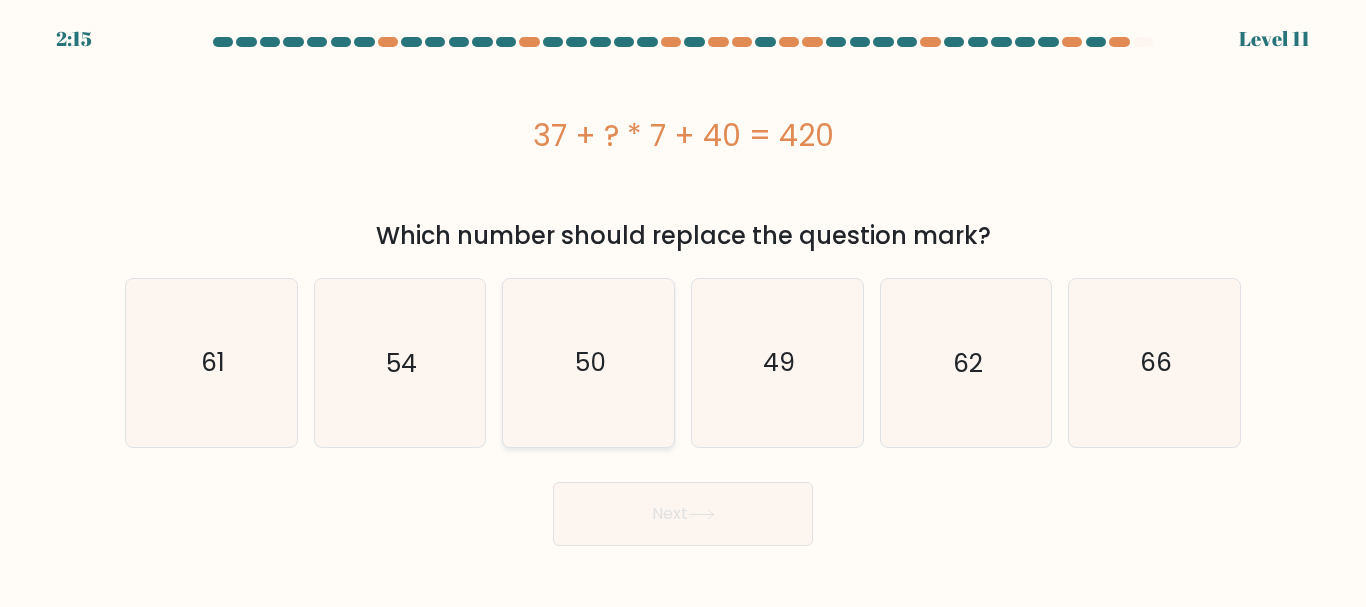click on "50" 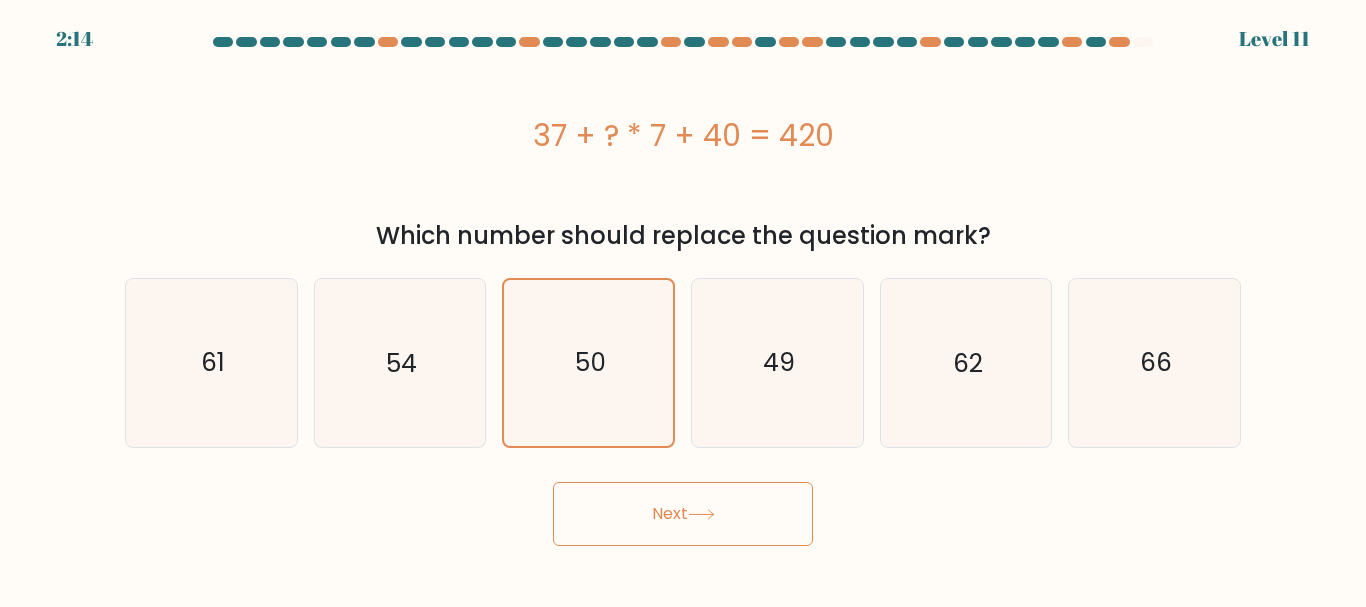 click on "Next" at bounding box center [683, 514] 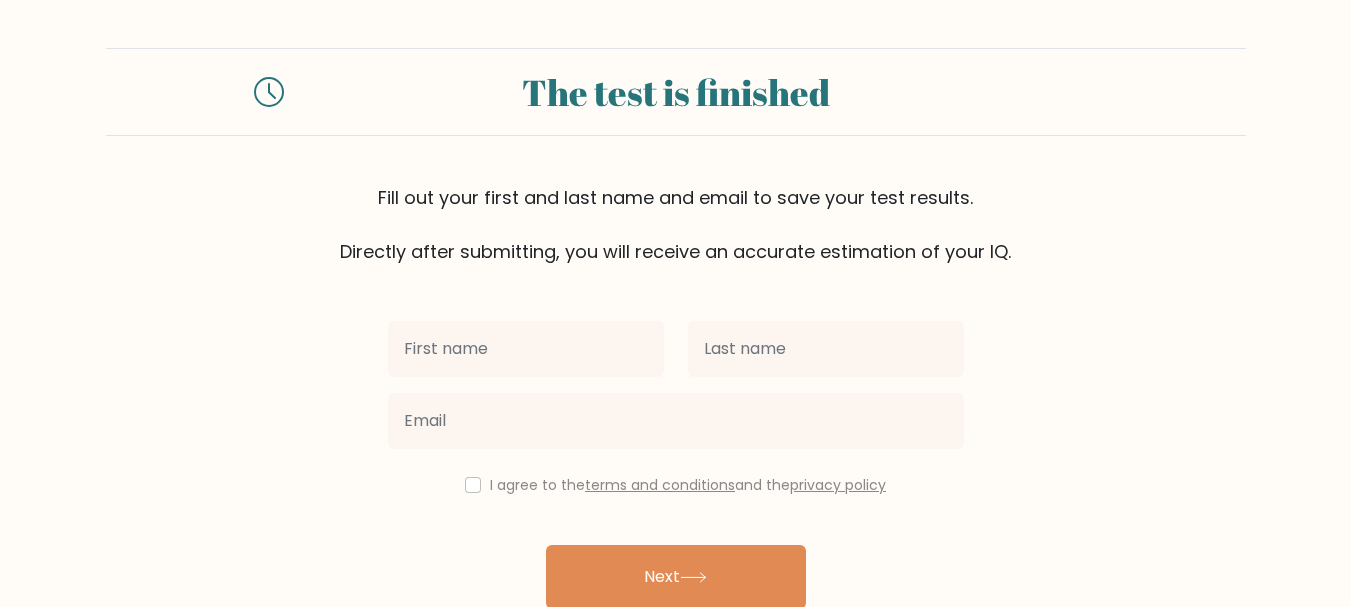 scroll, scrollTop: 95, scrollLeft: 0, axis: vertical 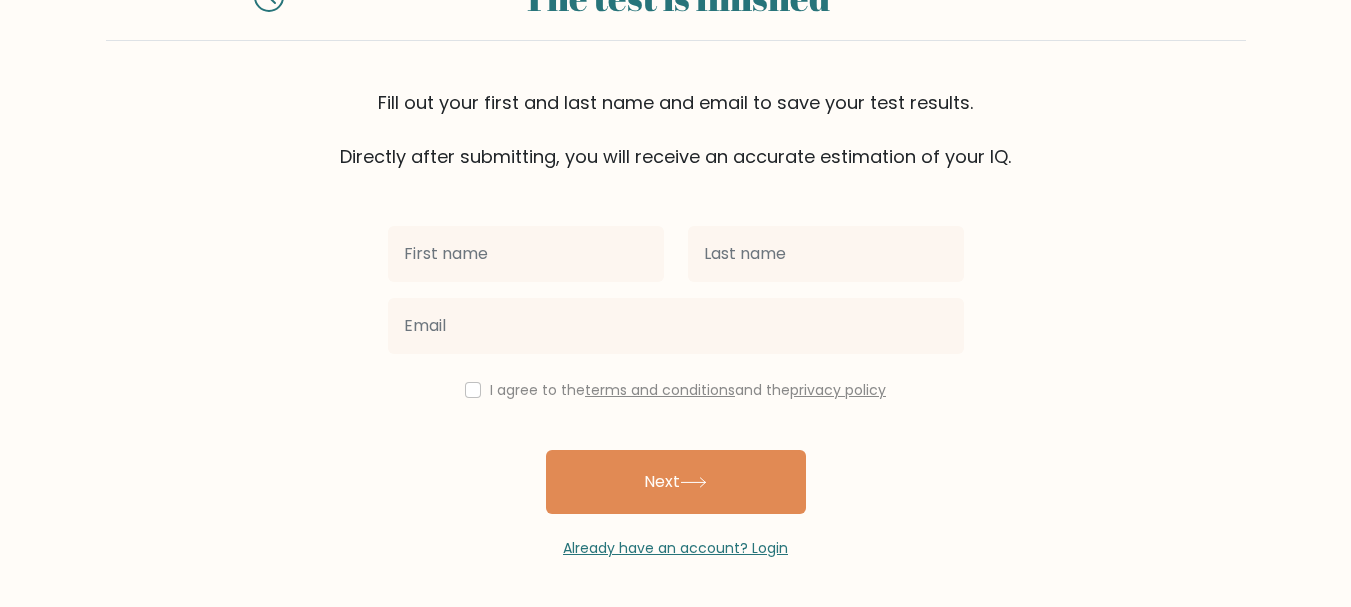 click at bounding box center [526, 254] 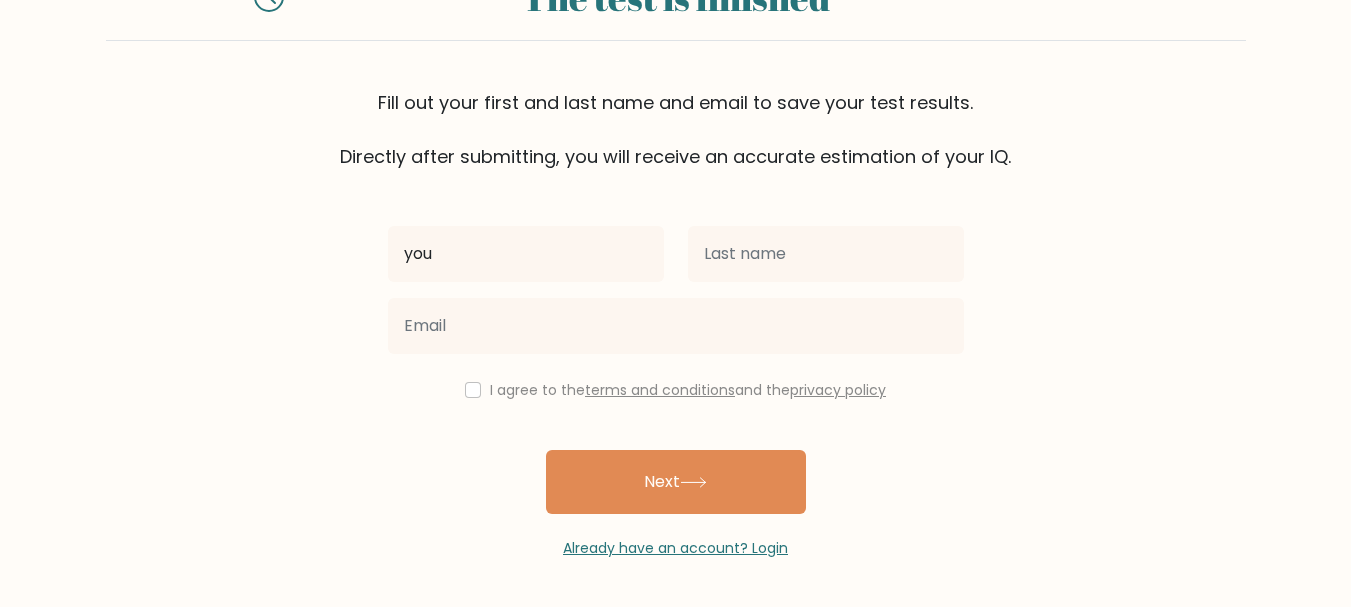 type on "you" 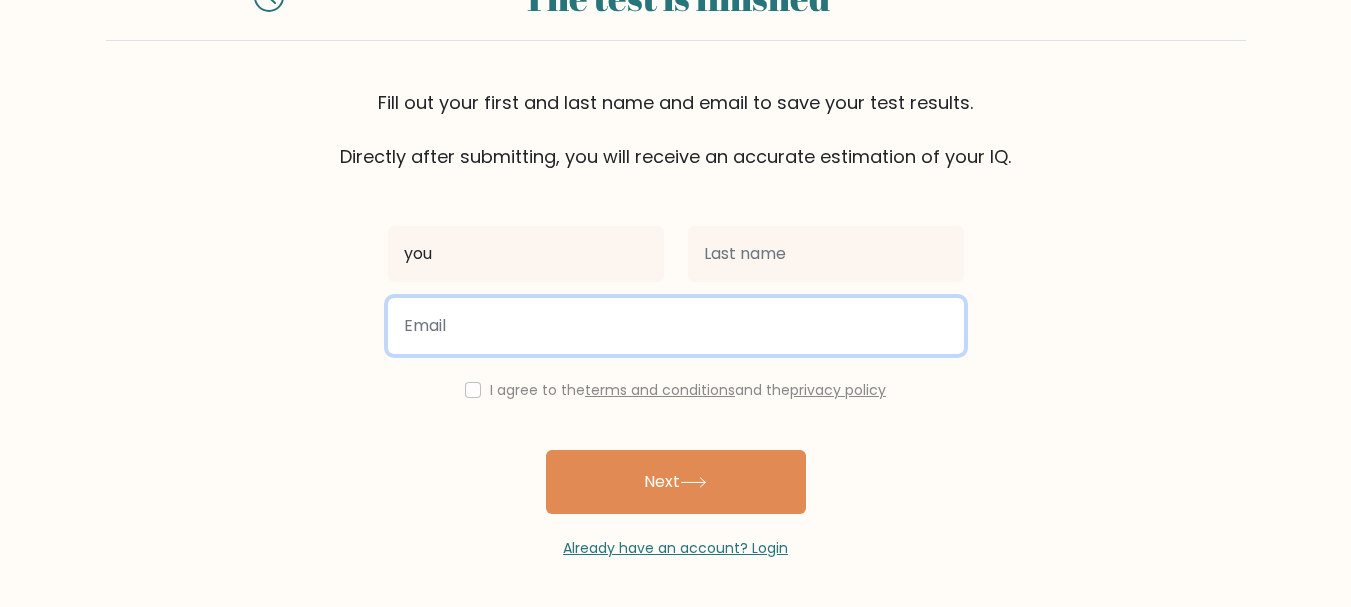 click at bounding box center [676, 326] 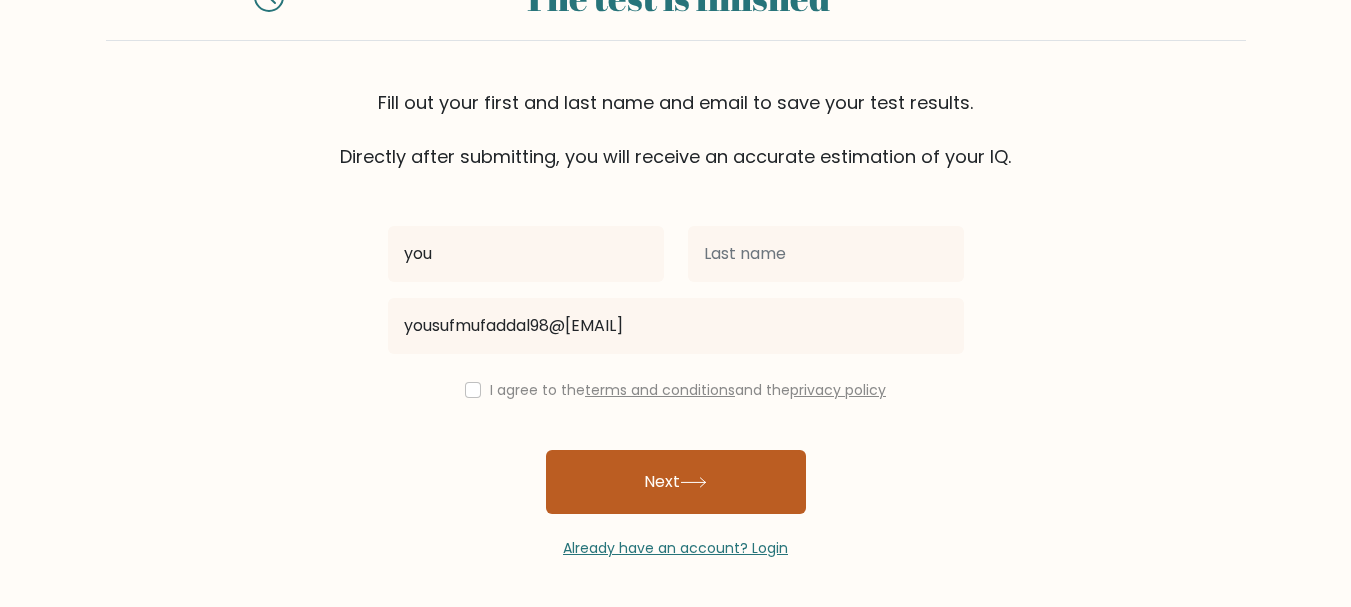 click on "Next" at bounding box center (676, 482) 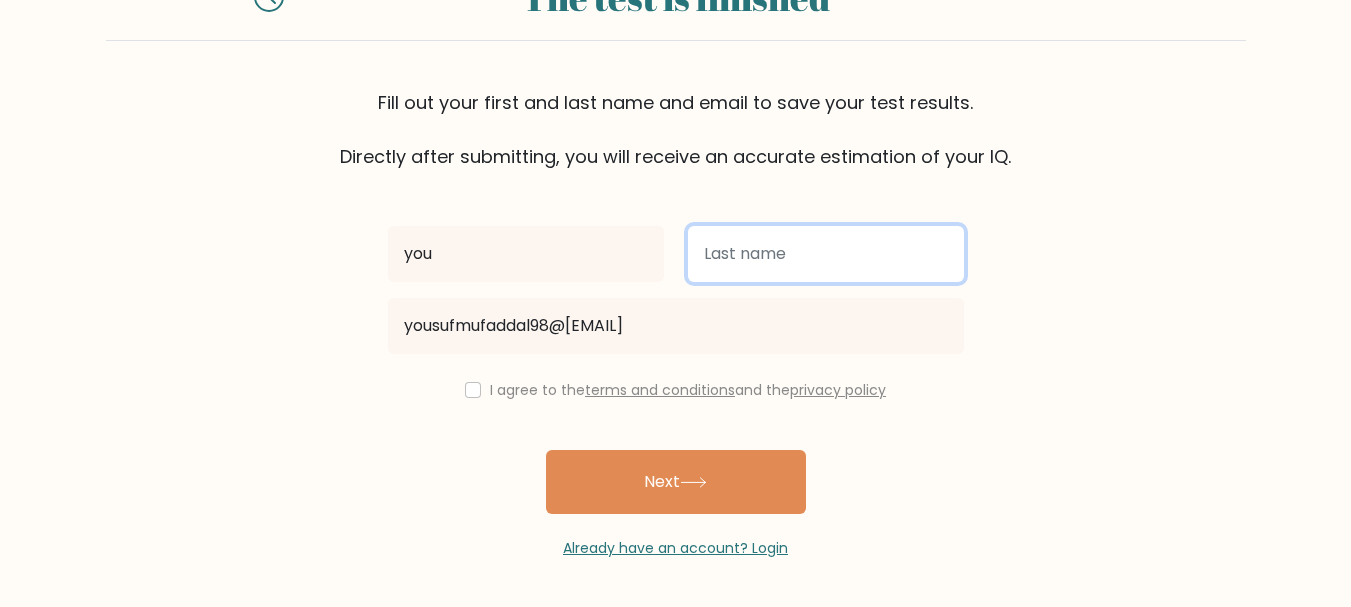 click at bounding box center [826, 254] 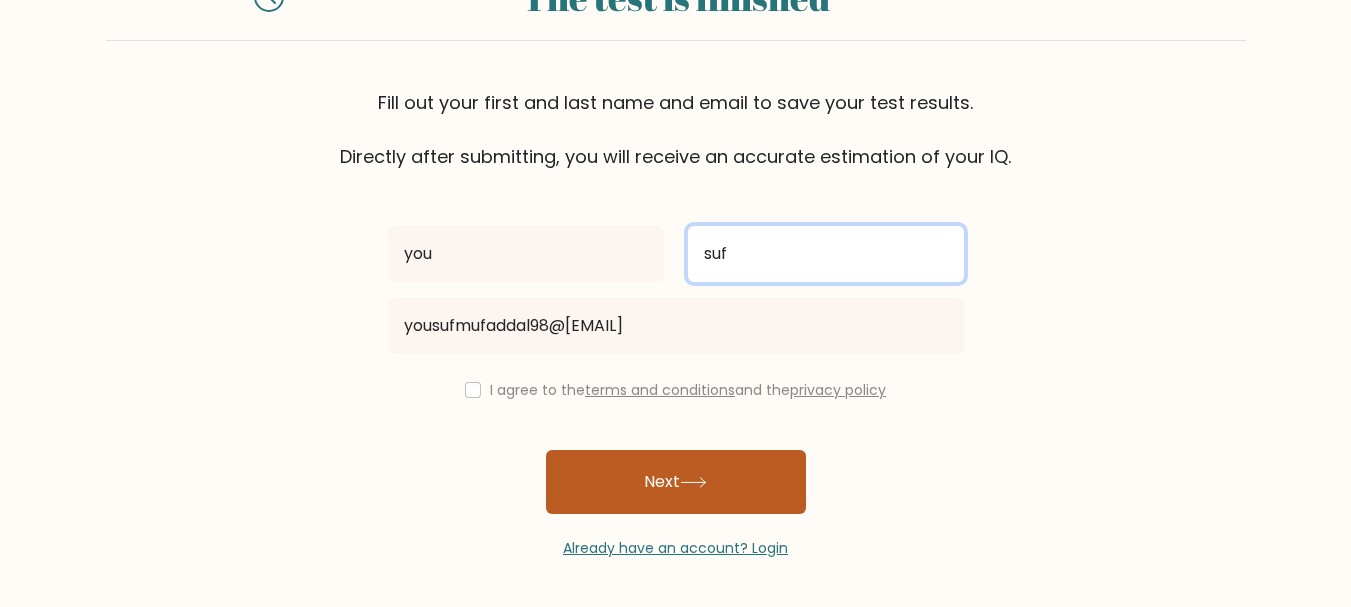 type on "suf" 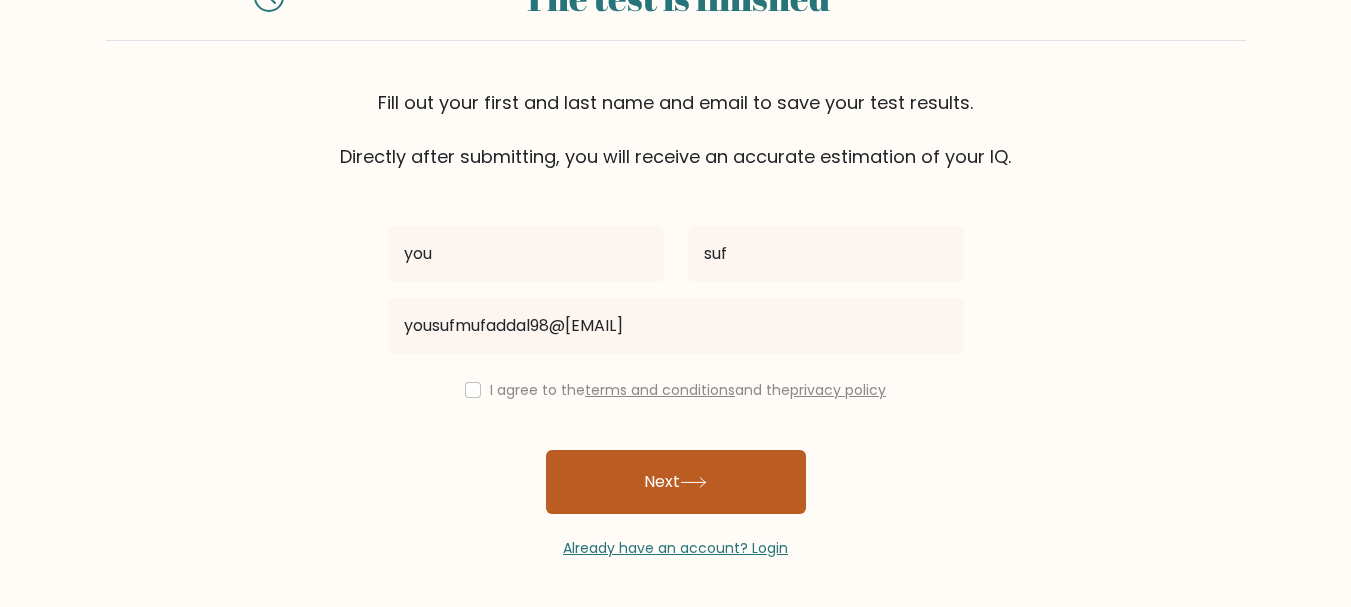 click on "Next" at bounding box center (676, 482) 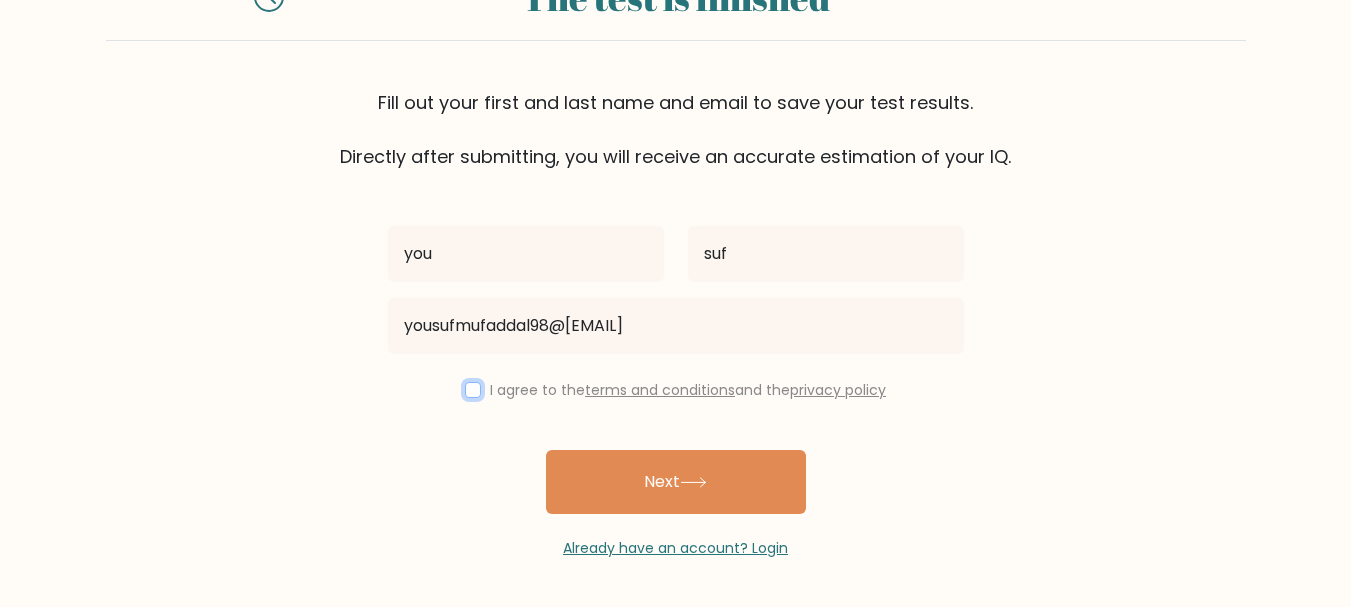 click at bounding box center [473, 390] 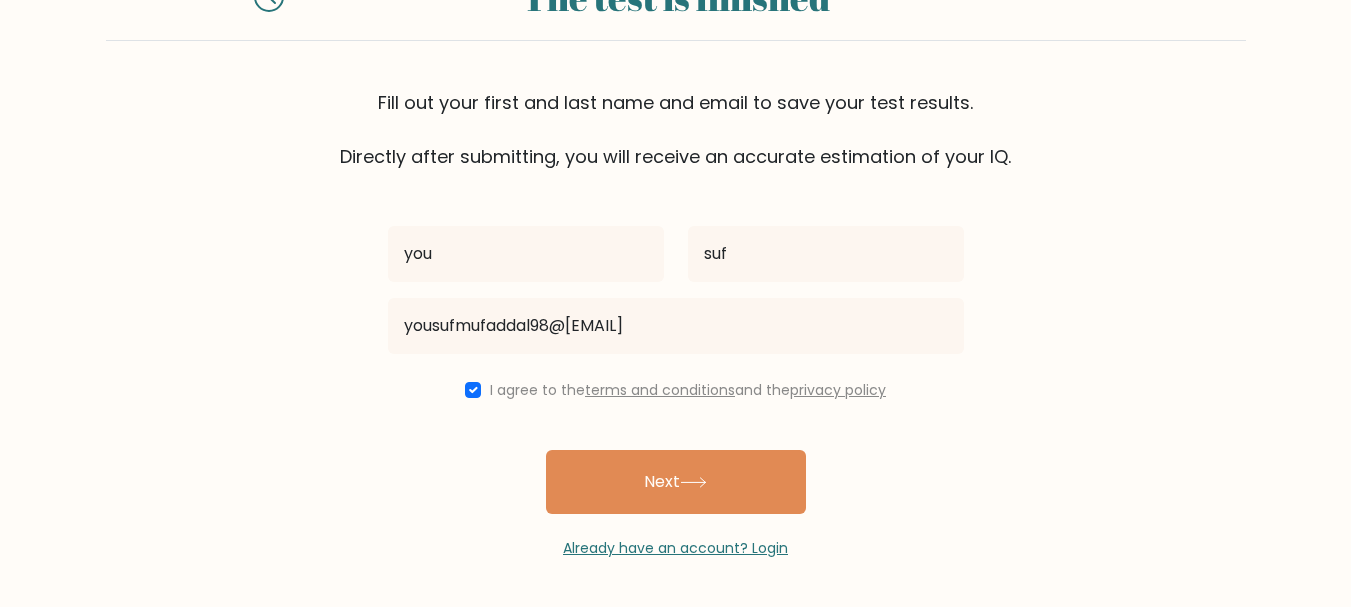 drag, startPoint x: 733, startPoint y: 480, endPoint x: 728, endPoint y: 490, distance: 11.18034 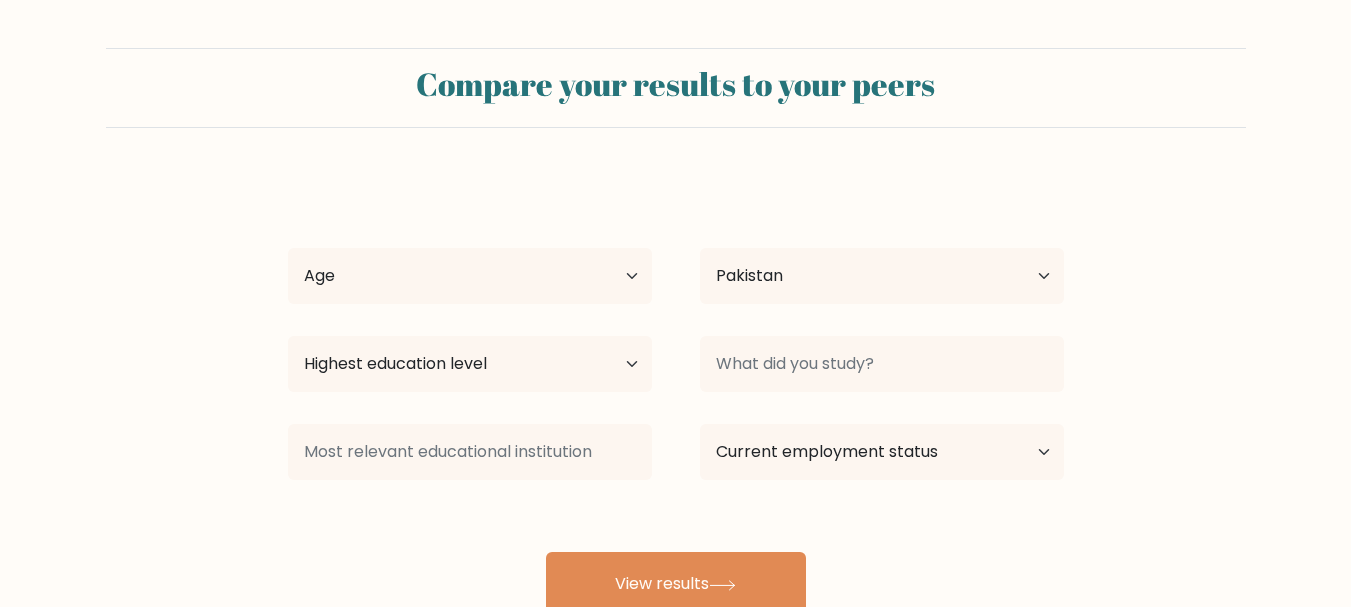 select on "PK" 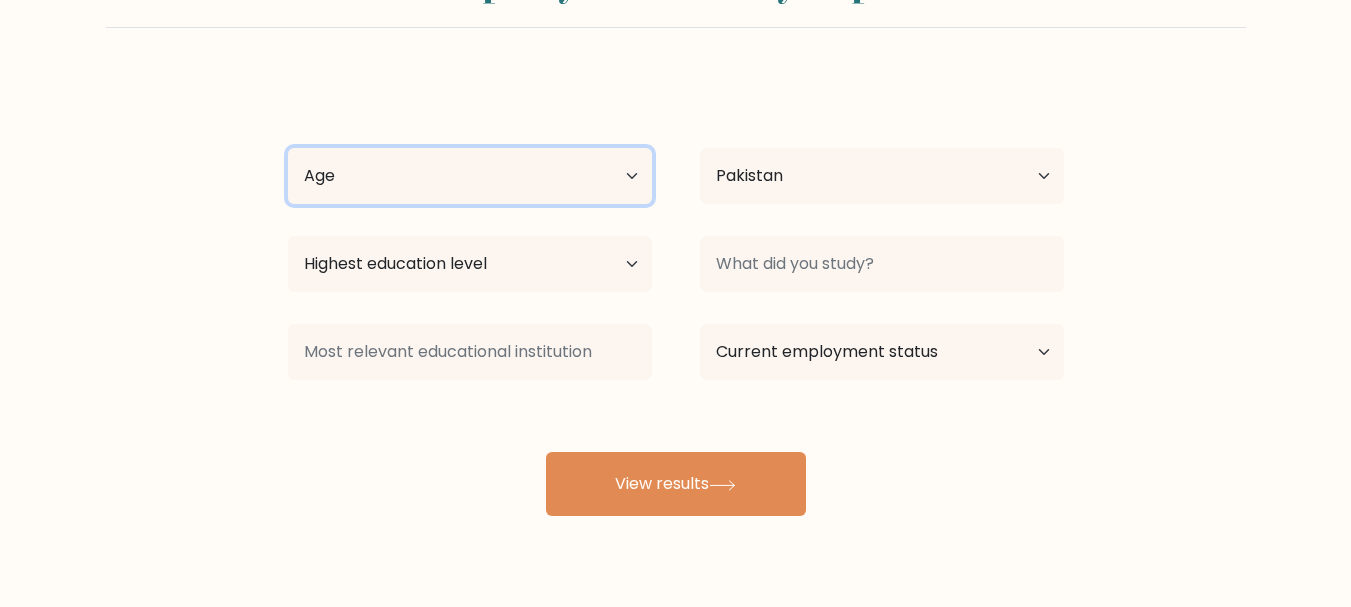 click on "Age
Under 18 years old
18-24 years old
25-34 years old
35-44 years old
45-54 years old
55-64 years old
65 years old and above" at bounding box center [470, 176] 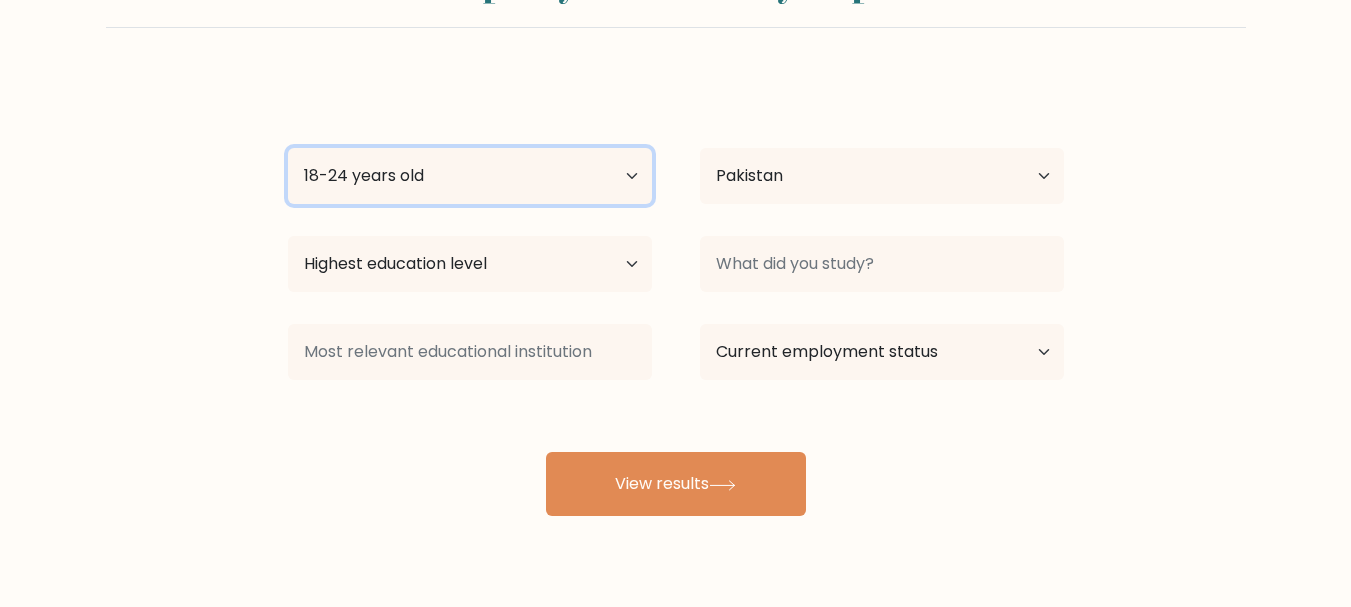 click on "Age
Under 18 years old
18-24 years old
25-34 years old
35-44 years old
45-54 years old
55-64 years old
65 years old and above" at bounding box center [470, 176] 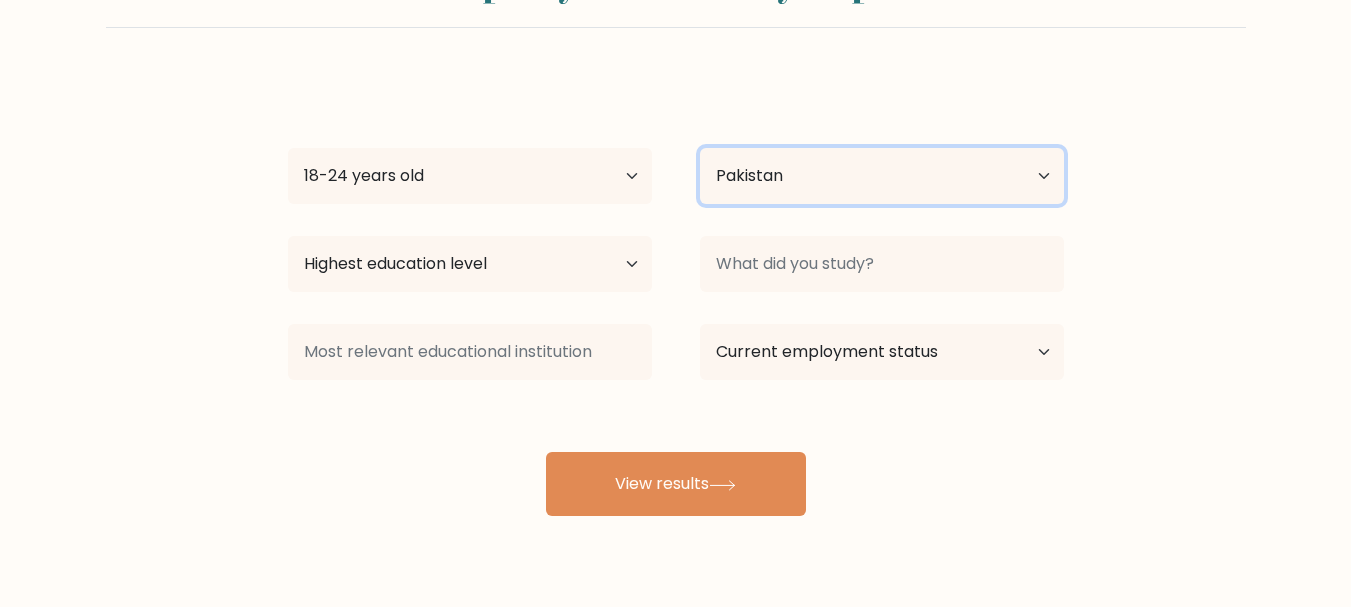 click on "Country
Afghanistan
Albania
Algeria
American Samoa
Andorra
Angola
Anguilla
Antarctica
Antigua and Barbuda
Argentina
Armenia
Aruba
Australia
Austria
Azerbaijan
Bahamas
Bahrain
Bangladesh
Barbados
Belarus
Belgium
Belize
Benin
Bermuda
Bhutan
Bolivia
Bonaire, Sint Eustatius and Saba
Bosnia and Herzegovina
Botswana
Bouvet Island
Brazil
British Indian Ocean Territory
Brunei
Bulgaria
Burkina Faso
Burundi
Cabo Verde
Cambodia
Cameroon
Canada
Cayman Islands
Central African Republic
Chad
Chile
China
Christmas Island
Cocos (Keeling) Islands
Colombia
Comoros
Congo
Congo (the Democratic Republic of the)
Cook Islands
Costa Rica
Côte d'Ivoire
Croatia
Cuba" at bounding box center [882, 176] 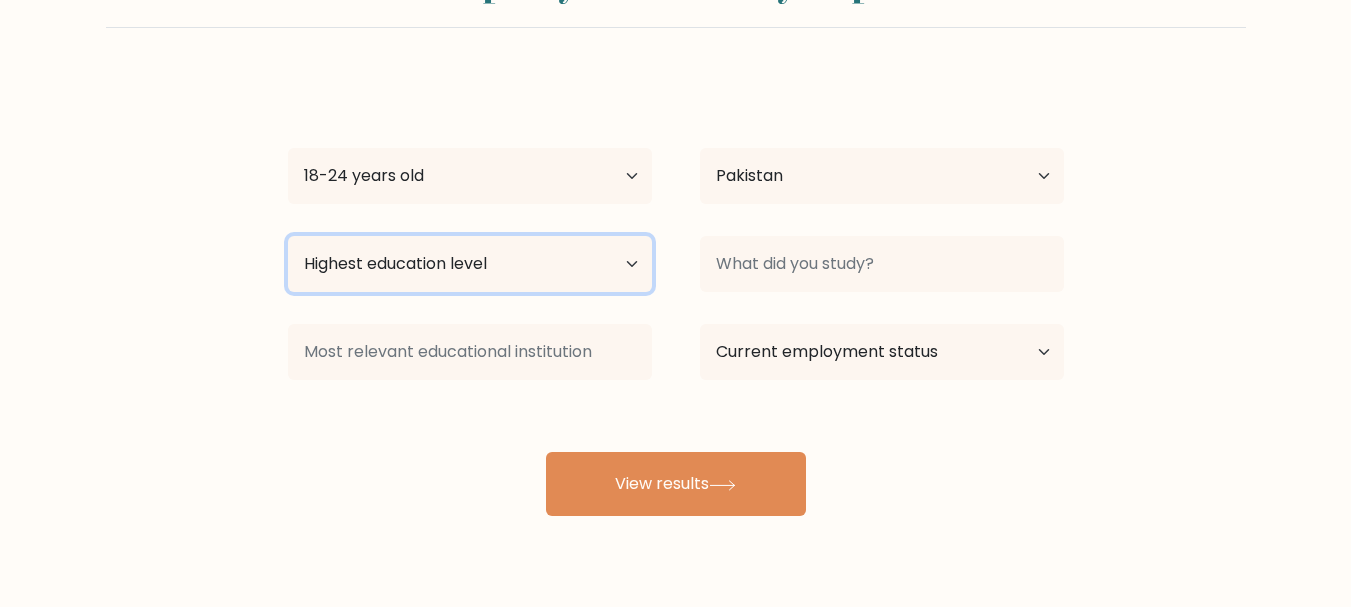 click on "Highest education level
No schooling
Primary
Lower Secondary
Upper Secondary
Occupation Specific
Bachelor's degree
Master's degree
Doctoral degree" at bounding box center [470, 264] 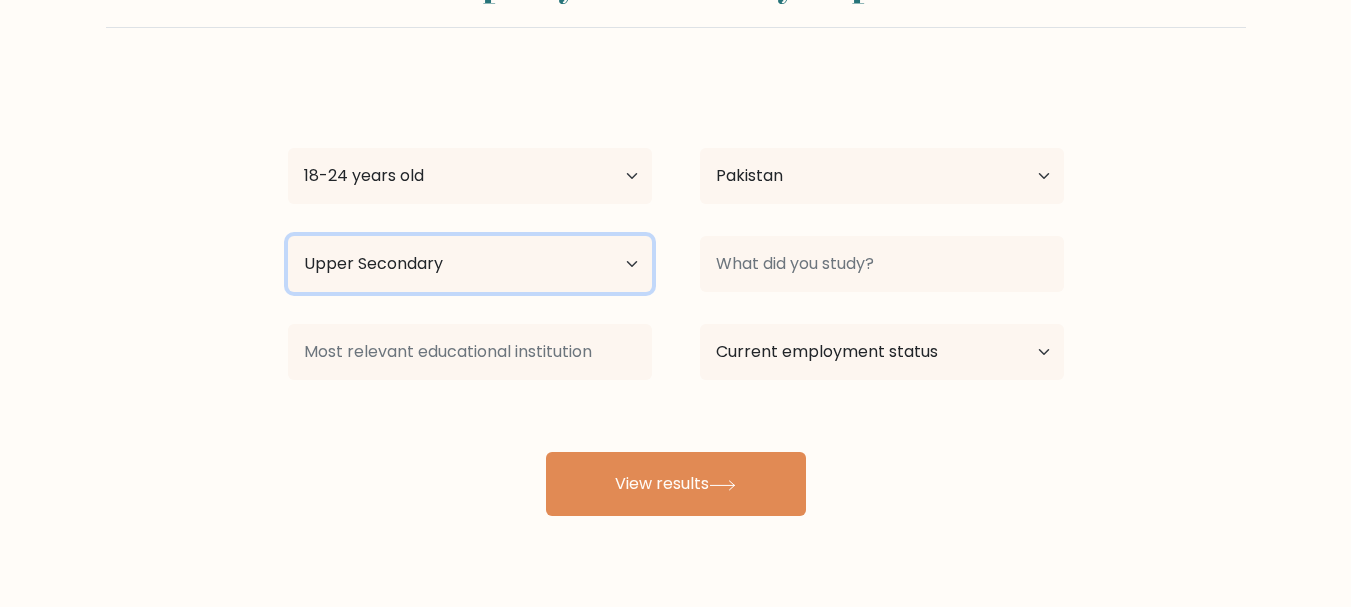 click on "Highest education level
No schooling
Primary
Lower Secondary
Upper Secondary
Occupation Specific
Bachelor's degree
Master's degree
Doctoral degree" at bounding box center (470, 264) 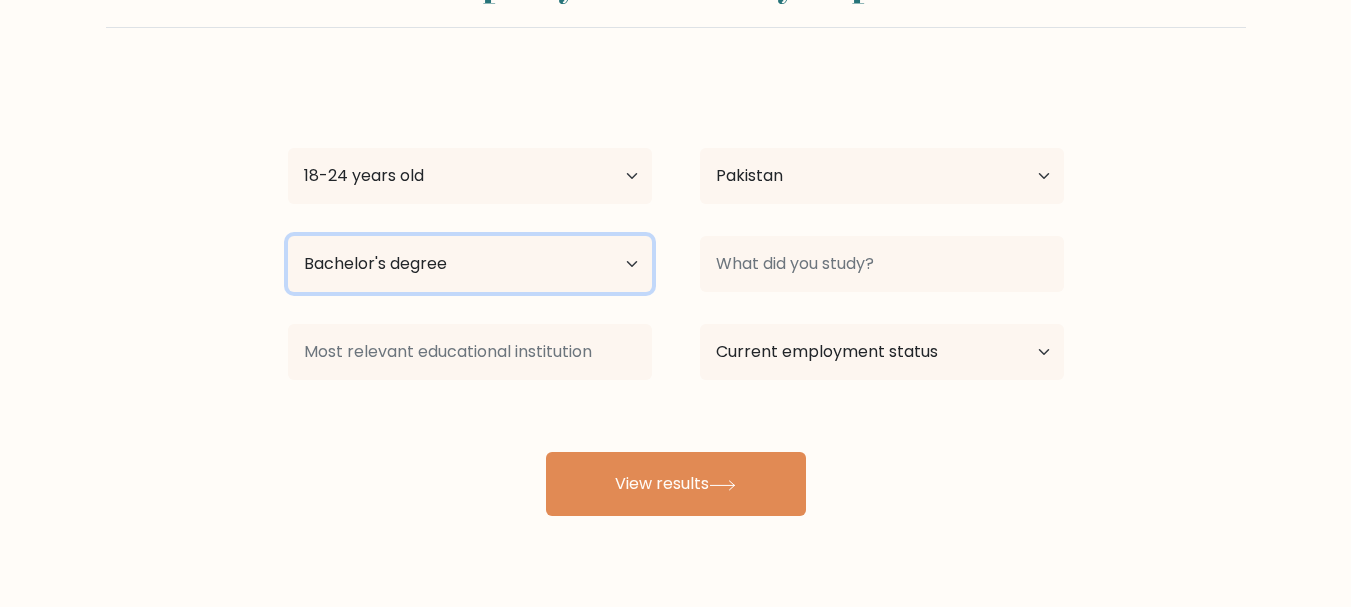 click on "Highest education level
No schooling
Primary
Lower Secondary
Upper Secondary
Occupation Specific
Bachelor's degree
Master's degree
Doctoral degree" at bounding box center (470, 264) 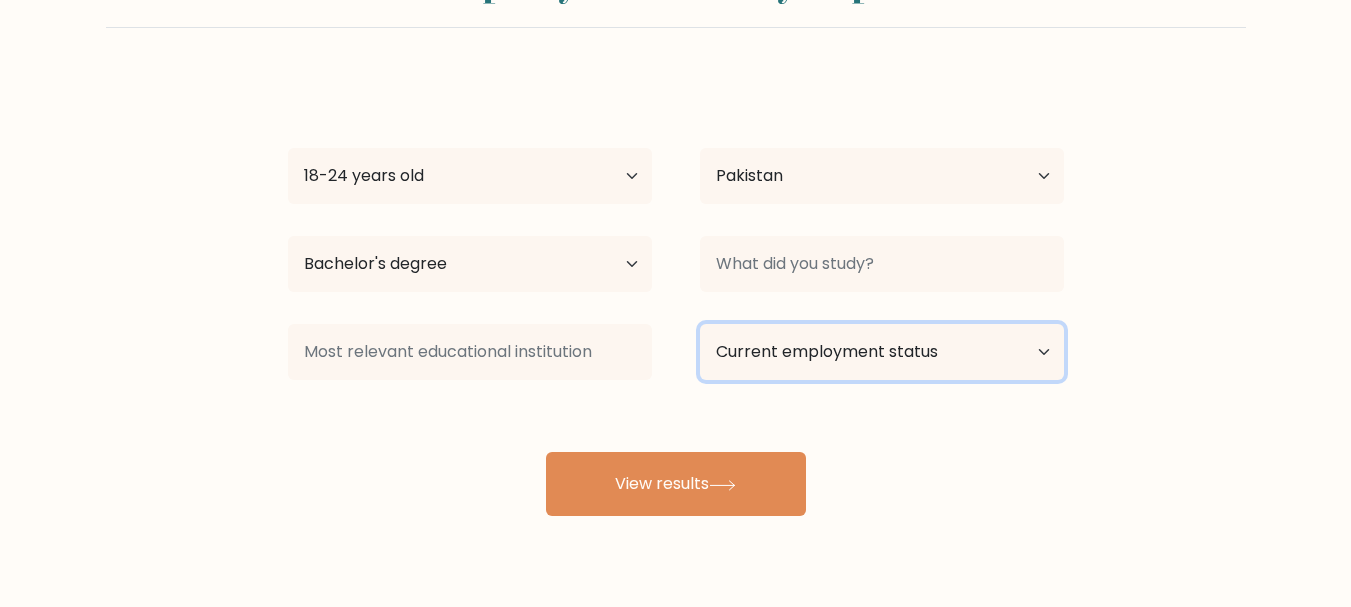 click on "Current employment status
Employed
Student
Retired
Other / prefer not to answer" at bounding box center (882, 352) 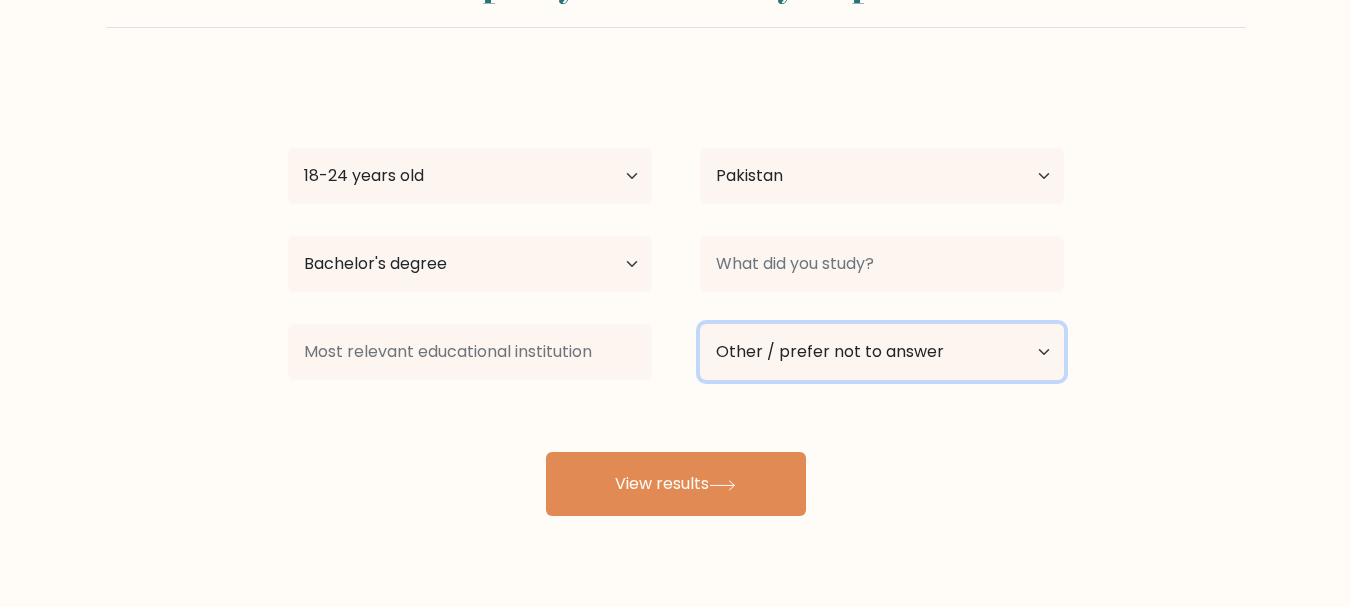 click on "Current employment status
Employed
Student
Retired
Other / prefer not to answer" at bounding box center [882, 352] 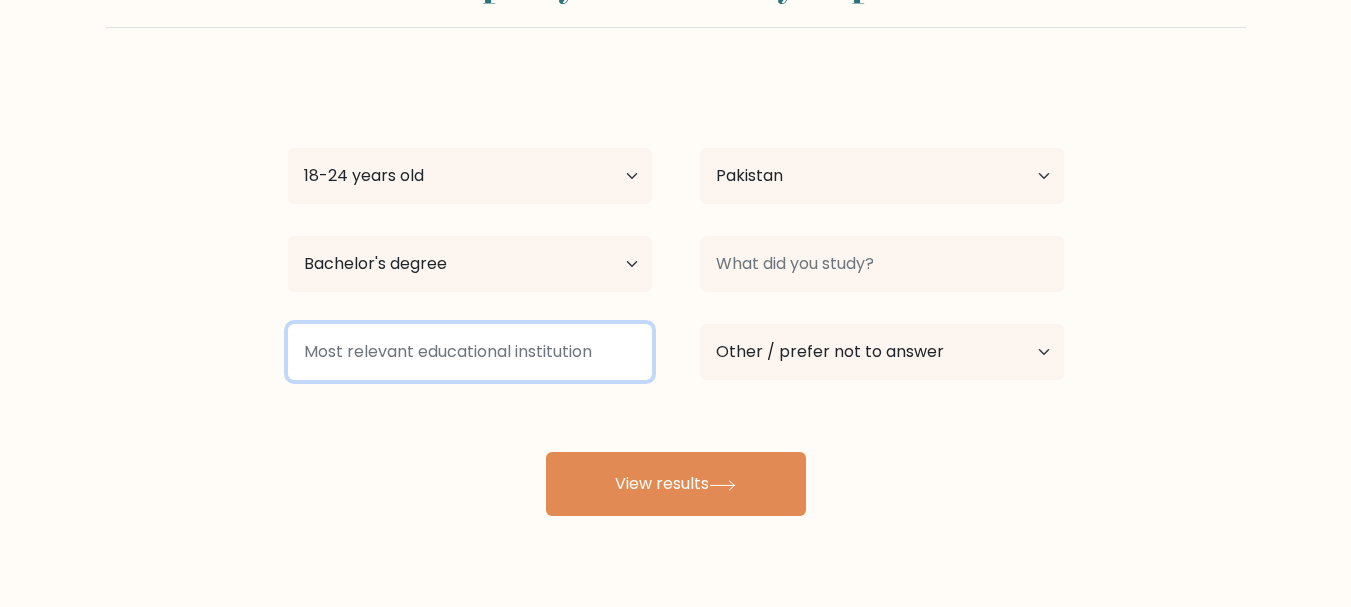 click at bounding box center [470, 352] 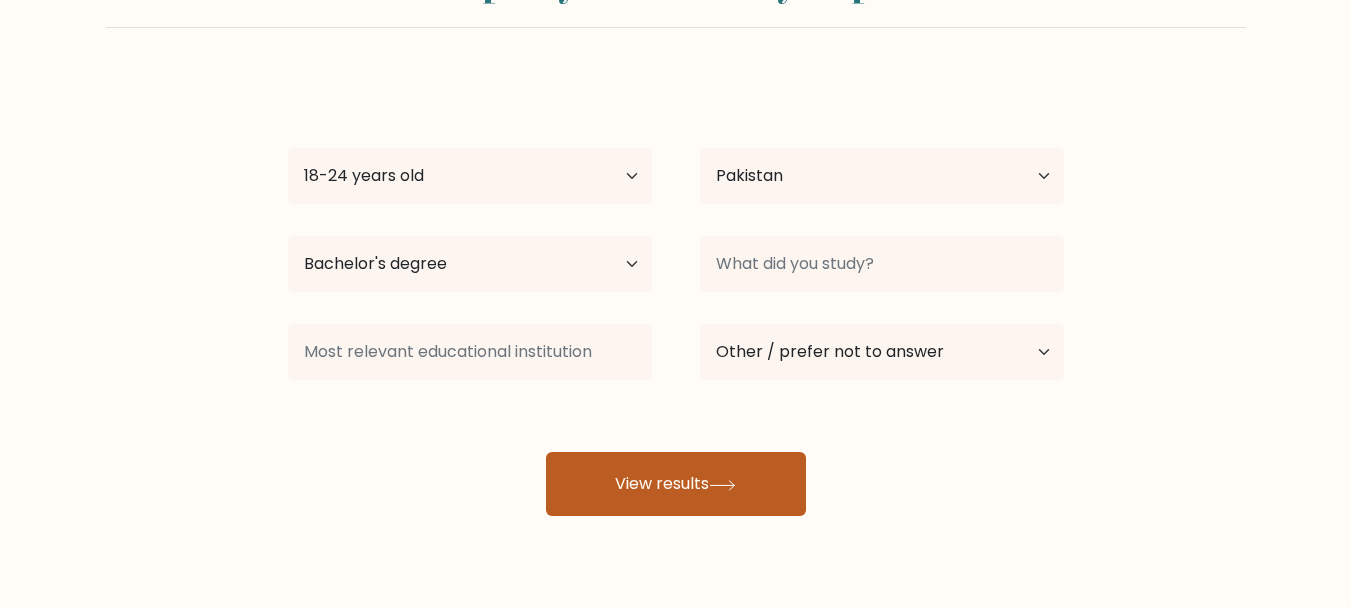 click 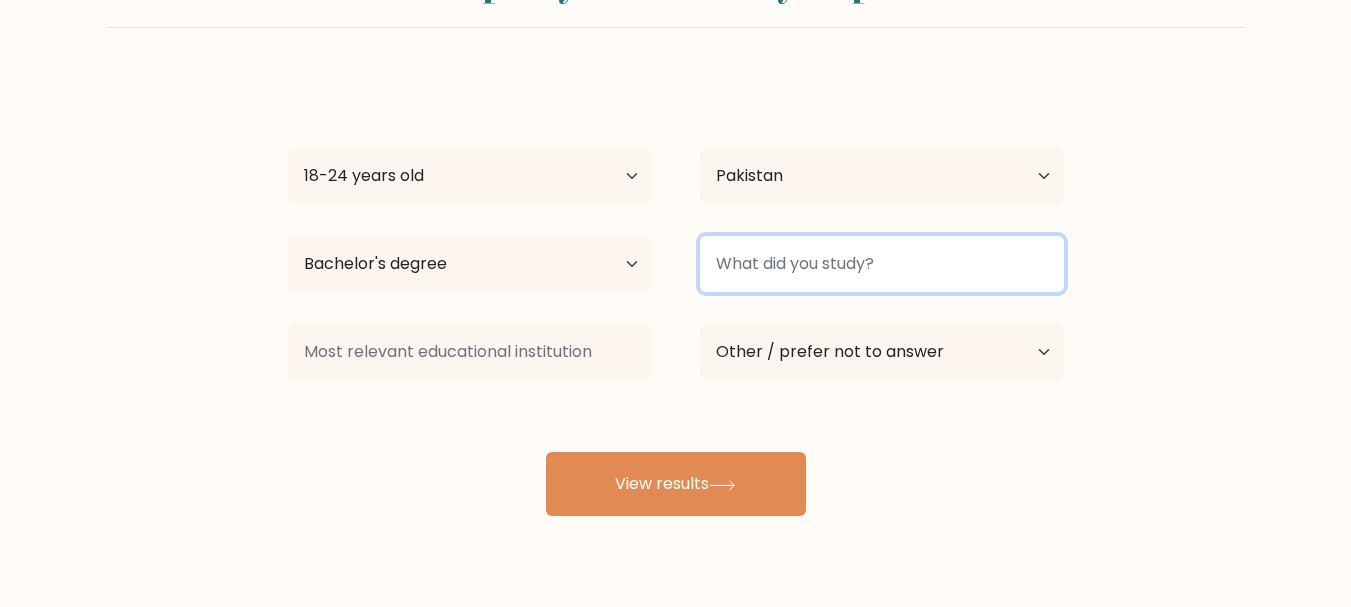 click at bounding box center [882, 264] 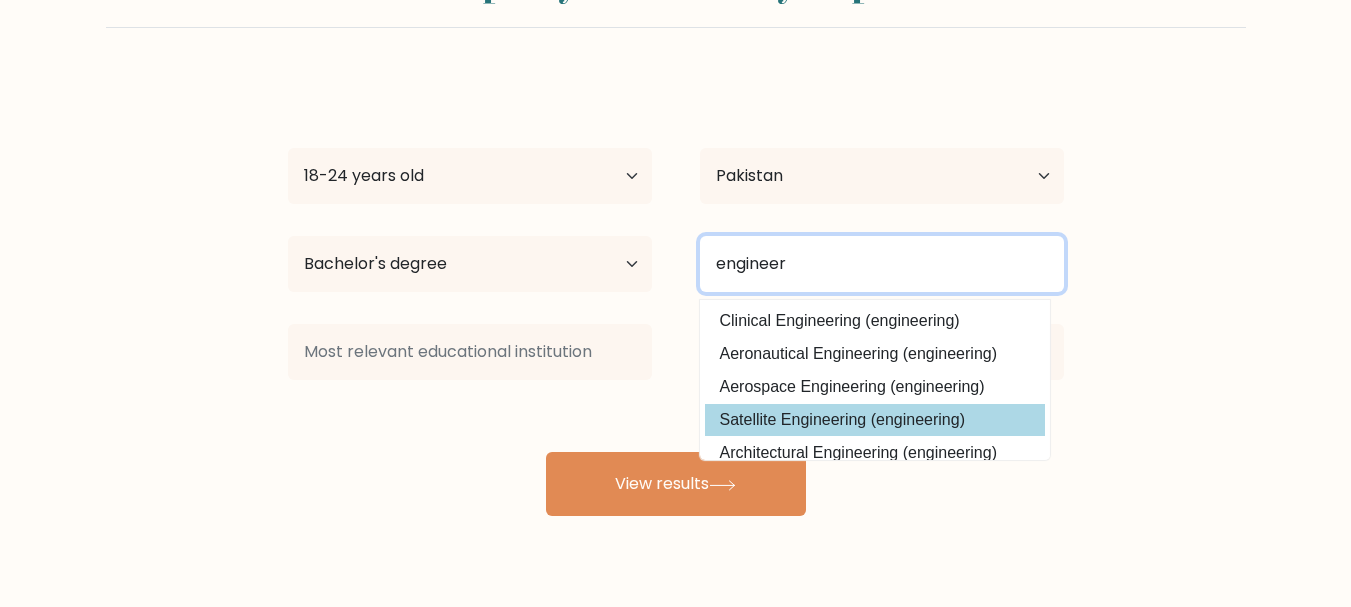 scroll, scrollTop: 180, scrollLeft: 0, axis: vertical 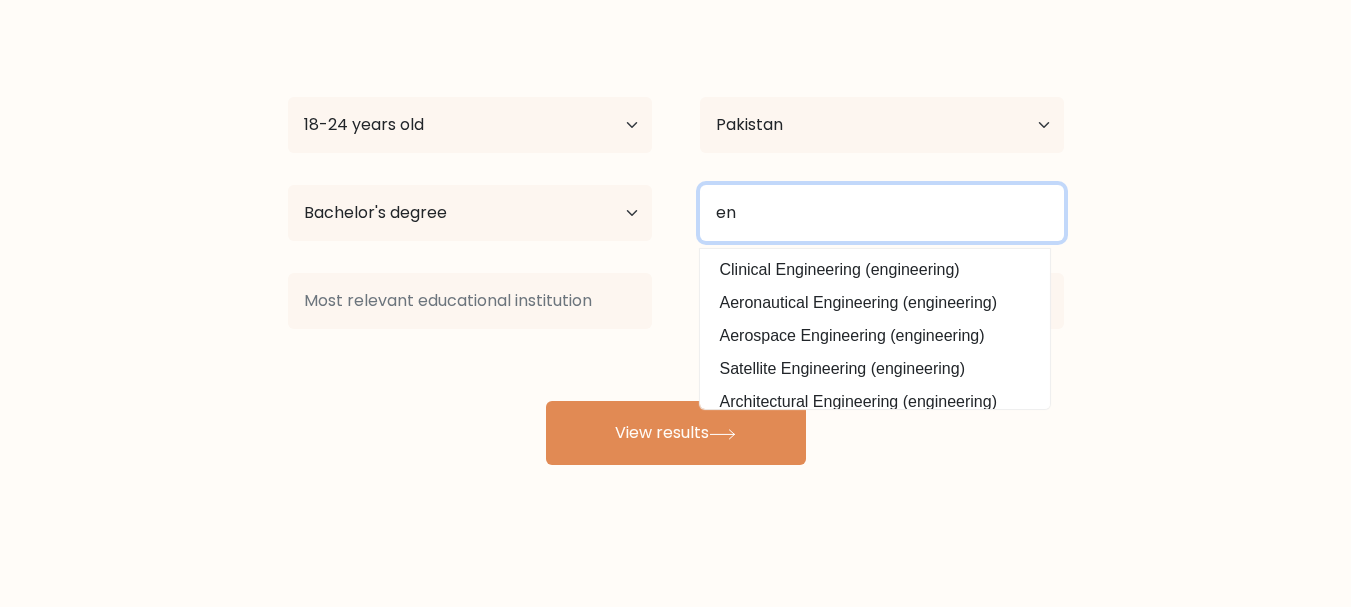 type on "e" 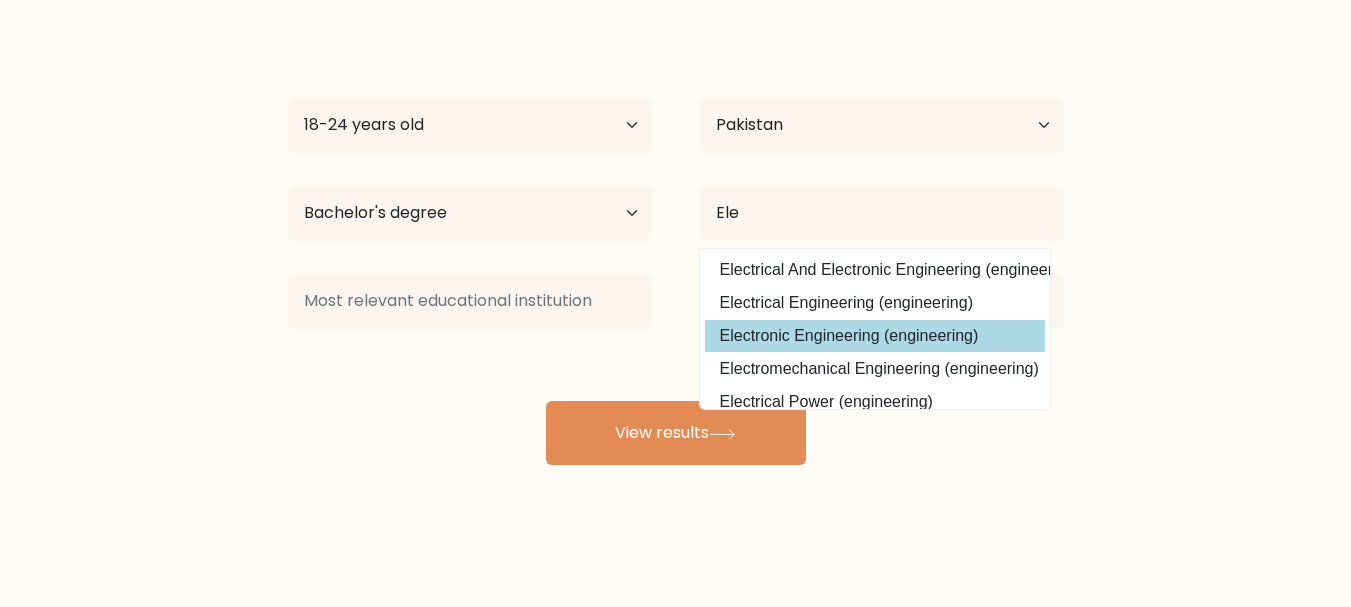 click on "Electronic Engineering (engineering)" at bounding box center (875, 336) 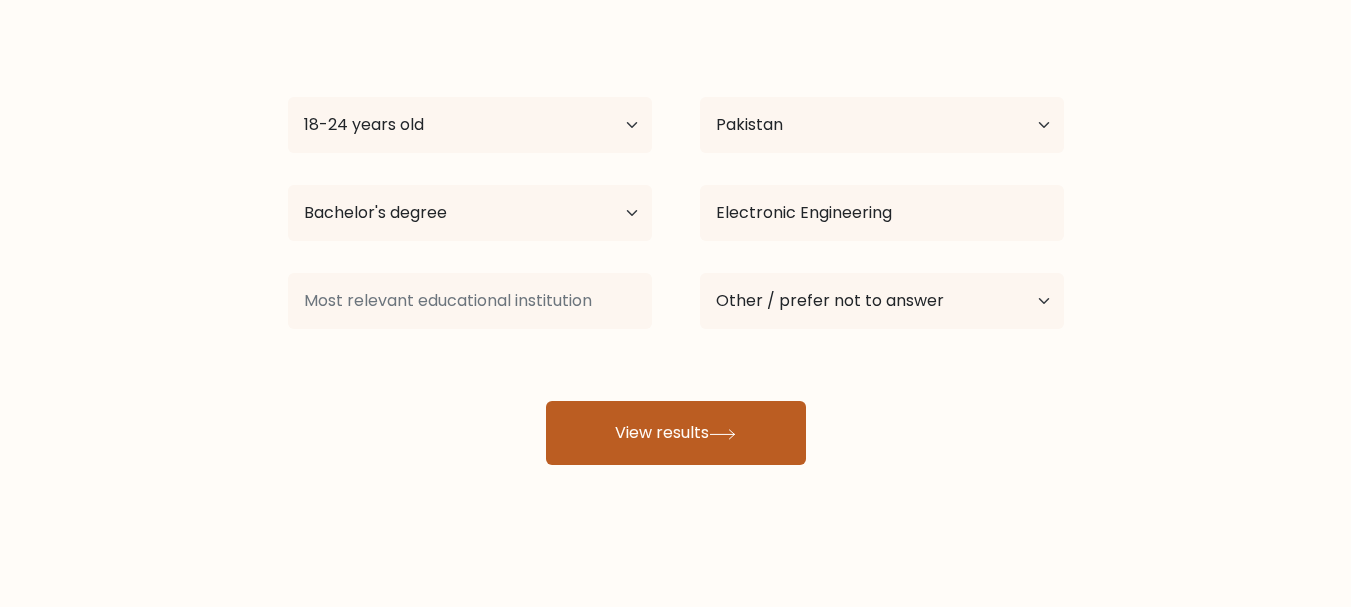 click on "View results" at bounding box center (676, 433) 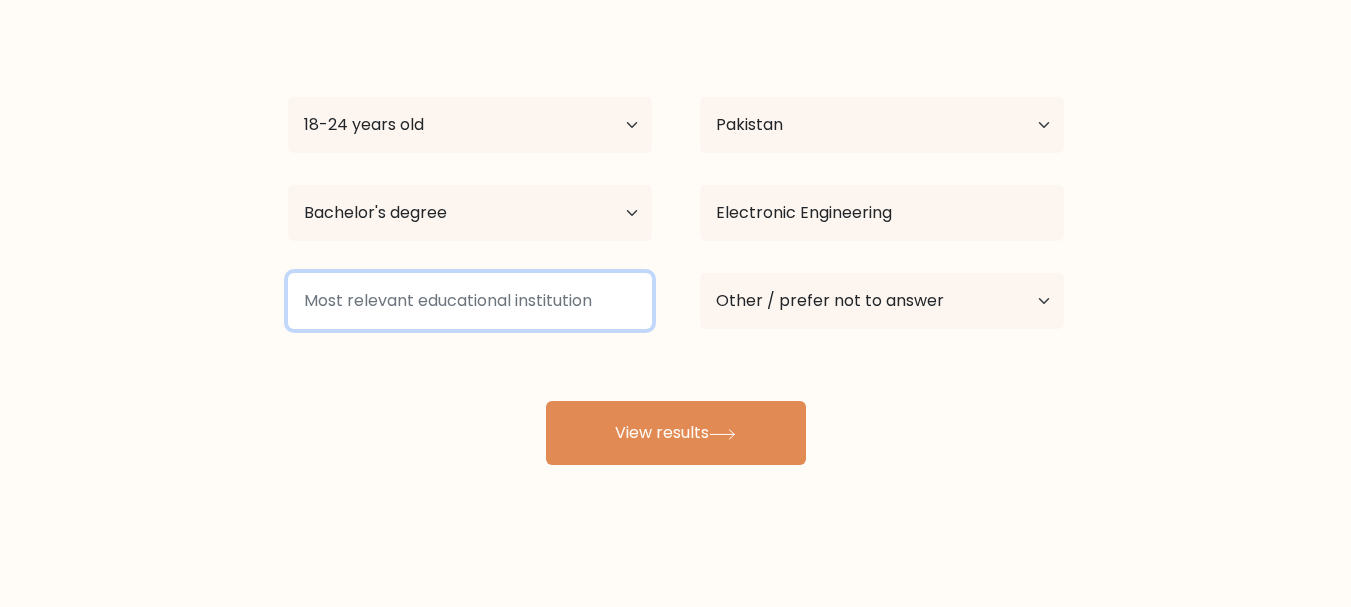 click at bounding box center (470, 301) 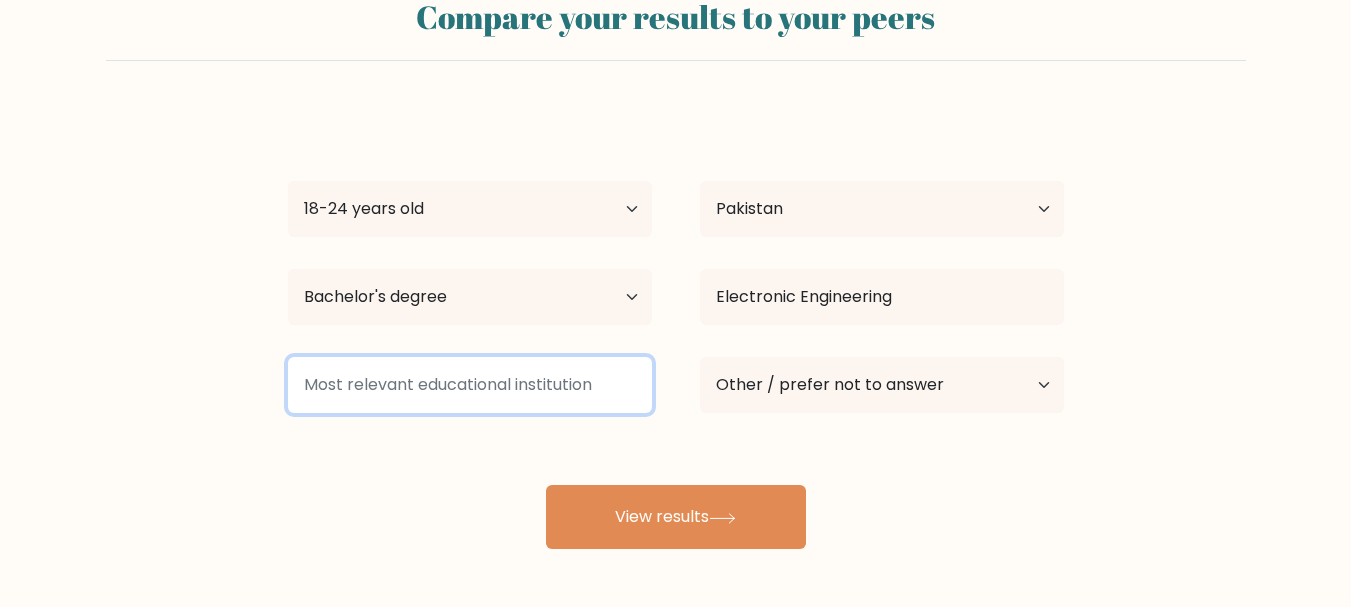scroll, scrollTop: 151, scrollLeft: 0, axis: vertical 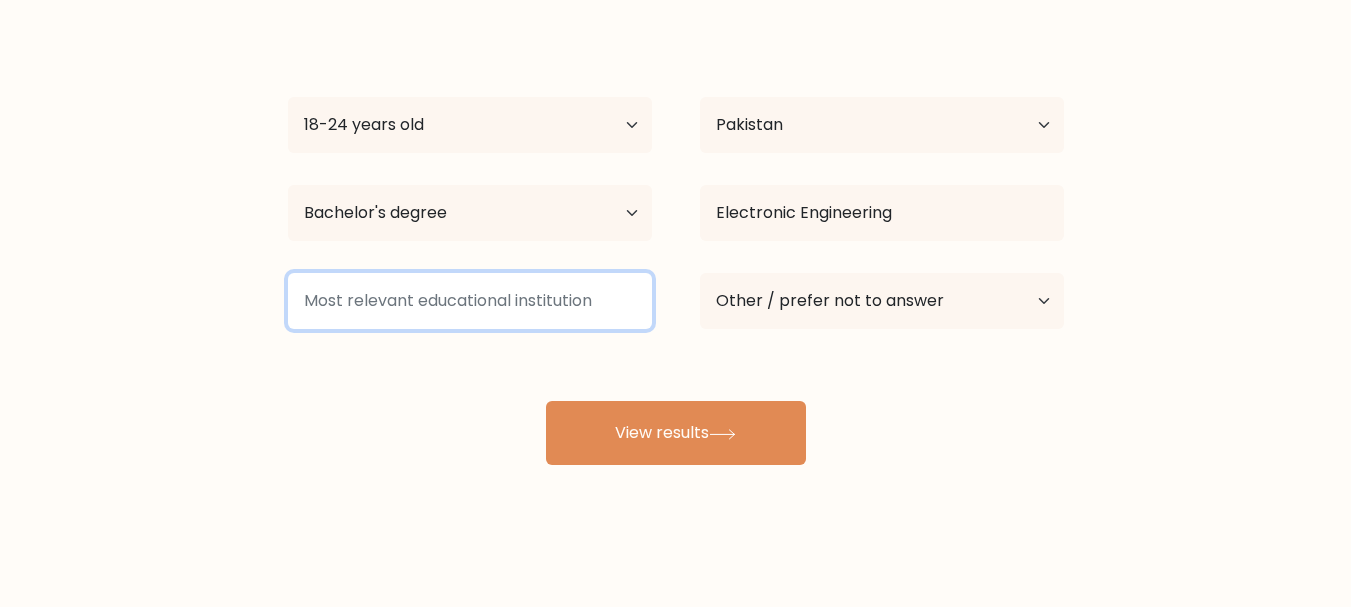 click at bounding box center [470, 301] 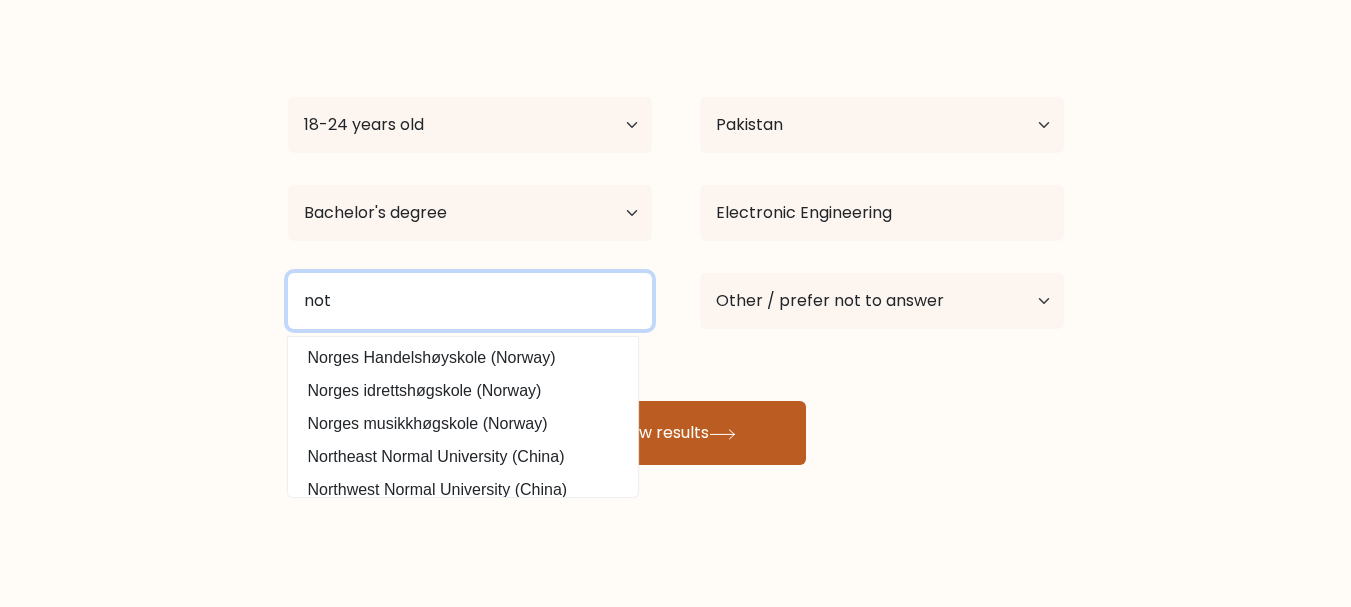 type on "not" 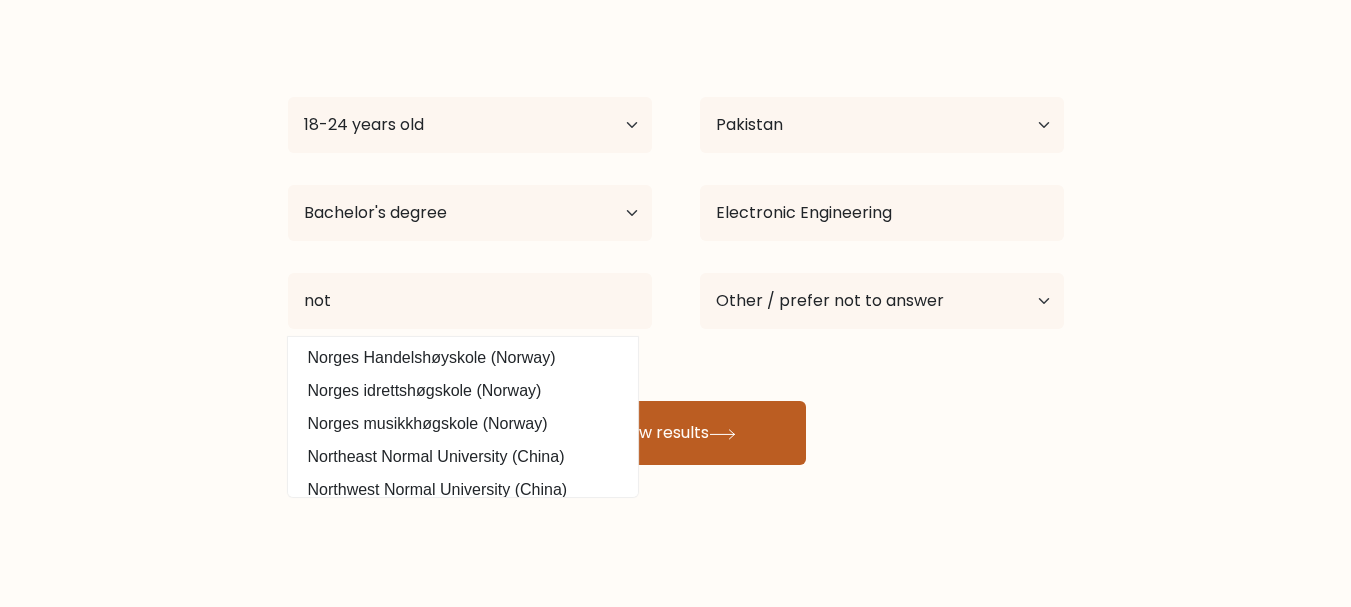 click on "View results" at bounding box center (676, 433) 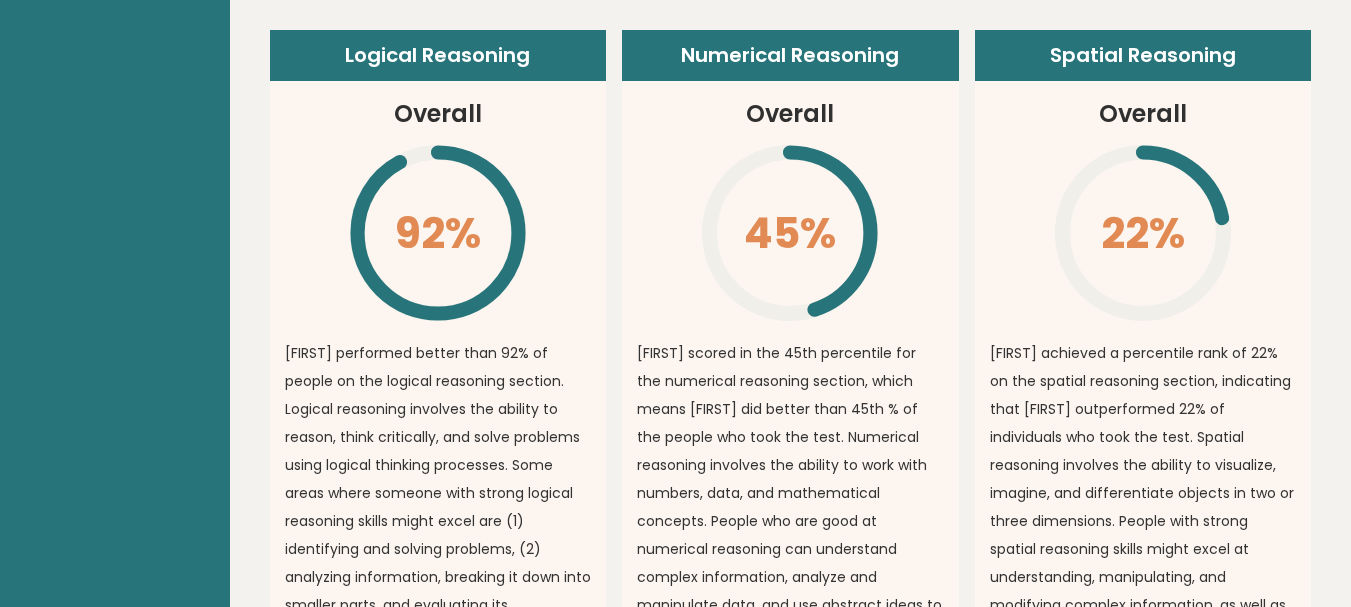 scroll, scrollTop: 1400, scrollLeft: 0, axis: vertical 